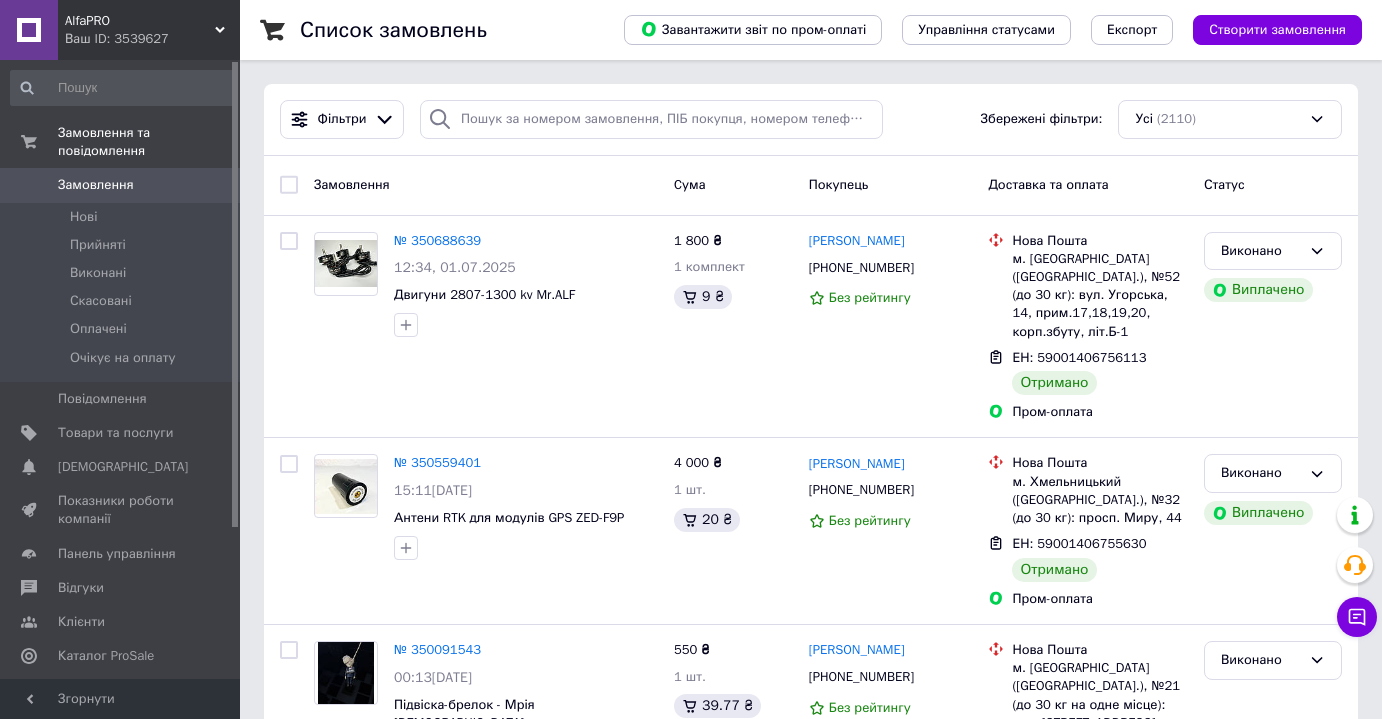 scroll, scrollTop: 0, scrollLeft: 0, axis: both 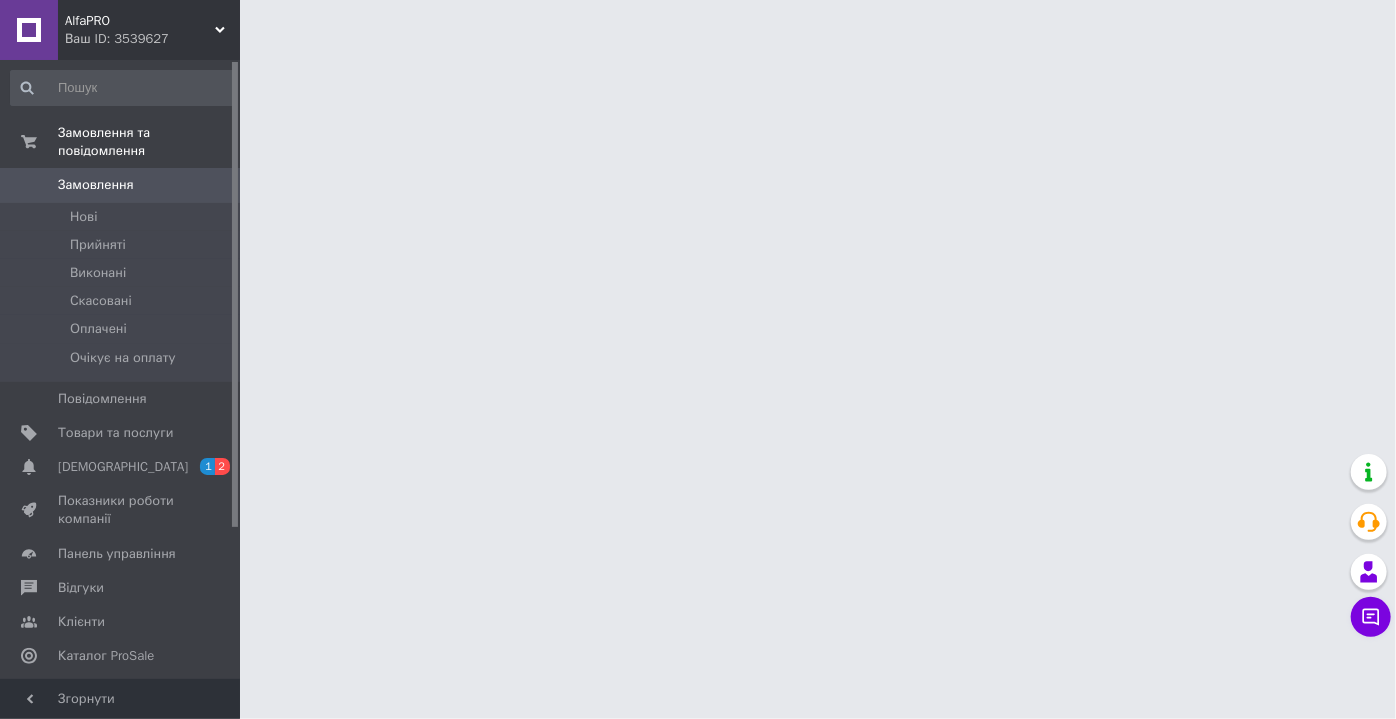click on "[DEMOGRAPHIC_DATA]" at bounding box center (121, 467) 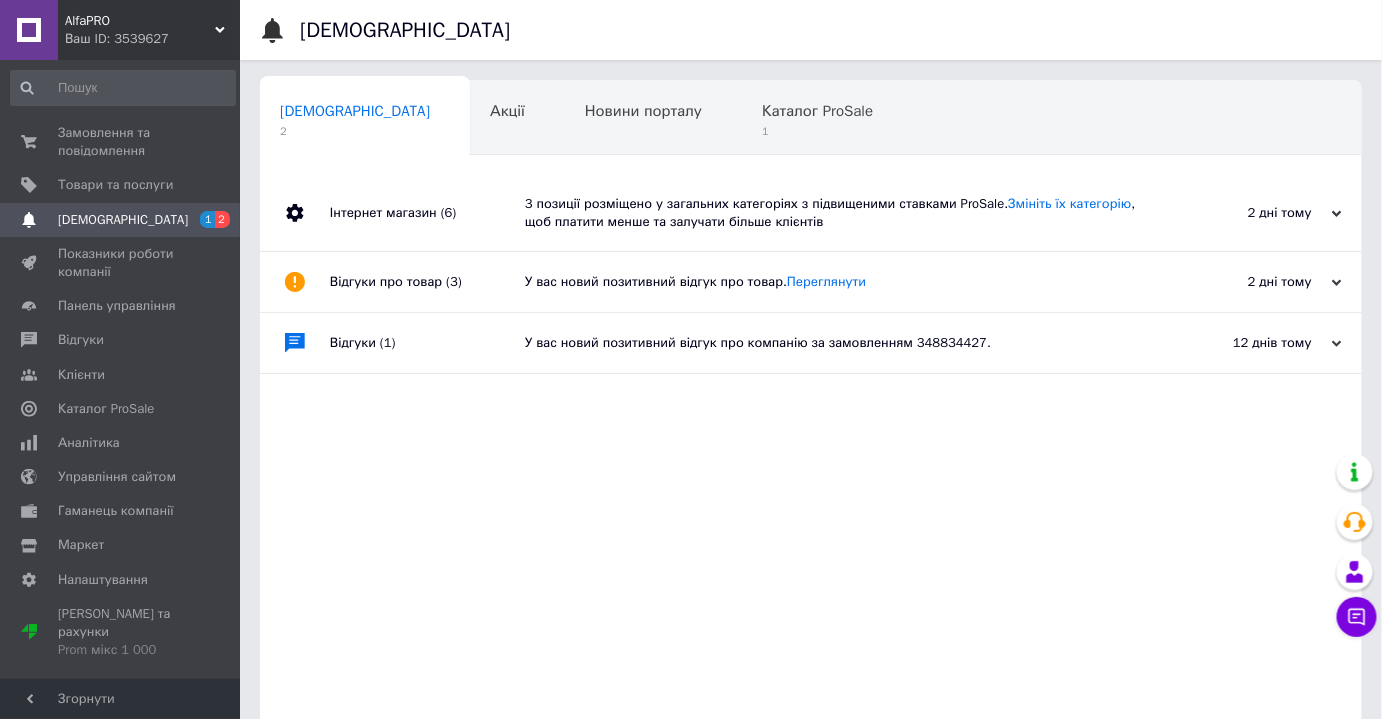 click on "У вас новий позитивний відгук про товар.  Переглянути" at bounding box center [833, 282] 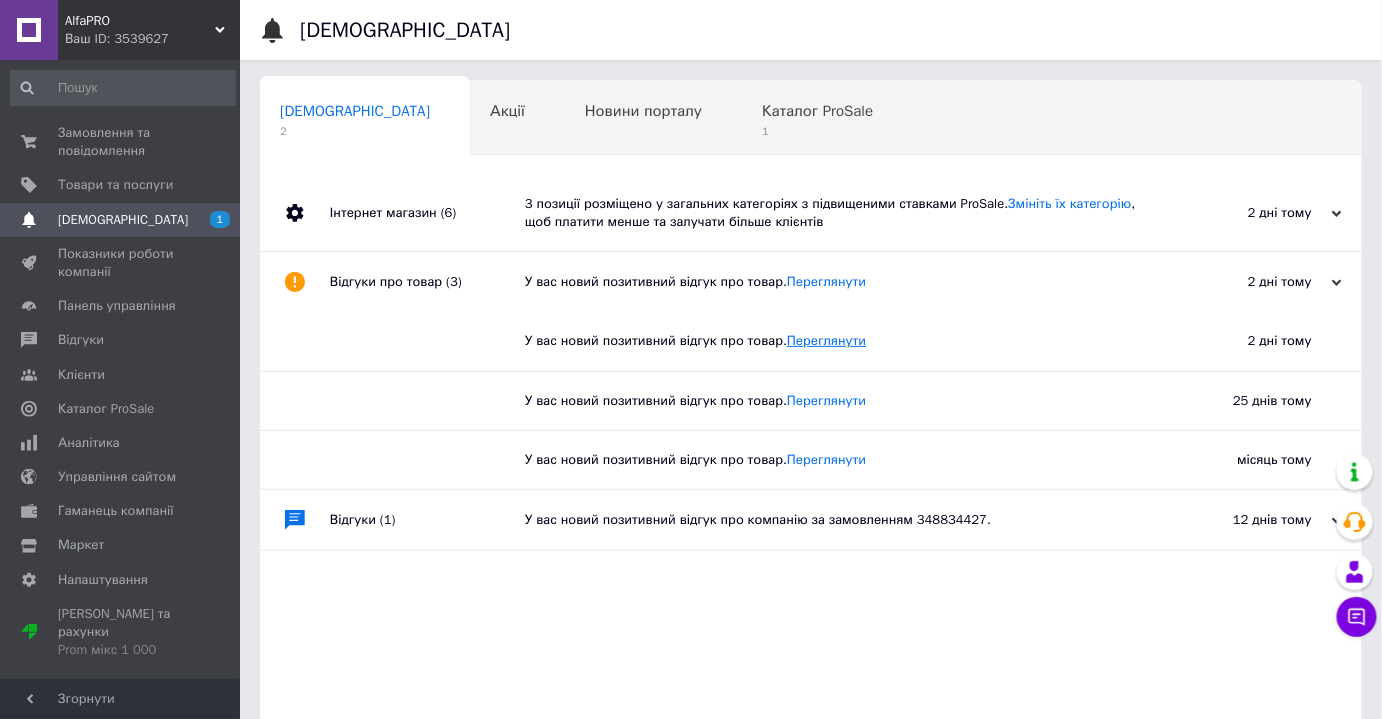 click on "Переглянути" at bounding box center (826, 340) 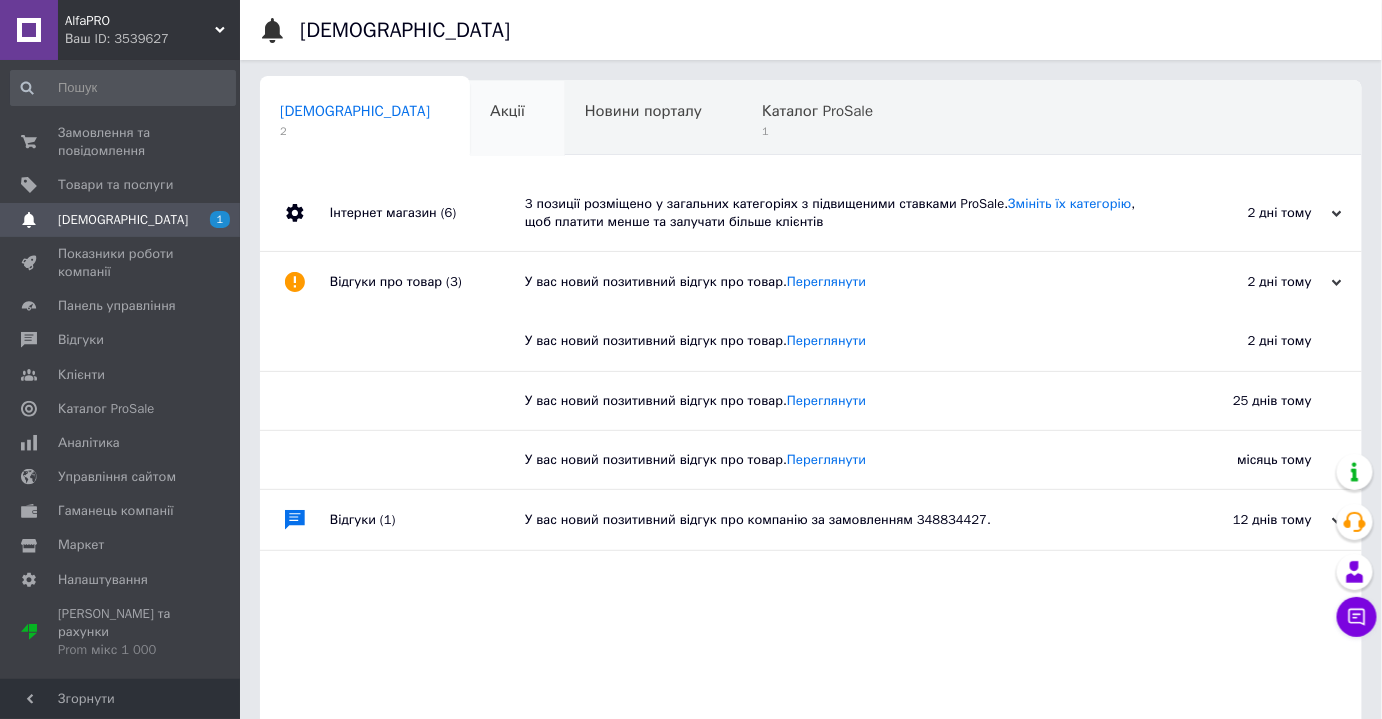 click on "Акції" at bounding box center [507, 111] 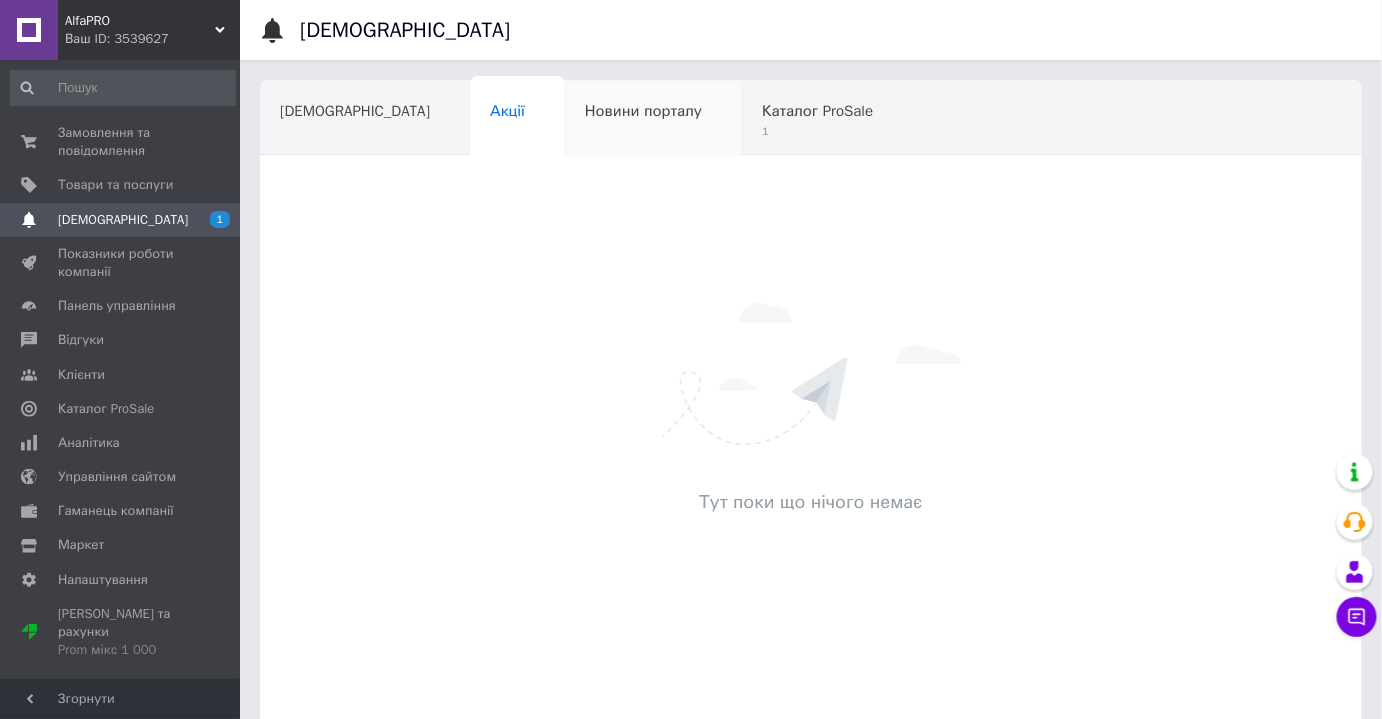 click on "Новини порталу" at bounding box center (643, 111) 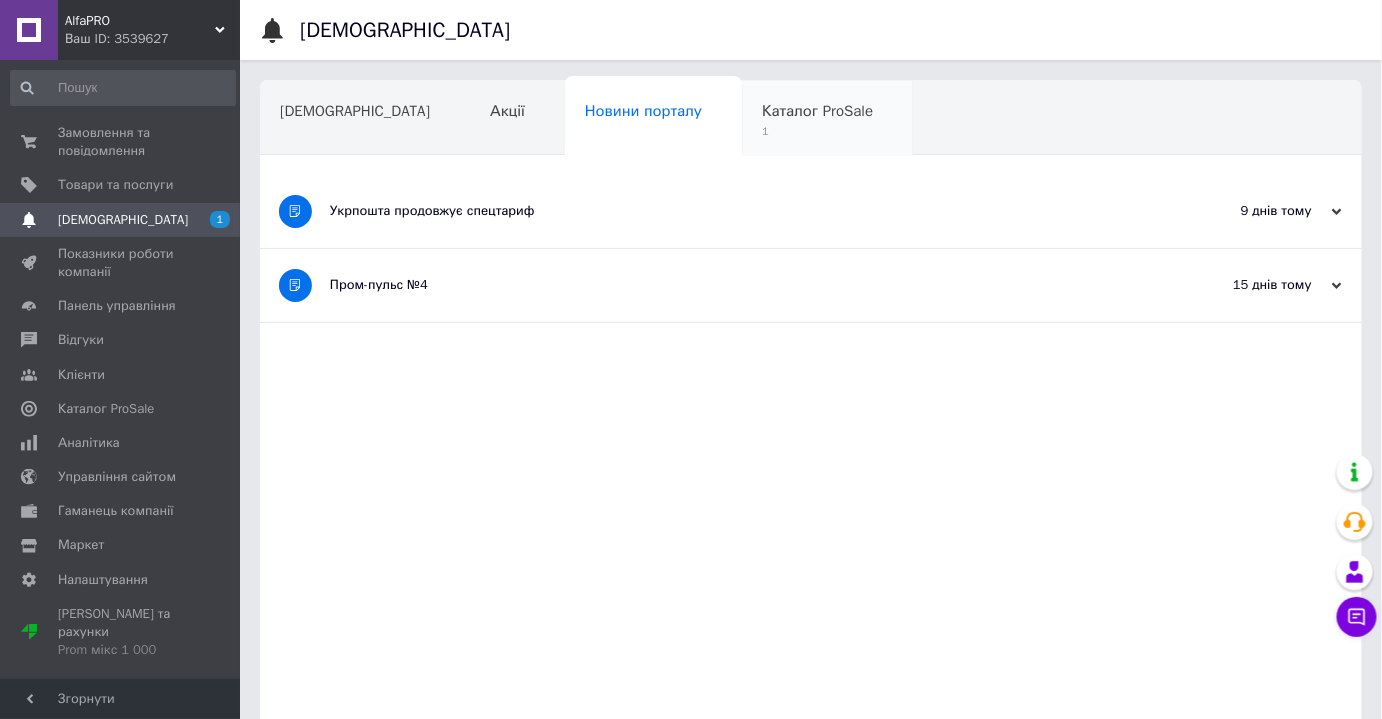click on "Каталог ProSale" at bounding box center (817, 111) 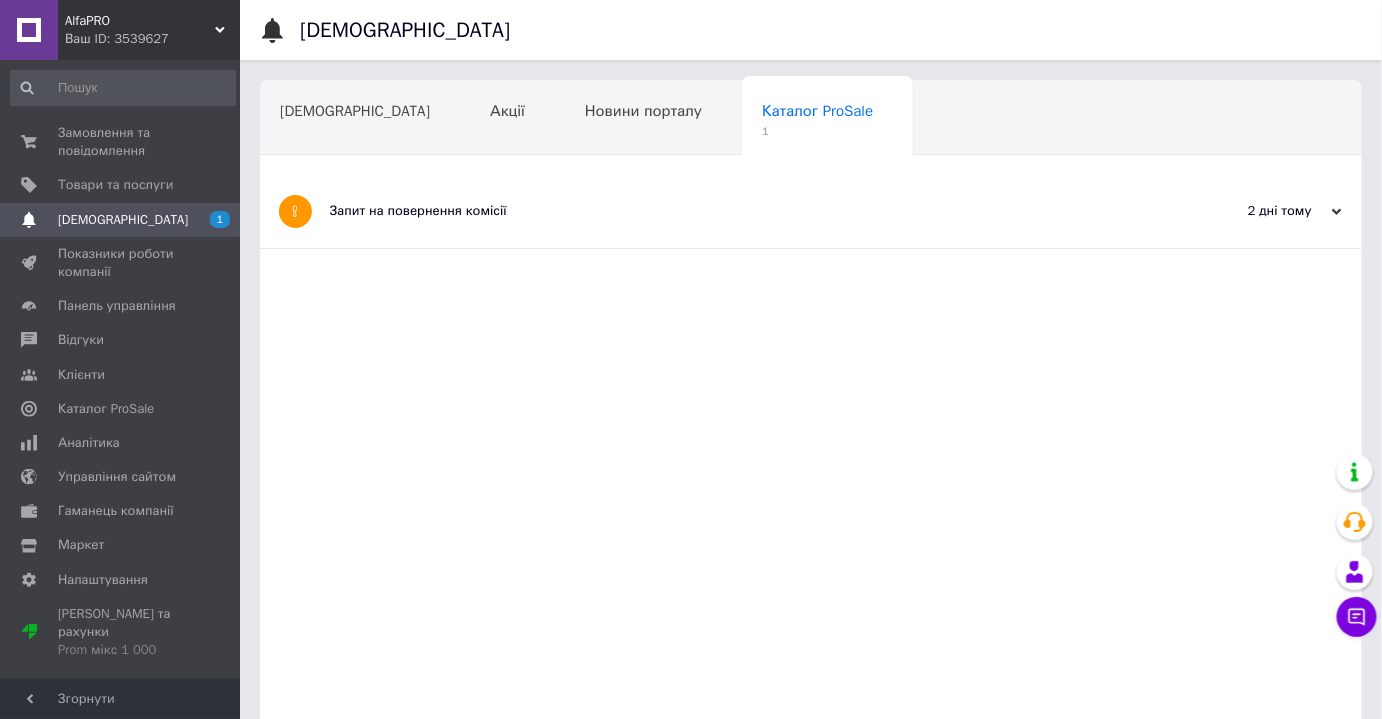 click on "Запит на повернення комісії" at bounding box center [736, 211] 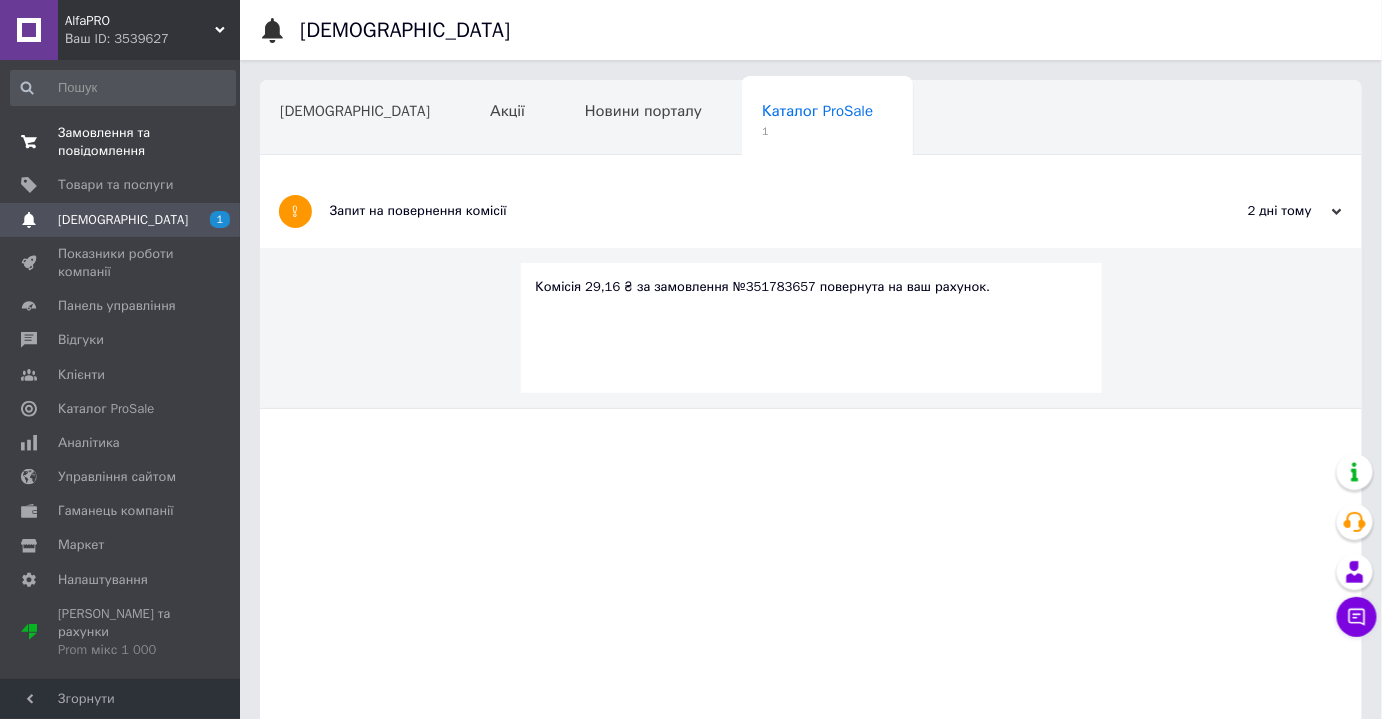 click on "Замовлення та повідомлення" at bounding box center (121, 142) 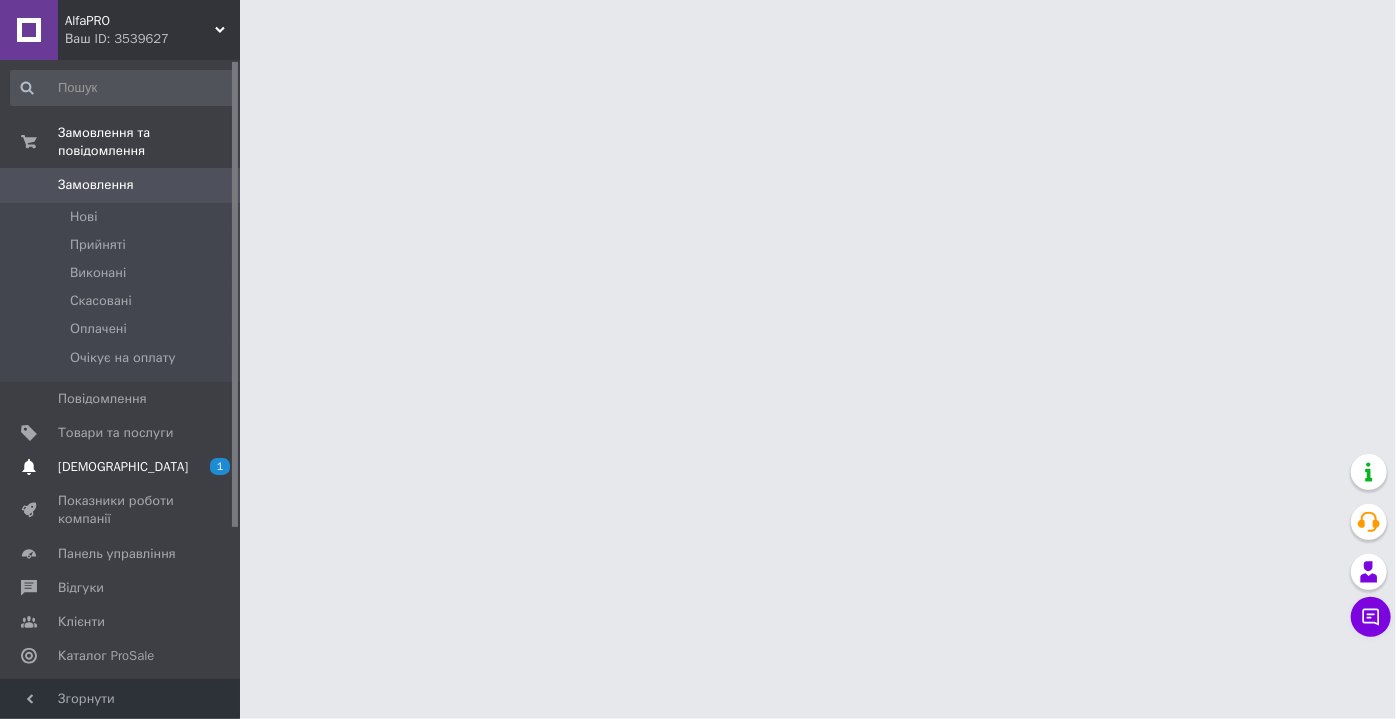 click on "[DEMOGRAPHIC_DATA]" at bounding box center (123, 467) 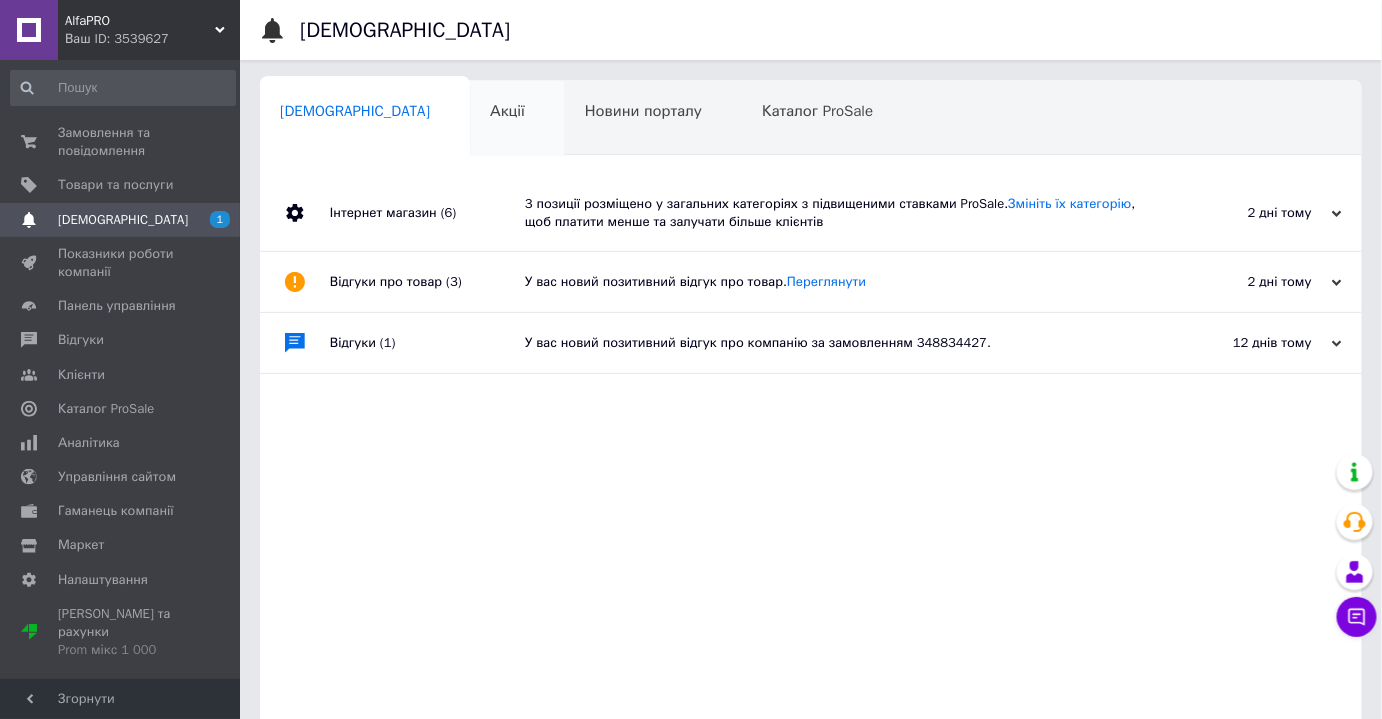 click on "Акції 0" at bounding box center [517, 119] 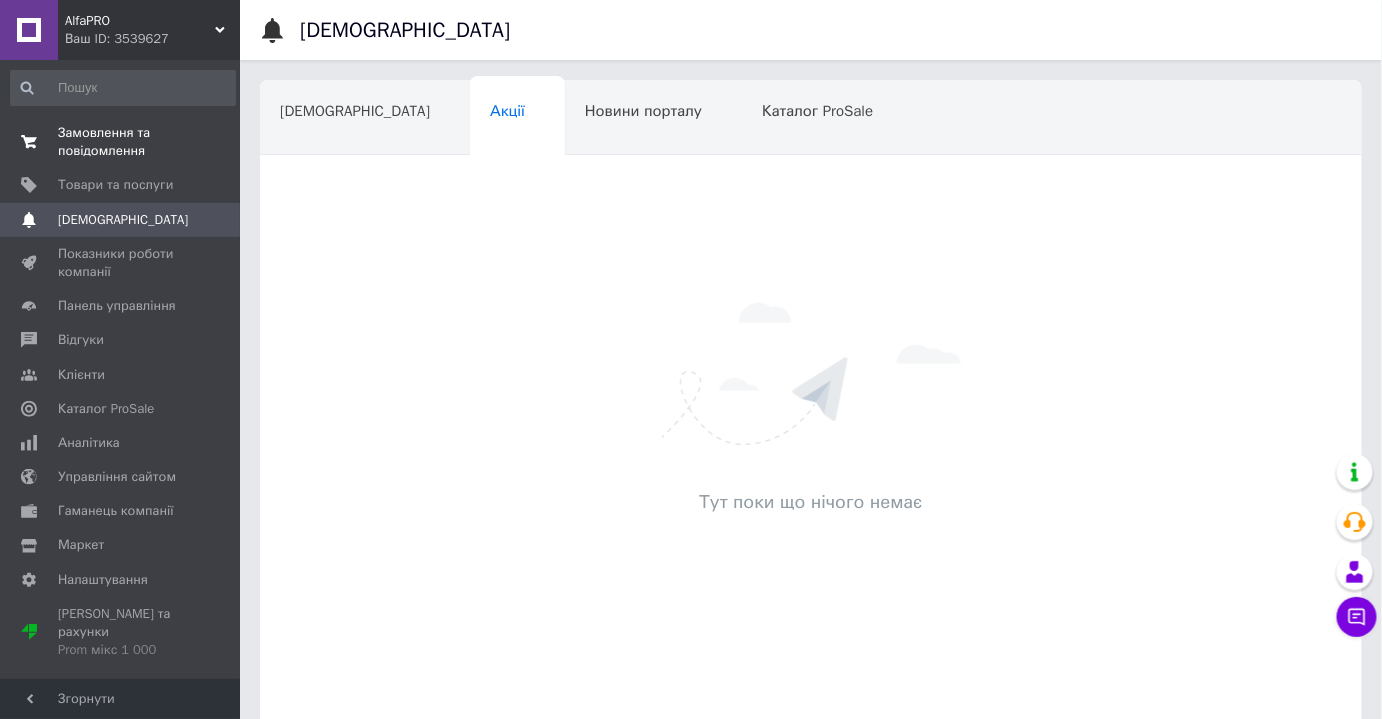 click on "Замовлення та повідомлення" at bounding box center [121, 142] 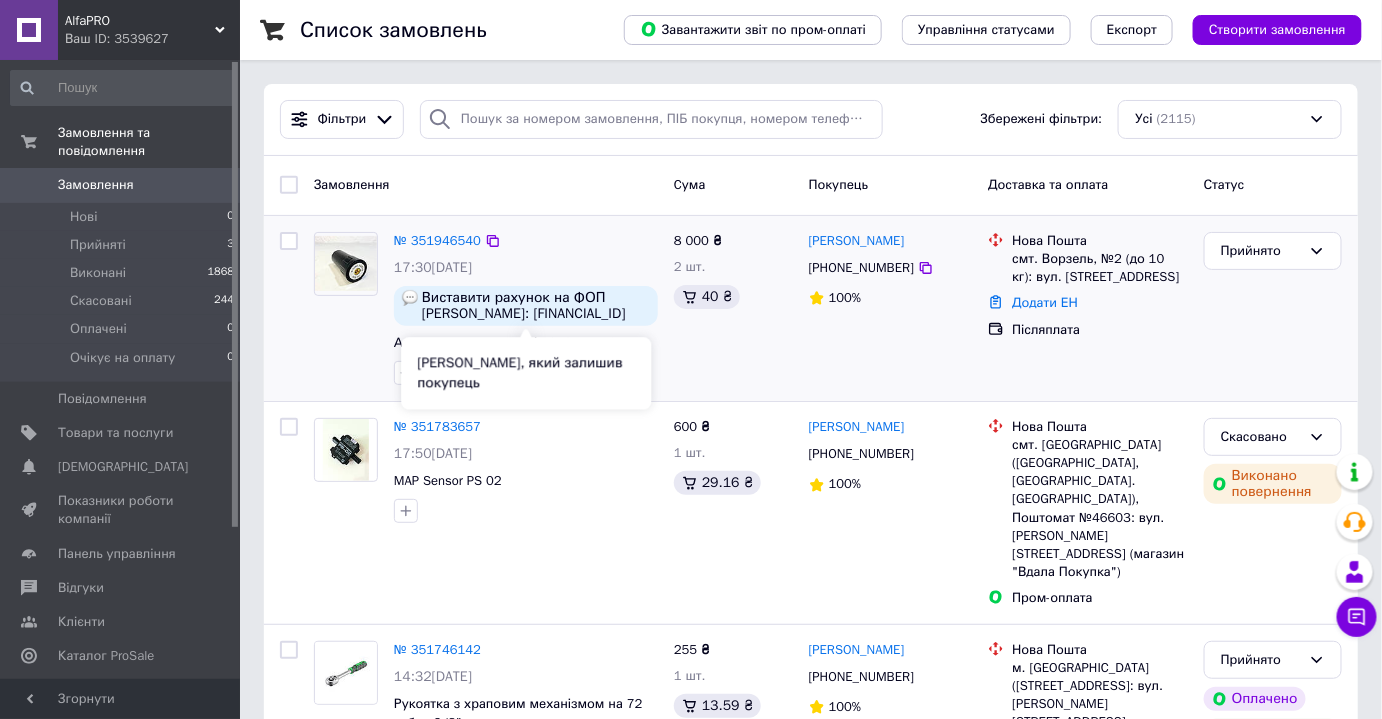 click on "Виставити рахунок на  ФОП Василяка Анна Олексіївна
IBAN: UA183220010000026006340112022
ІПН/ЄДРПОУ: 3574106708
Акціонерне товариство: УНІВЕРСАЛ БАНК
МФО: 322001
ЄДРПОУ Банку: 21133352" at bounding box center (526, 306) 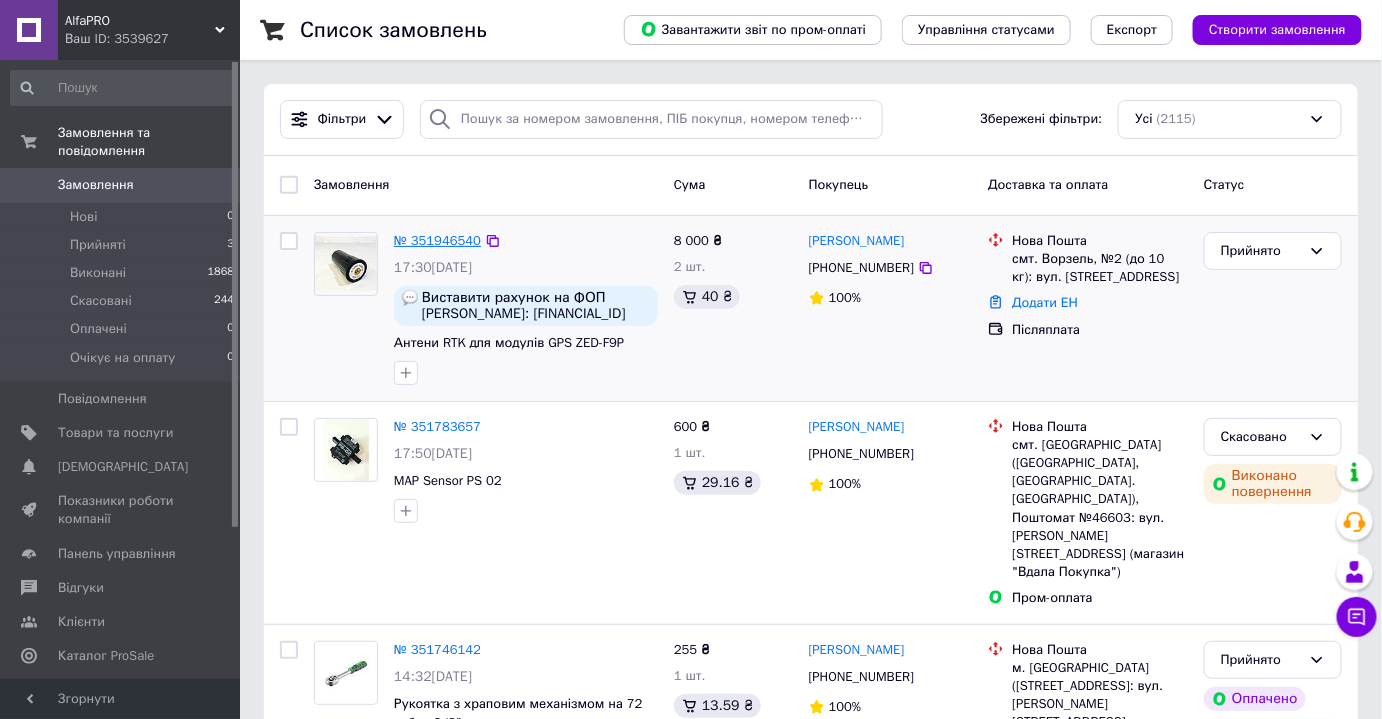 click on "№ 351946540" at bounding box center [437, 240] 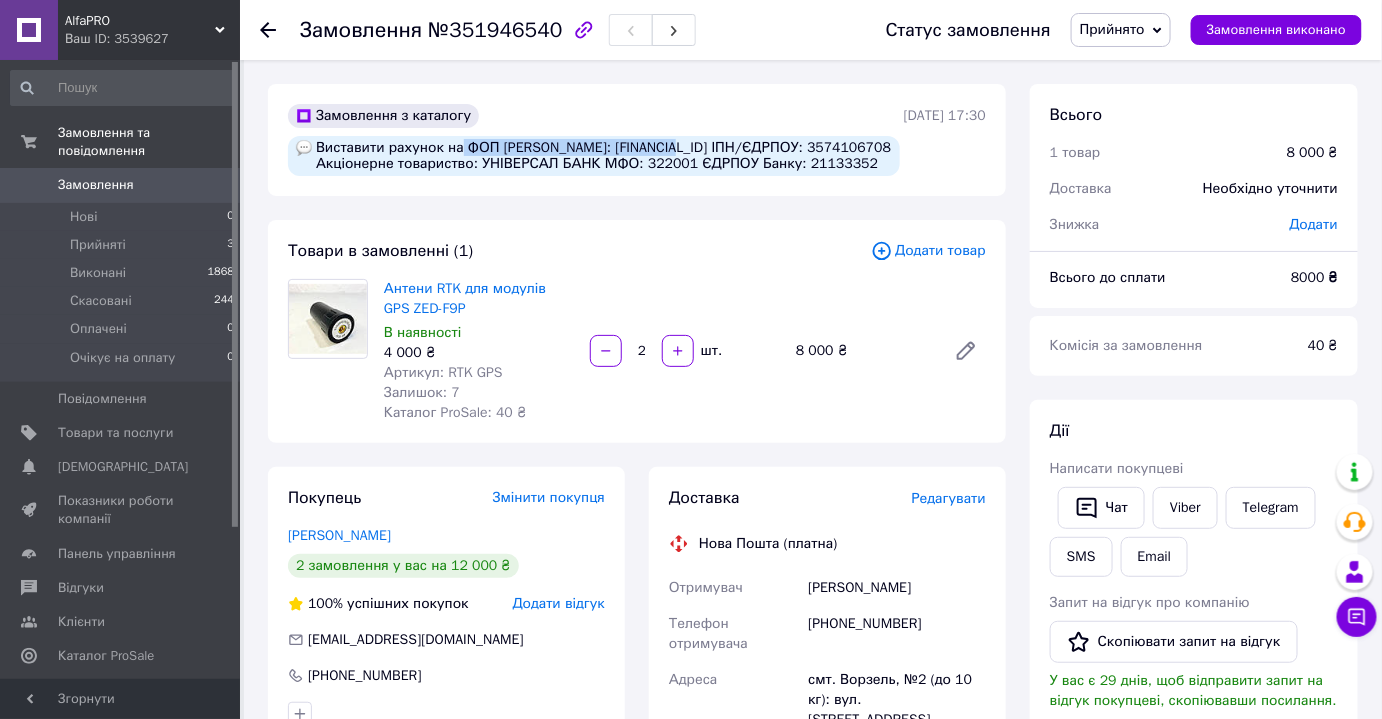 drag, startPoint x: 457, startPoint y: 146, endPoint x: 661, endPoint y: 147, distance: 204.00246 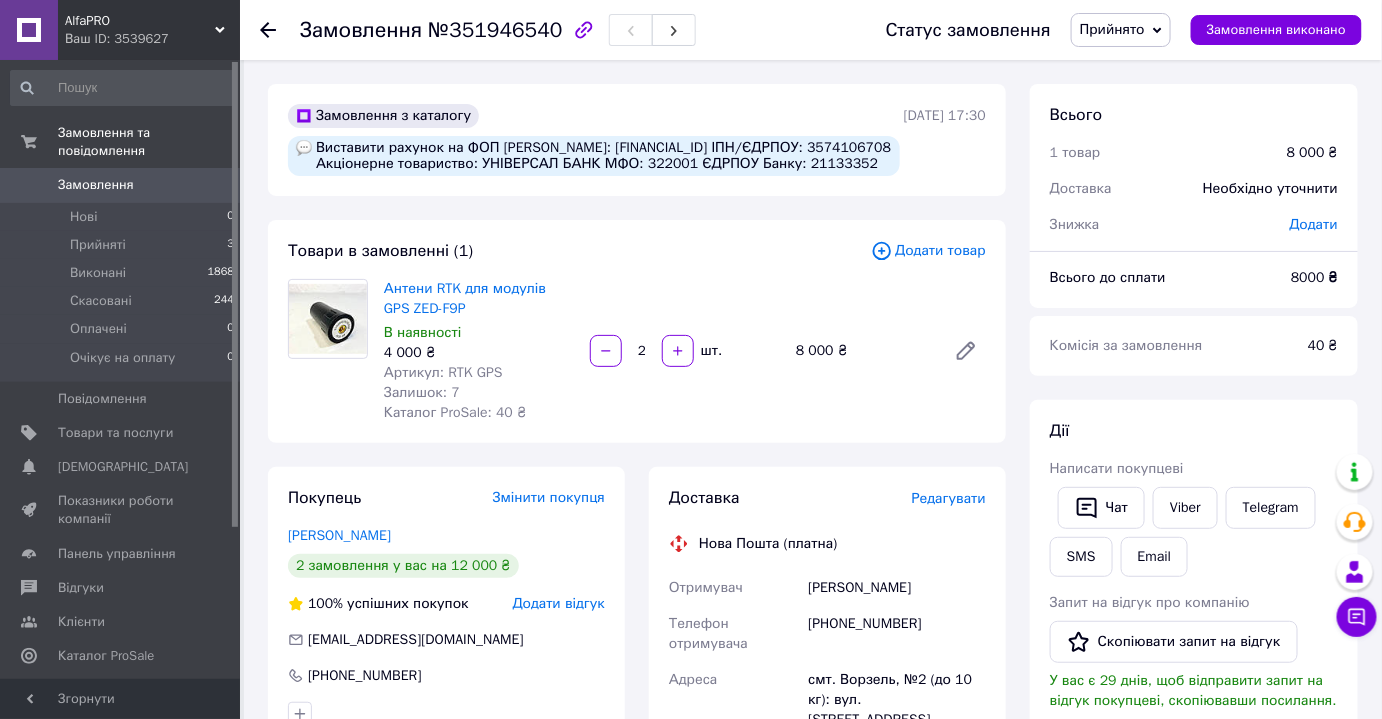 click on "Виставити рахунок на  ФОП Василяка Анна Олексіївна
IBAN: UA183220010000026006340112022
ІПН/ЄДРПОУ: 3574106708
Акціонерне товариство: УНІВЕРСАЛ БАНК
МФО: 322001
ЄДРПОУ Банку: 21133352" at bounding box center [594, 156] 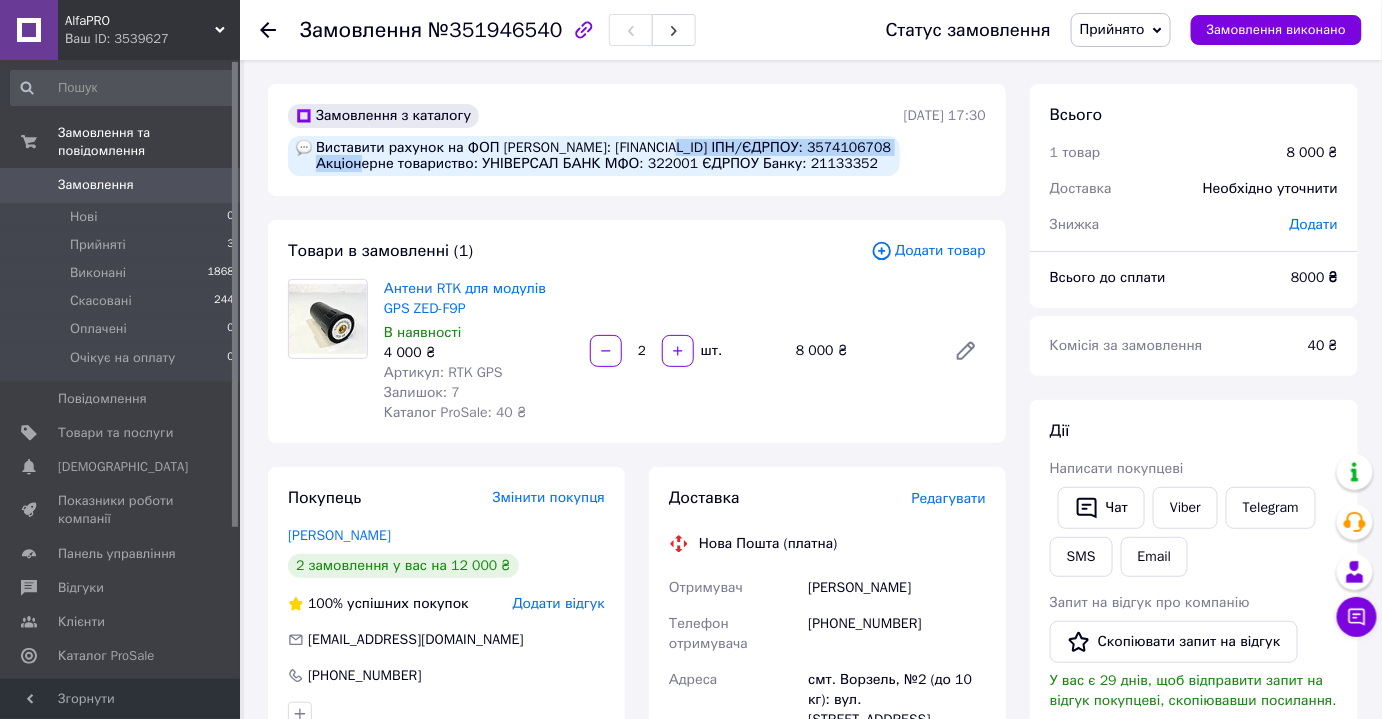 drag, startPoint x: 661, startPoint y: 148, endPoint x: 539, endPoint y: 164, distance: 123.04471 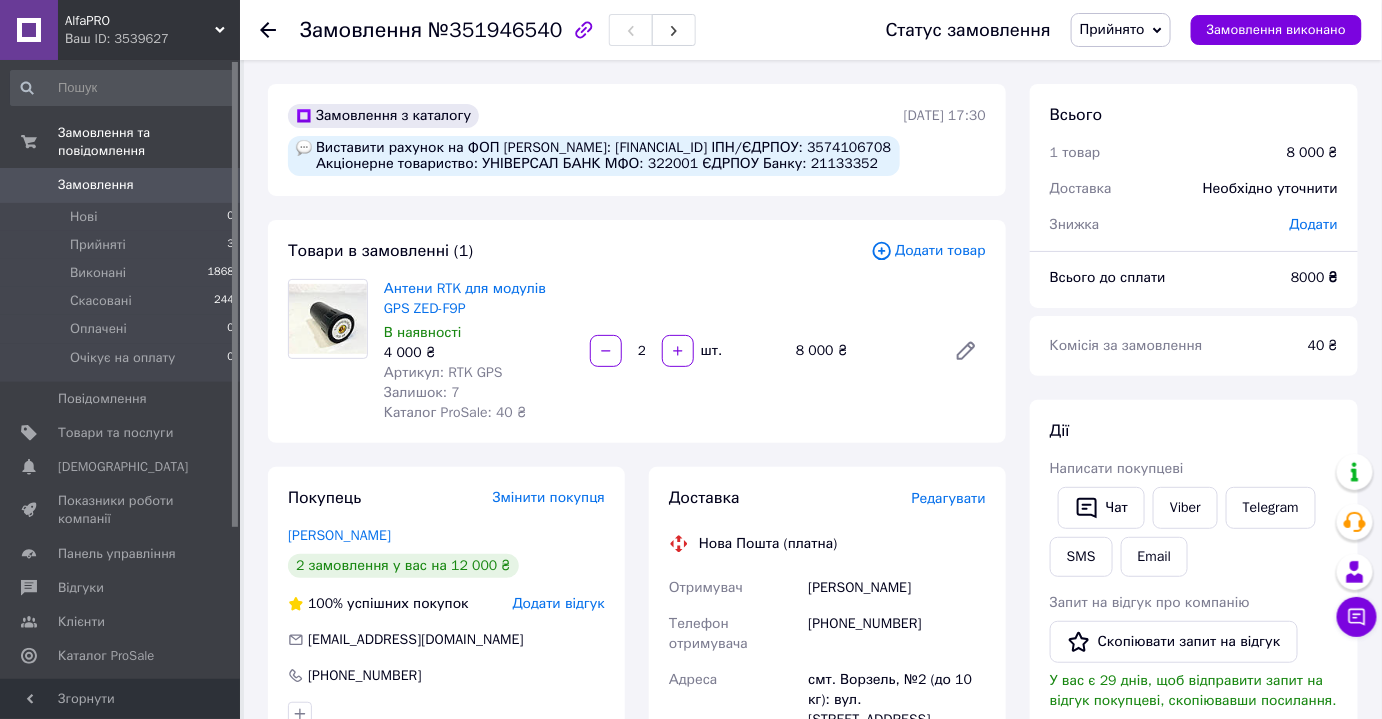 click on "Виставити рахунок на  ФОП Василяка Анна Олексіївна
IBAN: UA183220010000026006340112022
ІПН/ЄДРПОУ: 3574106708
Акціонерне товариство: УНІВЕРСАЛ БАНК
МФО: 322001
ЄДРПОУ Банку: 21133352" at bounding box center [594, 156] 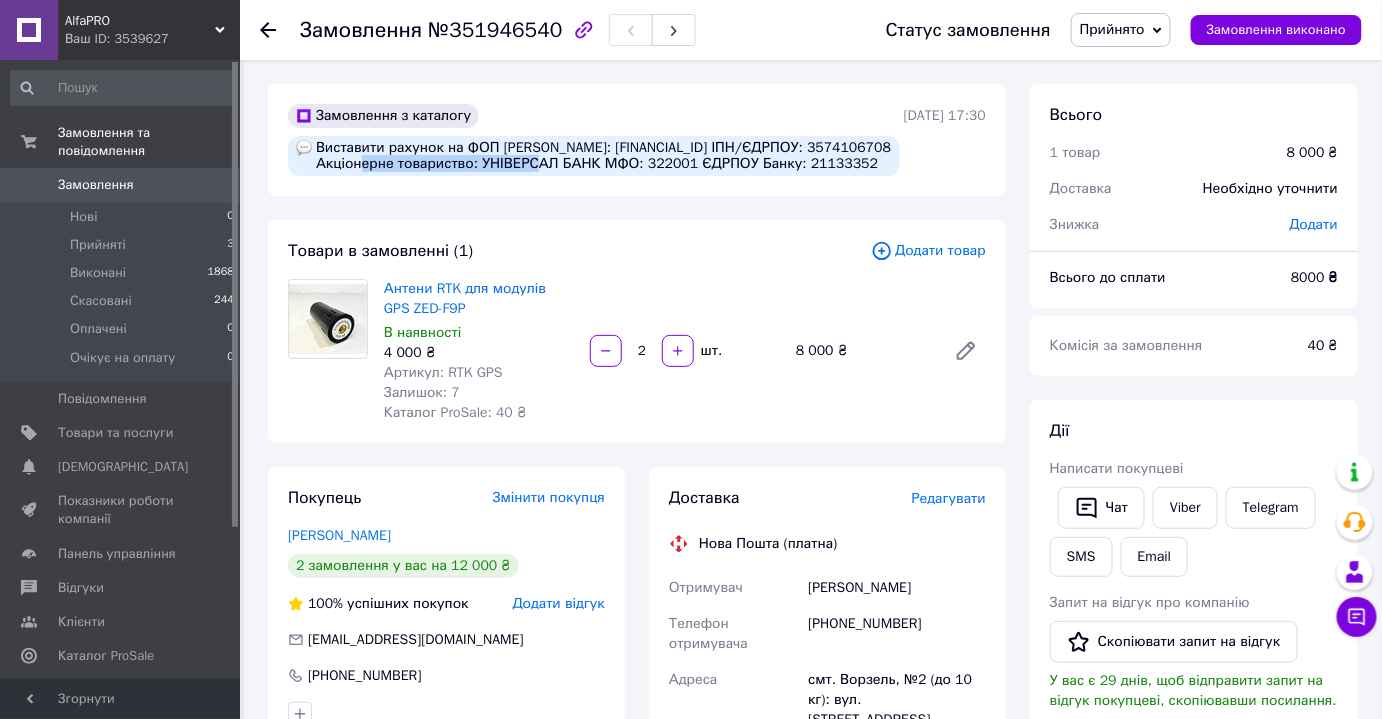 drag, startPoint x: 539, startPoint y: 159, endPoint x: 704, endPoint y: 167, distance: 165.19383 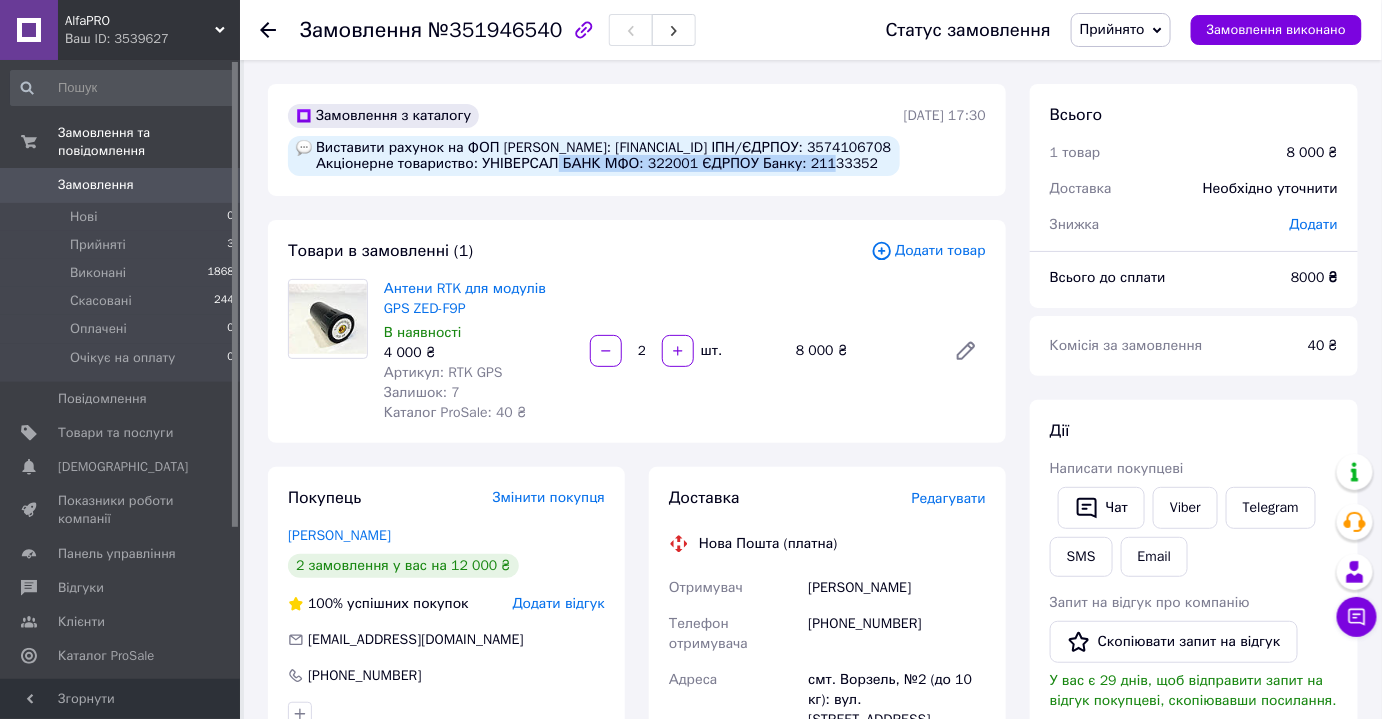 drag, startPoint x: 712, startPoint y: 165, endPoint x: 505, endPoint y: 187, distance: 208.1658 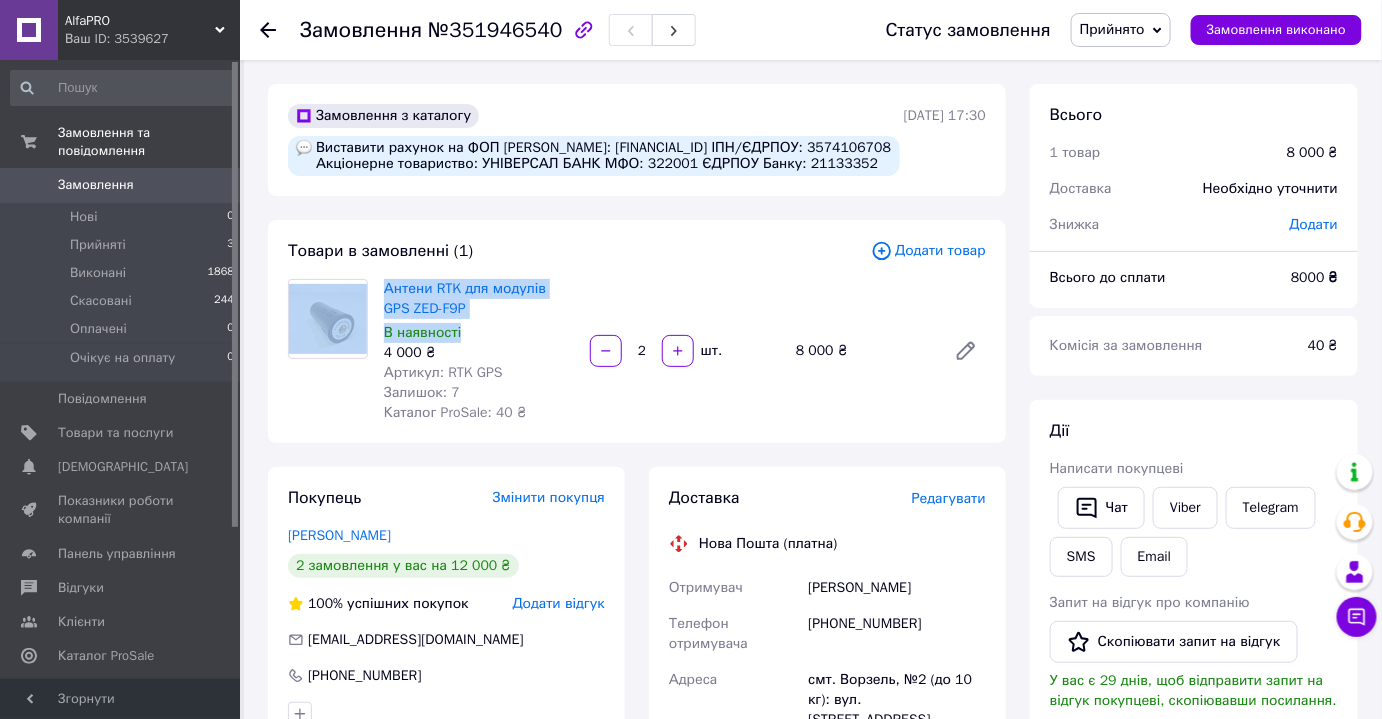 drag, startPoint x: 375, startPoint y: 303, endPoint x: 480, endPoint y: 344, distance: 112.720894 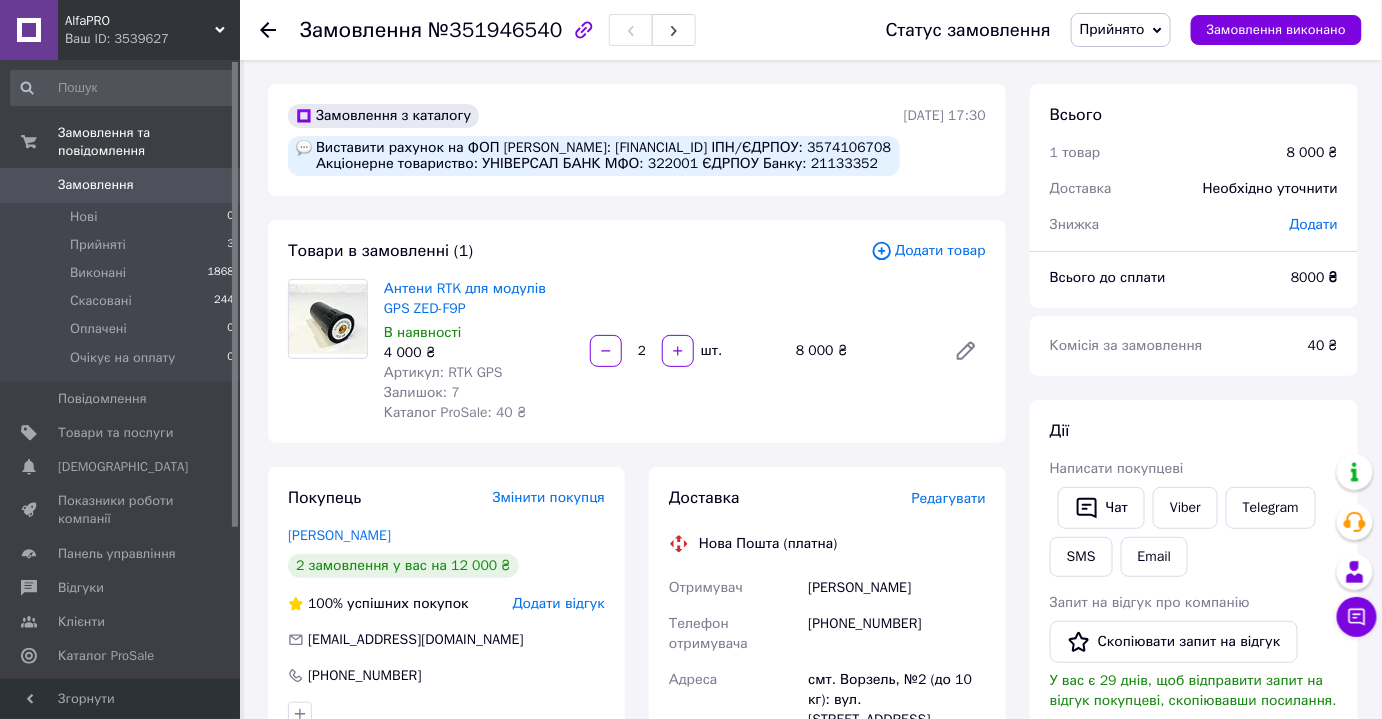 drag, startPoint x: 705, startPoint y: 314, endPoint x: 688, endPoint y: 313, distance: 17.029387 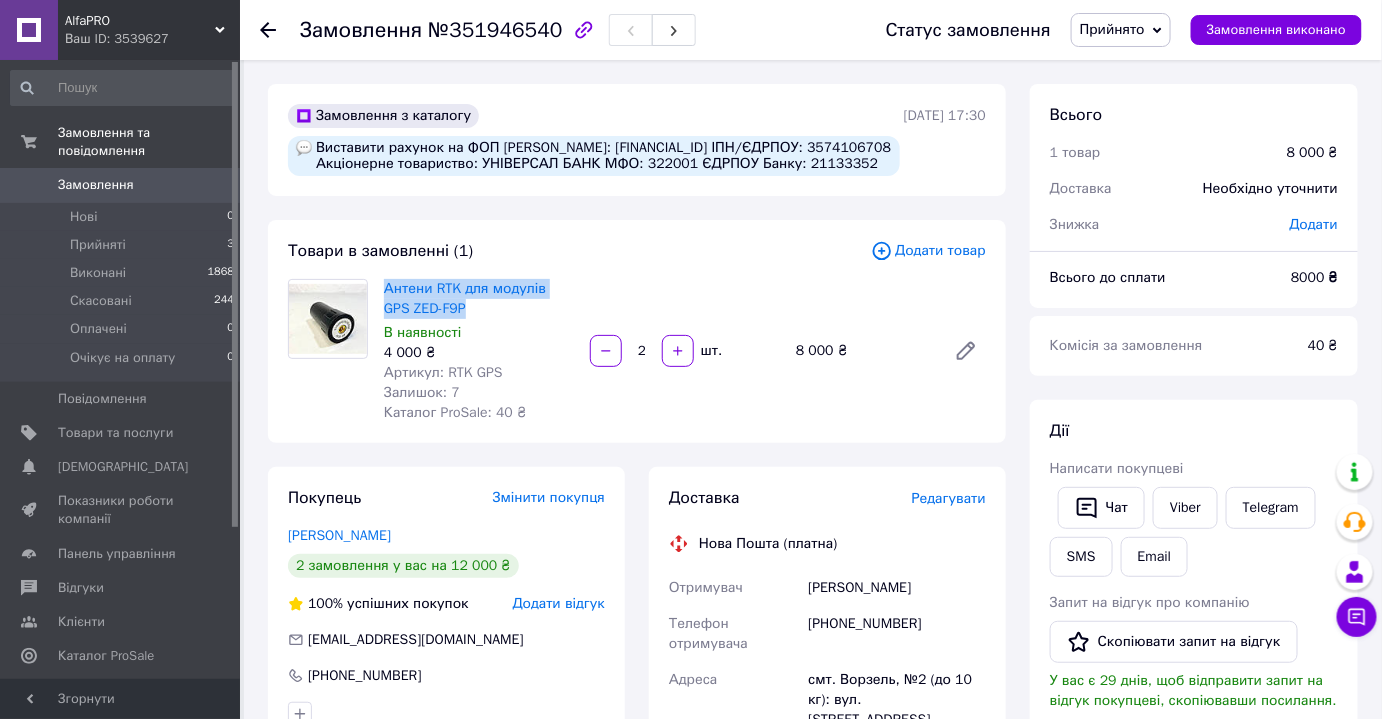 drag, startPoint x: 440, startPoint y: 322, endPoint x: 382, endPoint y: 296, distance: 63.560993 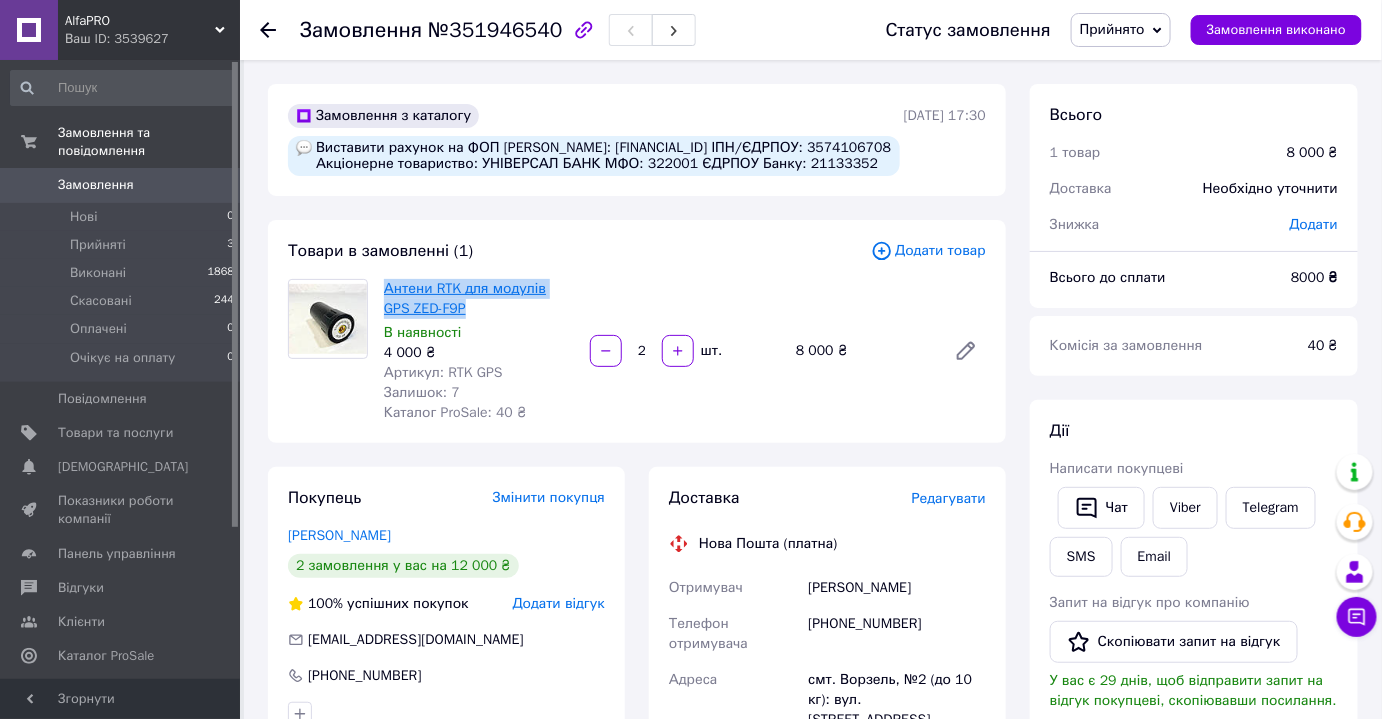 copy on "Антени RTK для модулів GPS ZED-F9P" 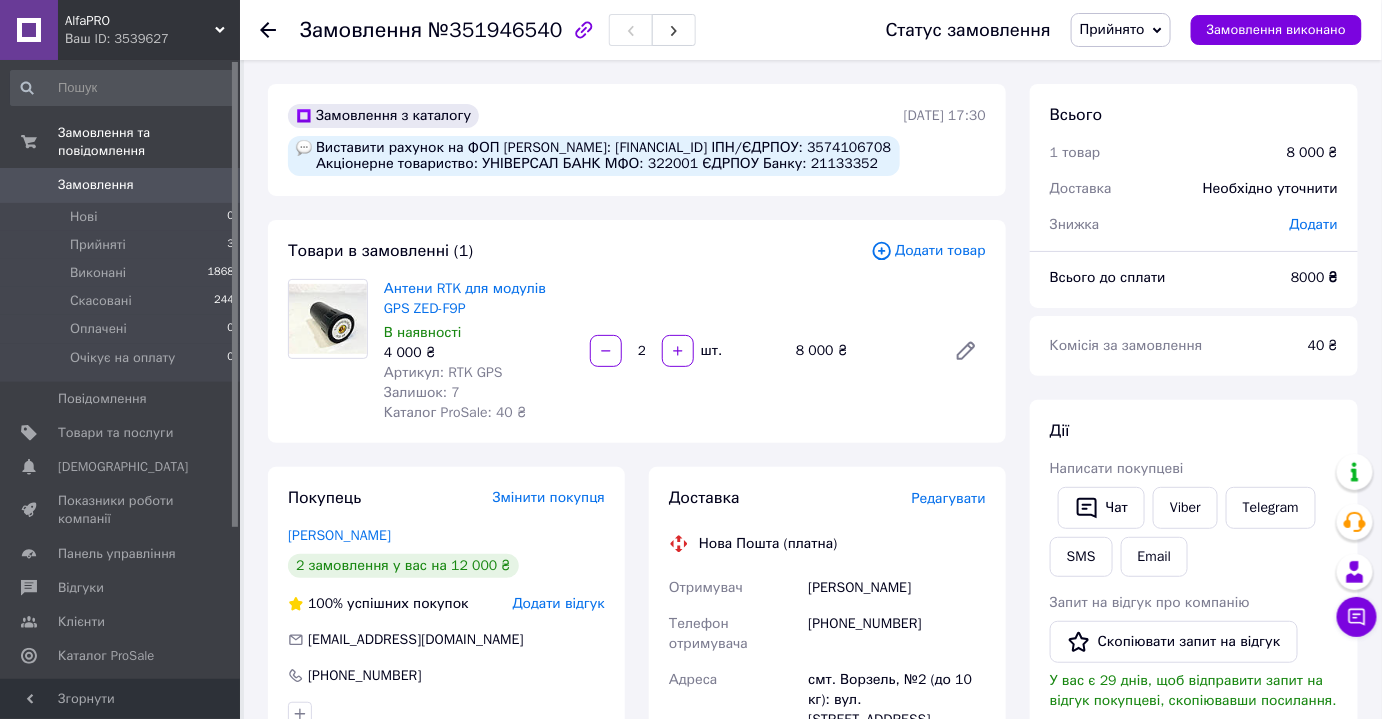 click on "Замовлення з каталогу Виставити рахунок на  ФОП Василяка Анна Олексіївна
IBAN: UA183220010000026006340112022
ІПН/ЄДРПОУ: 3574106708
Акціонерне товариство: УНІВЕРСАЛ БАНК
МФО: 322001
ЄДРПОУ Банку: 21133352 09.07.2025 | 17:30 Товари в замовленні (1) Додати товар Антени RTK для модулів GPS ZED-F9P В наявності 4 000 ₴ Артикул: RTK GPS Залишок: 7 Каталог ProSale: 40 ₴  2   шт. 8 000 ₴ Покупець Змінити покупця Крижановський Дмитро 2 замовлення у вас на 12 000 ₴ 100%   успішних покупок Додати відгук d.body50@gmail.com +380936204660 Оплата Післяплата Доставка Редагувати Нова Пошта (платна) Отримувач Крижановський Дмитро +380936204660 Адреса <" at bounding box center (637, 757) 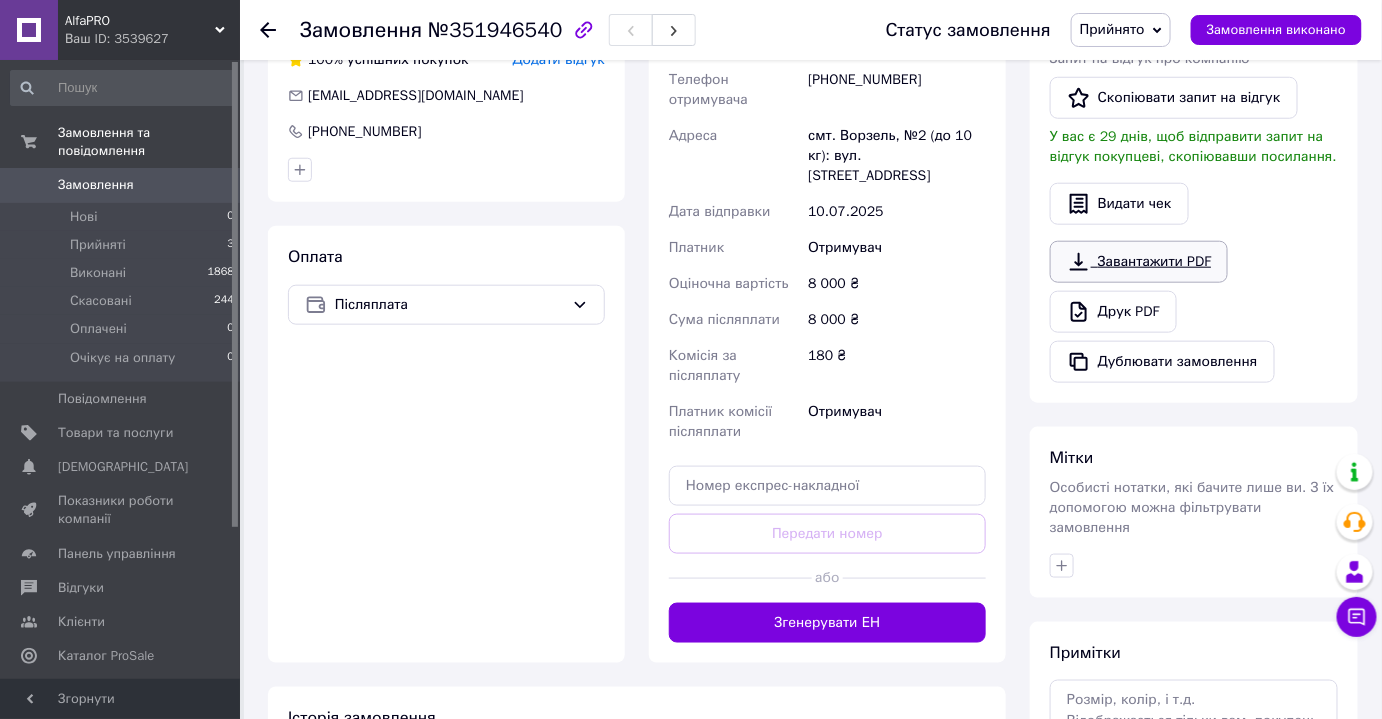 scroll, scrollTop: 256, scrollLeft: 0, axis: vertical 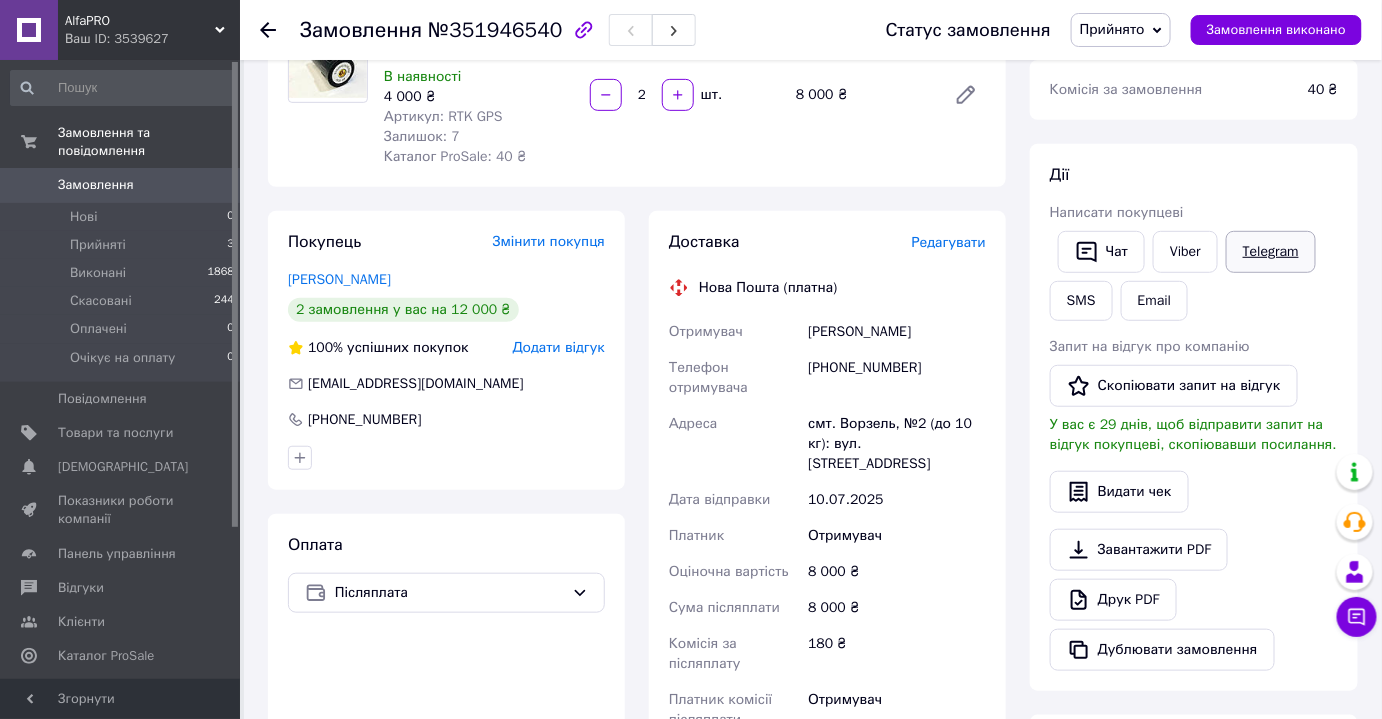 click on "Telegram" at bounding box center [1271, 252] 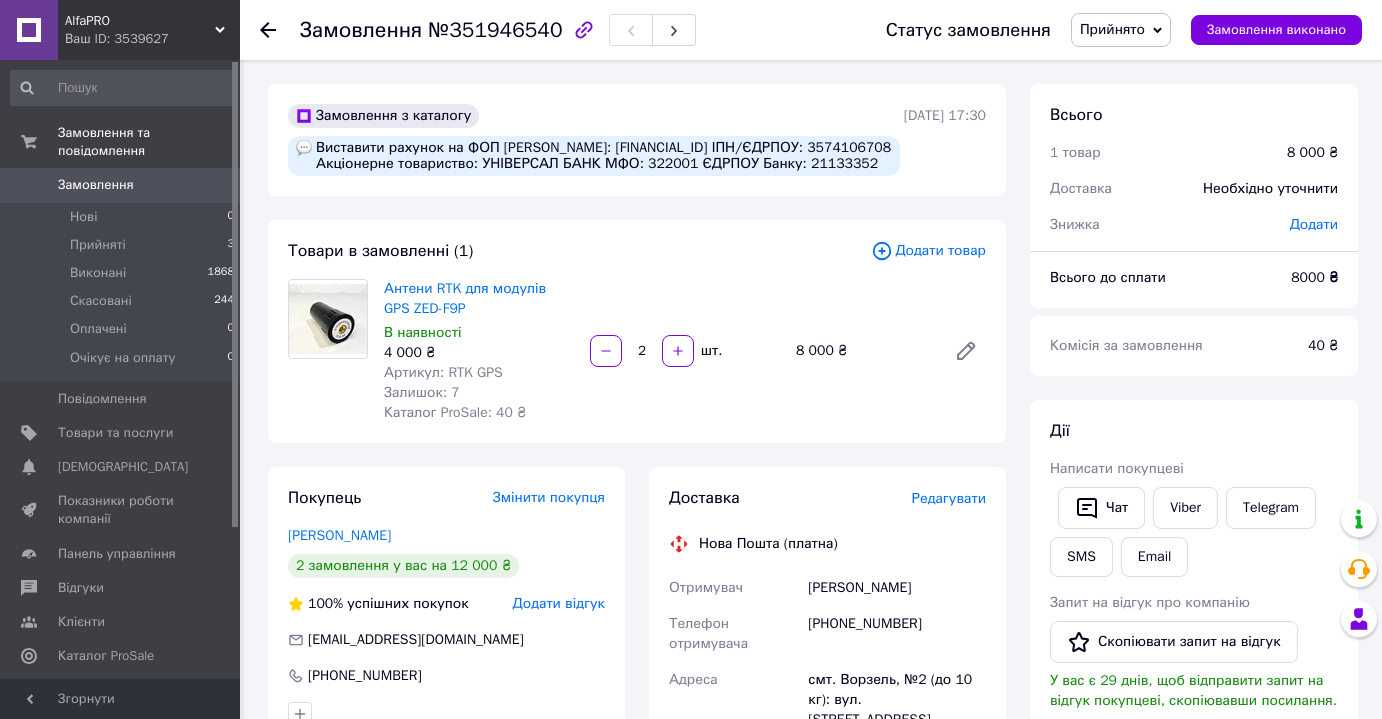 scroll, scrollTop: 256, scrollLeft: 0, axis: vertical 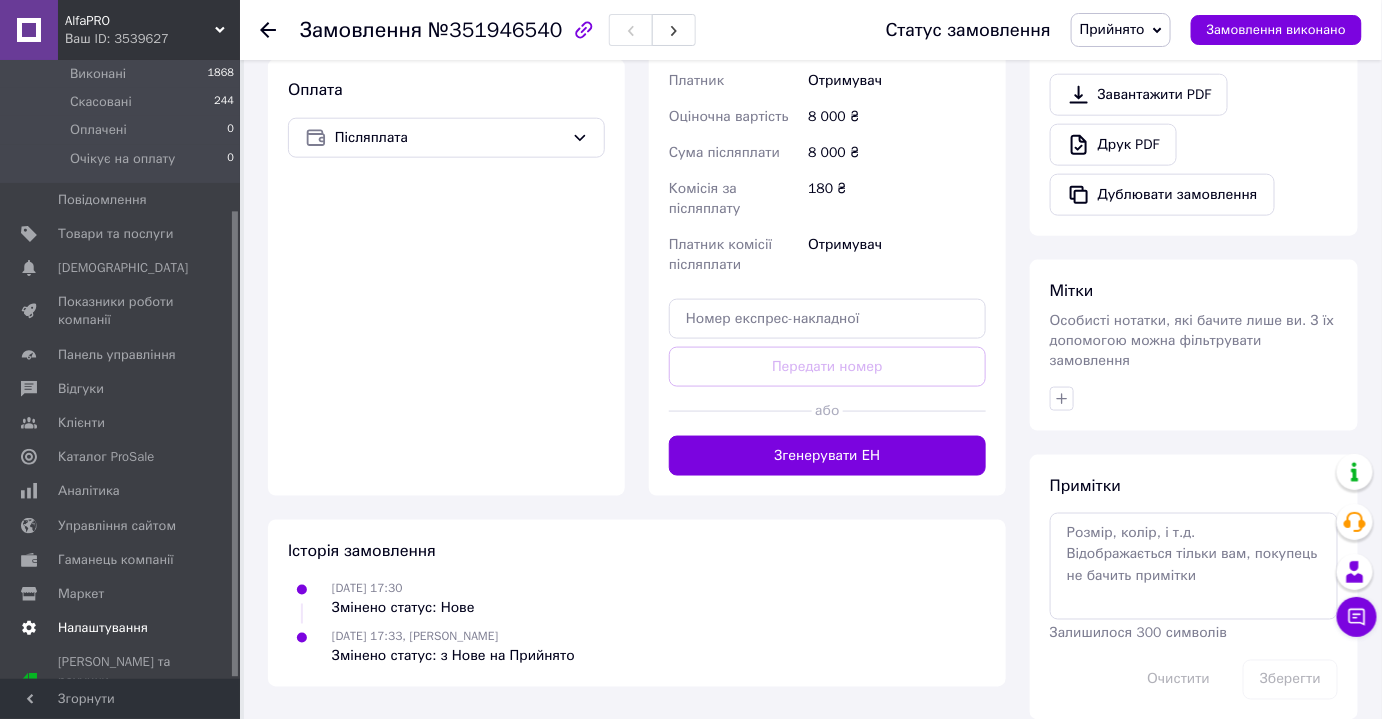 click on "Налаштування" at bounding box center [103, 628] 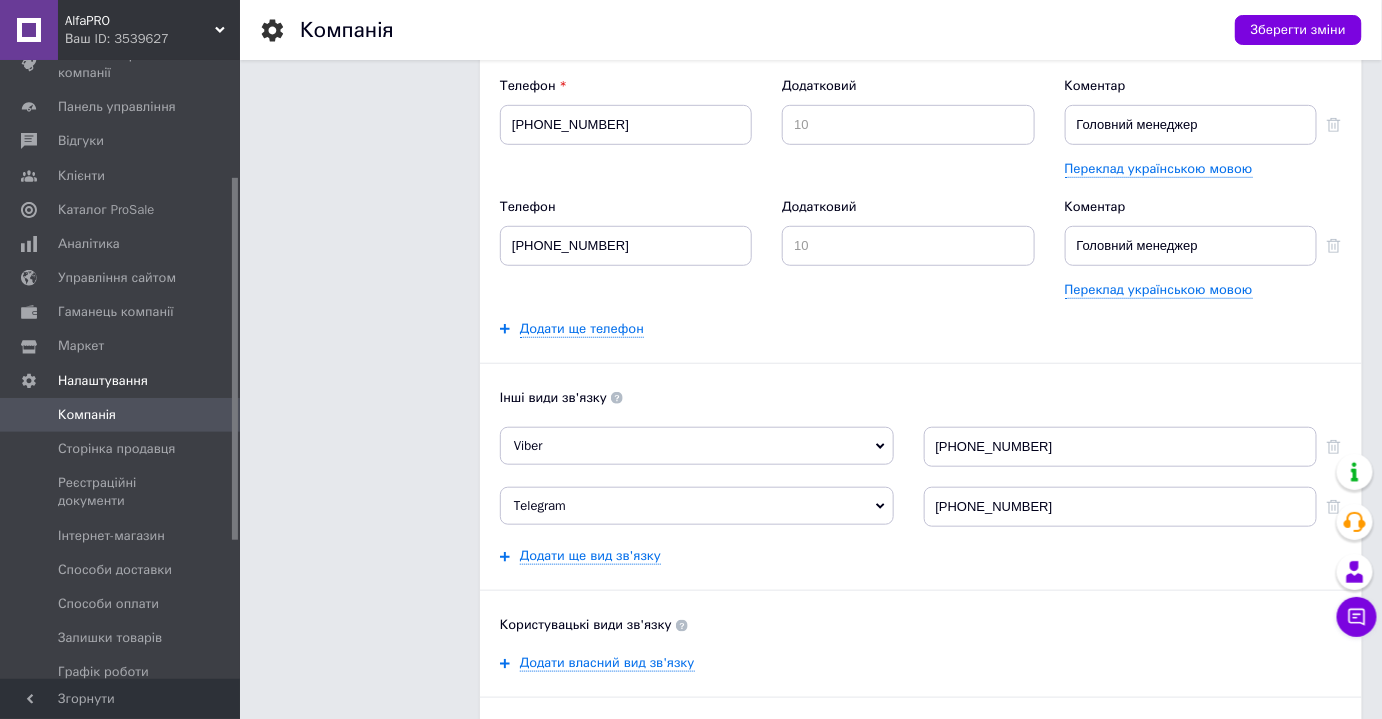 scroll, scrollTop: 363, scrollLeft: 0, axis: vertical 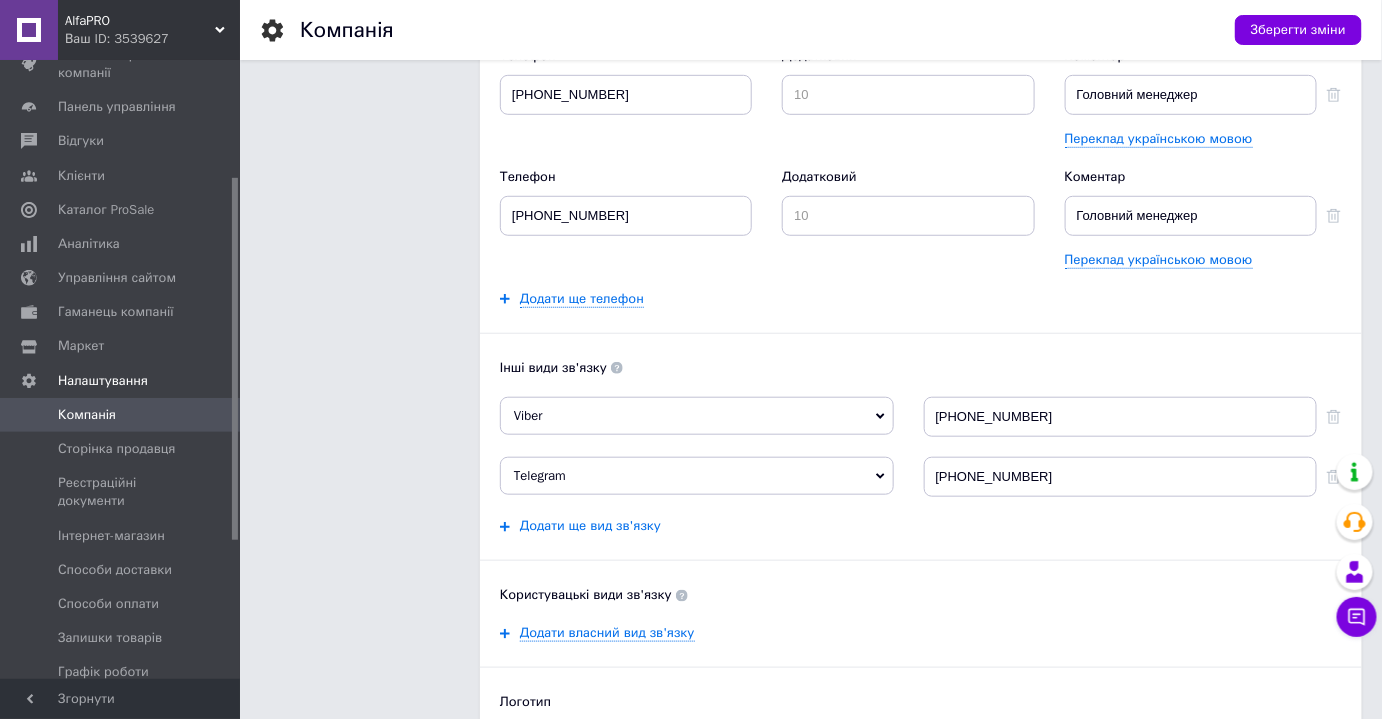click on "Додати ще вид зв'язку" at bounding box center (590, 526) 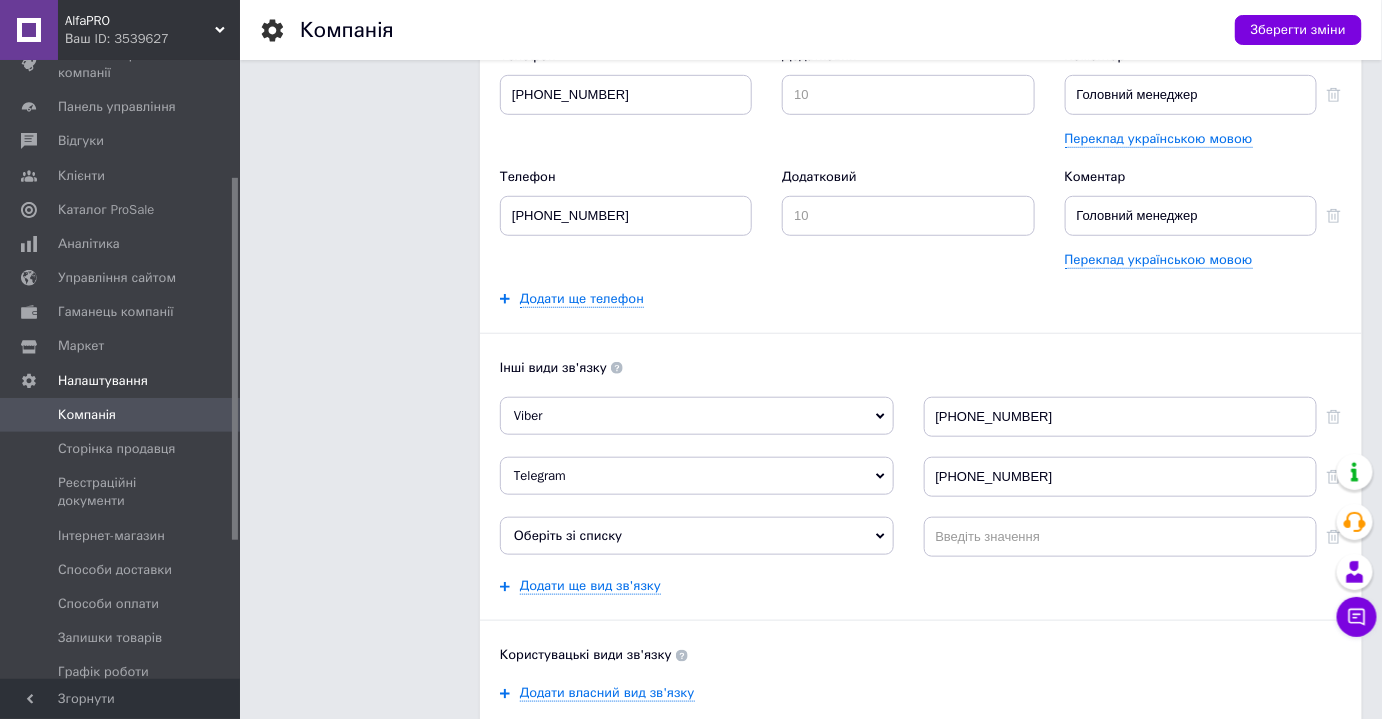 click on "Оберіть зі списку" at bounding box center [697, 536] 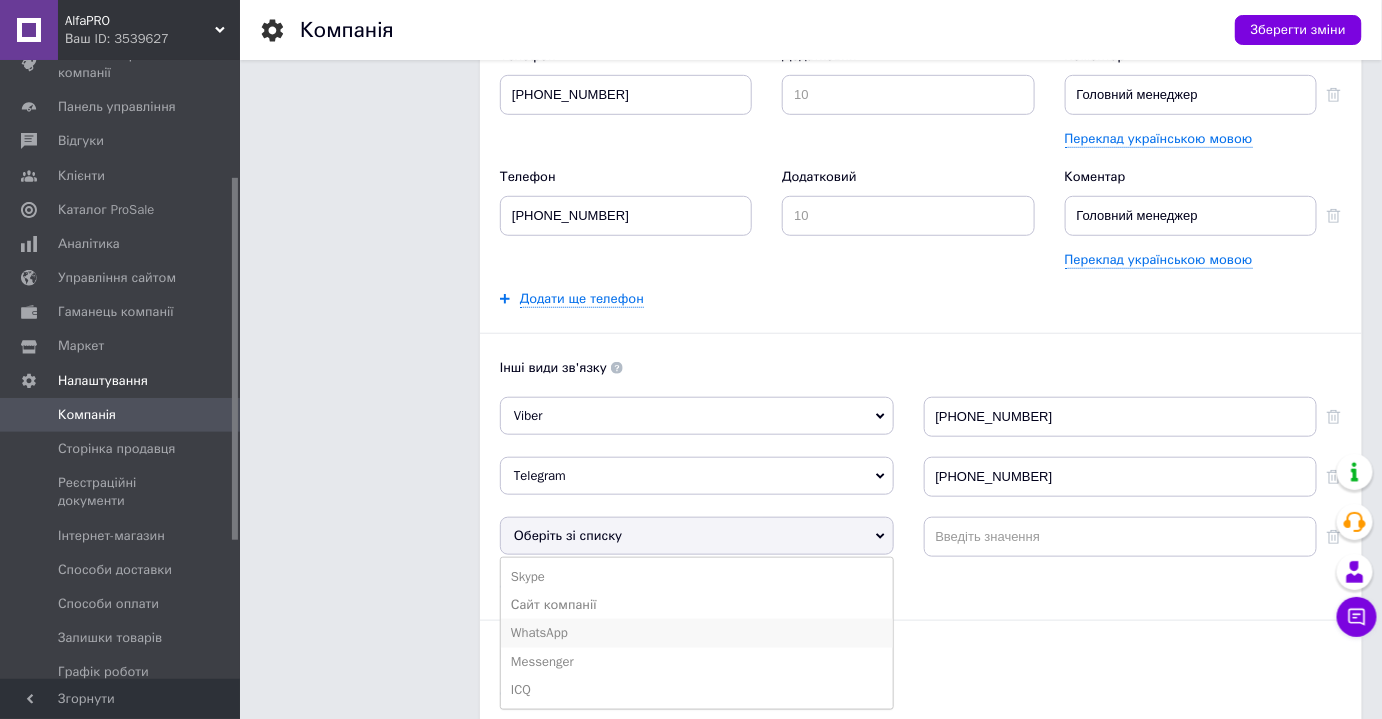 click on "WhatsApp" at bounding box center (697, 633) 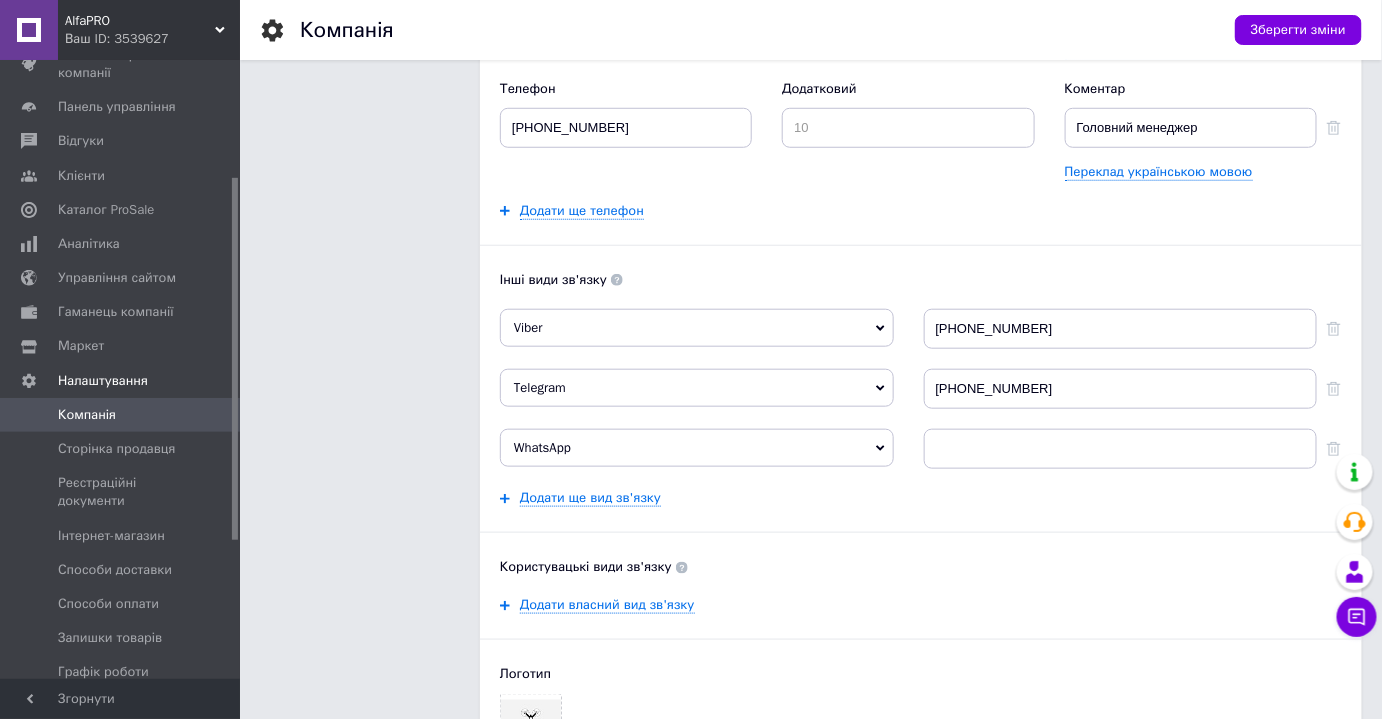 scroll, scrollTop: 545, scrollLeft: 0, axis: vertical 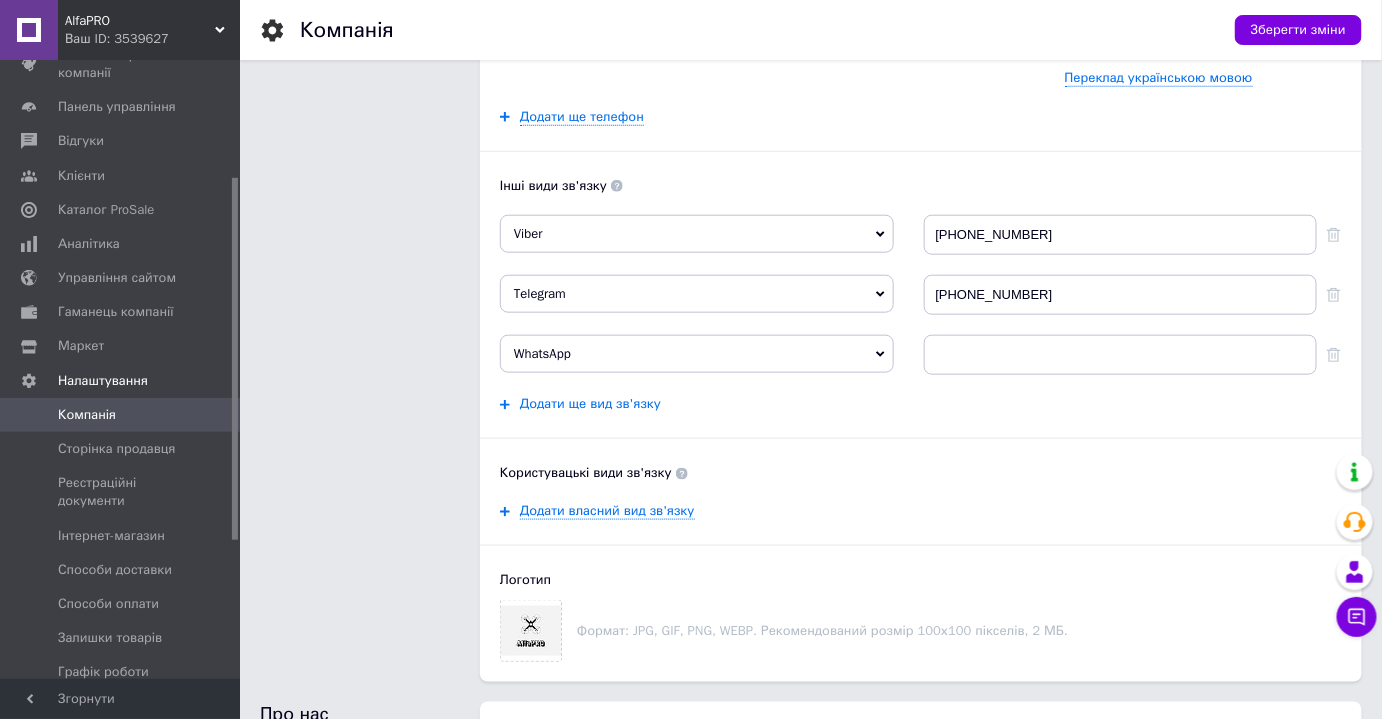 click on "Додати ще вид зв'язку" at bounding box center (590, 404) 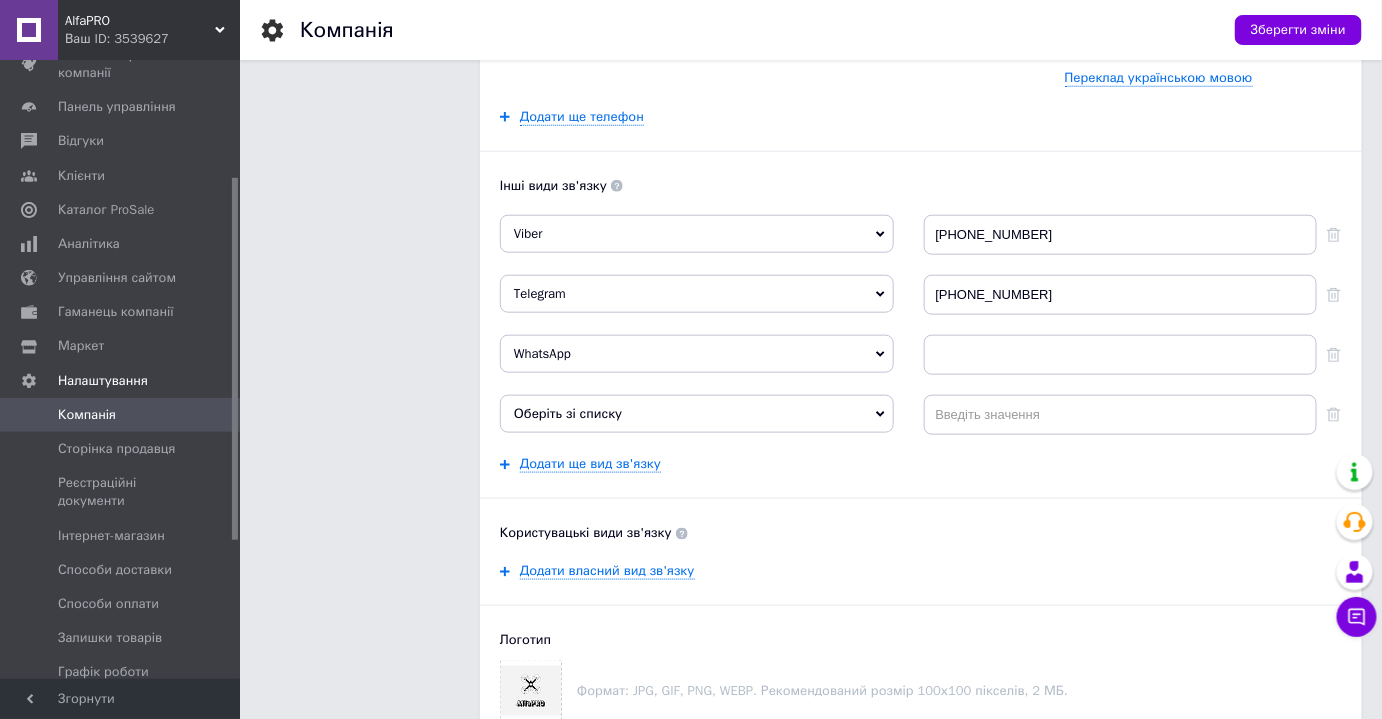 click on "Оберіть зі списку" at bounding box center (568, 413) 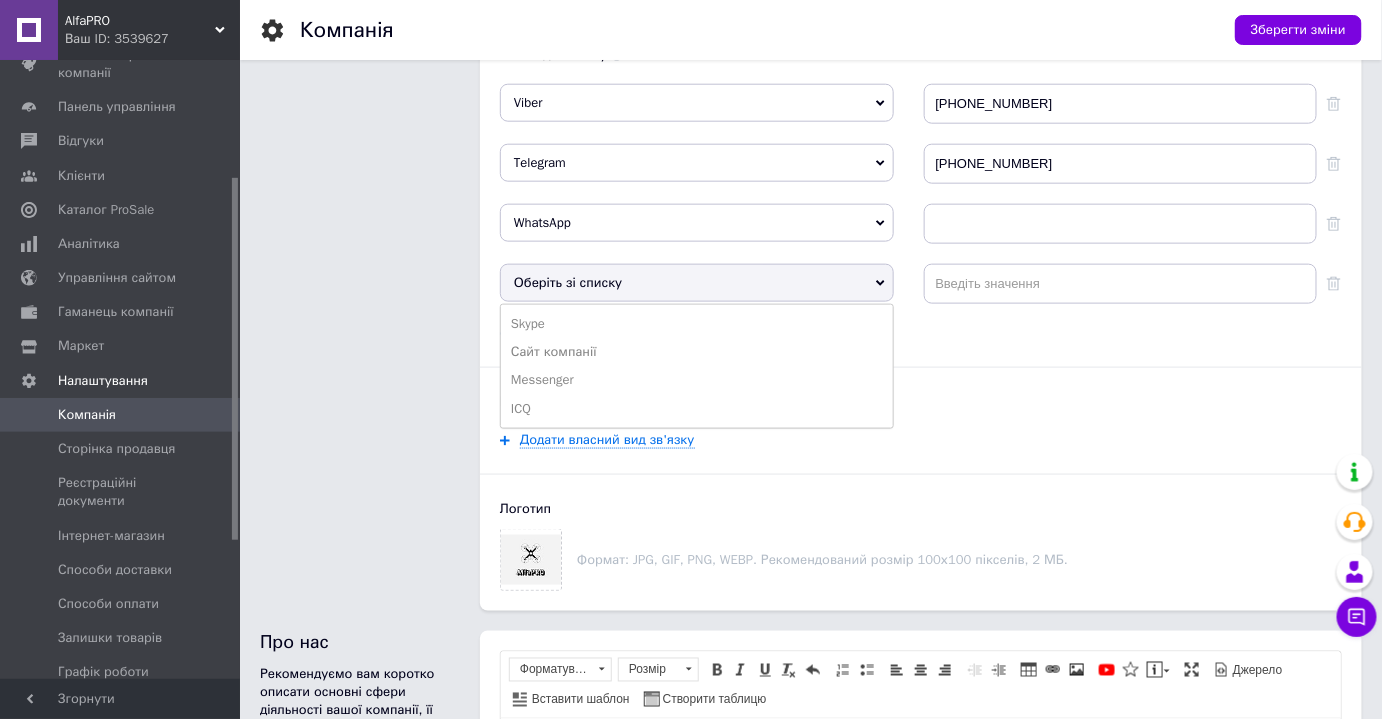 scroll, scrollTop: 636, scrollLeft: 0, axis: vertical 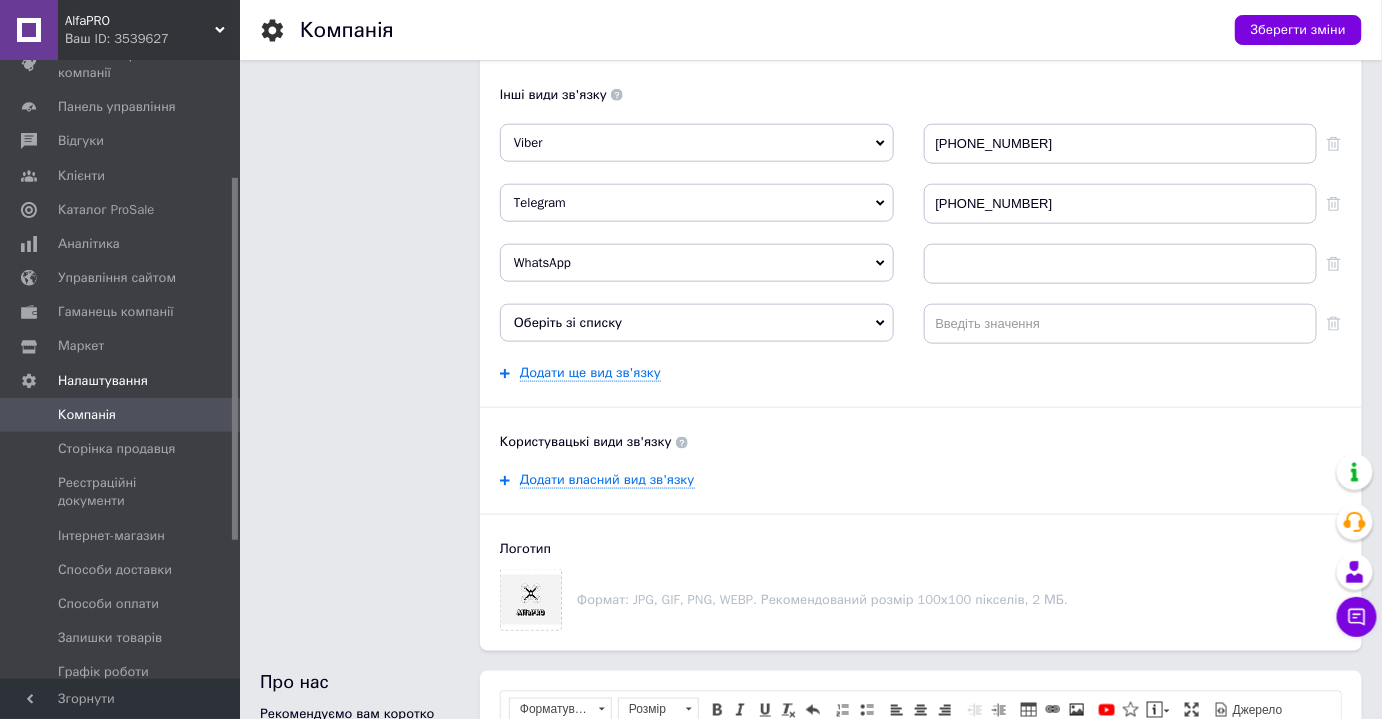 drag, startPoint x: 665, startPoint y: 514, endPoint x: 664, endPoint y: 502, distance: 12.0415945 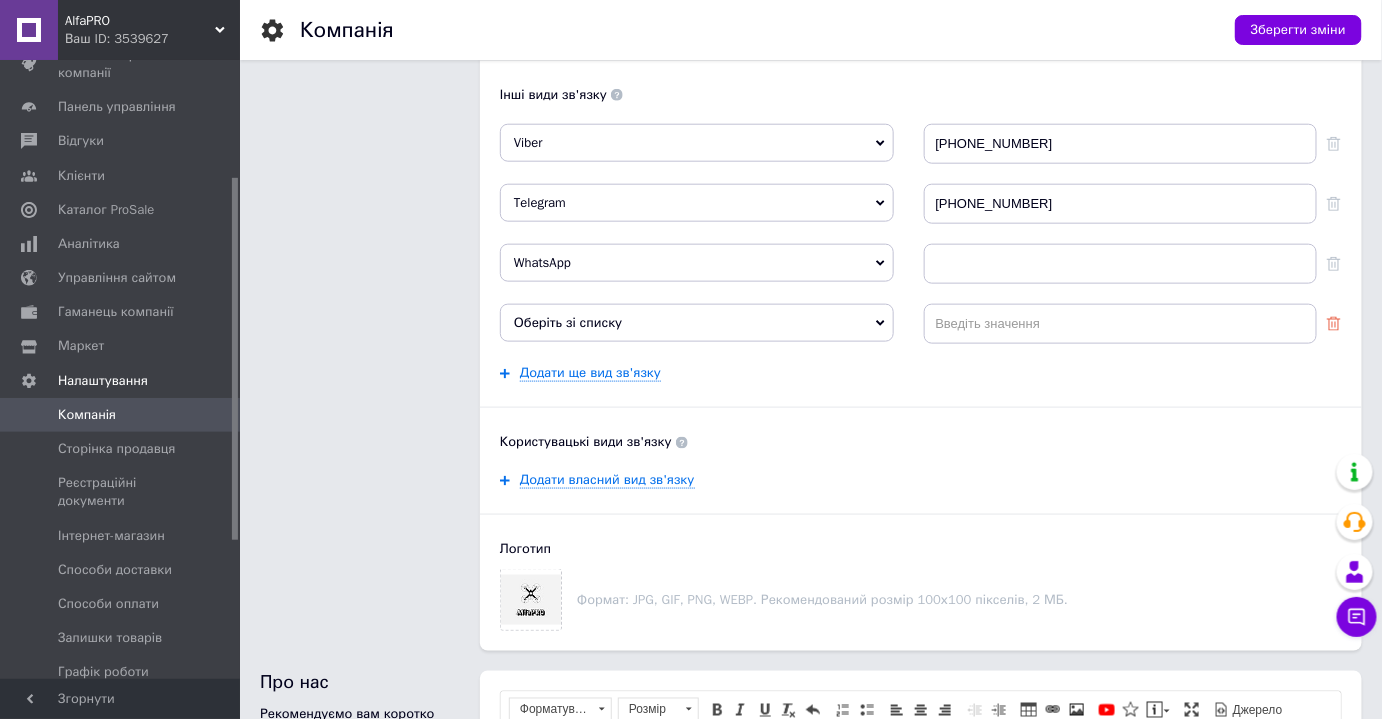 click 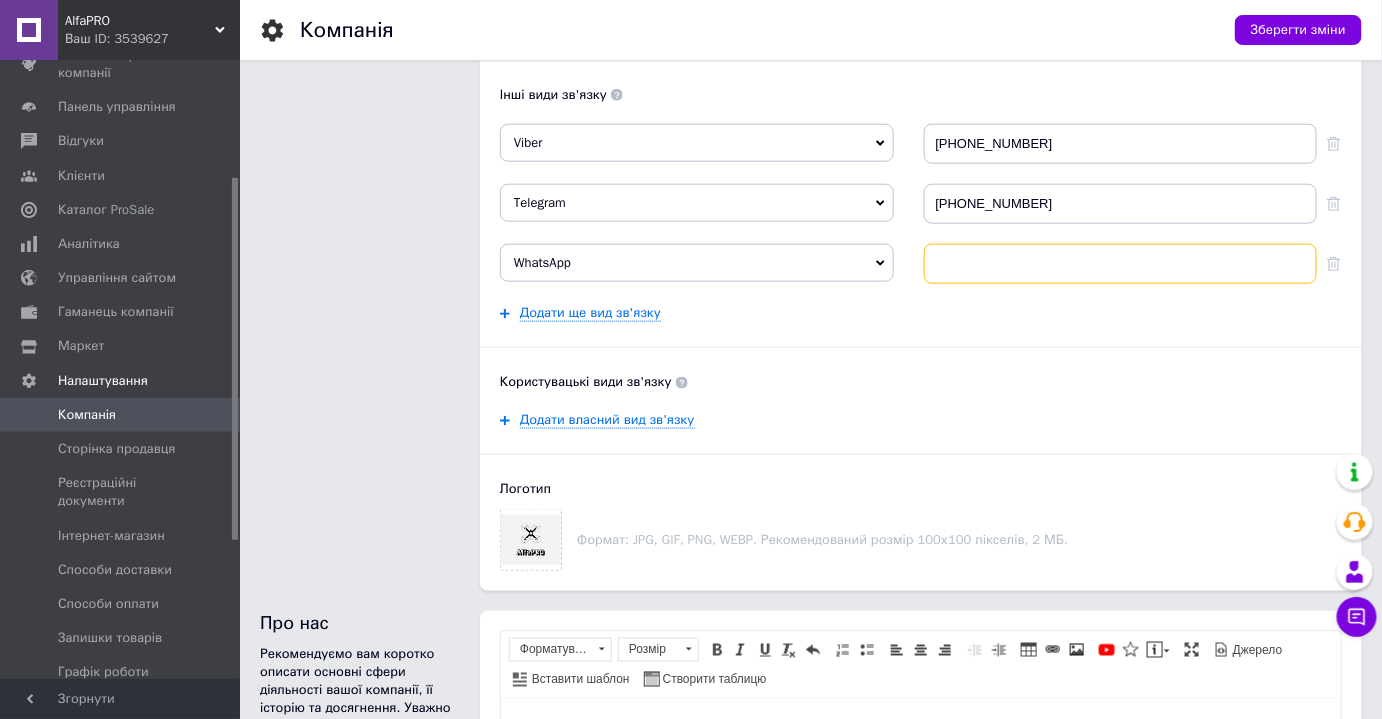 click at bounding box center [1121, 264] 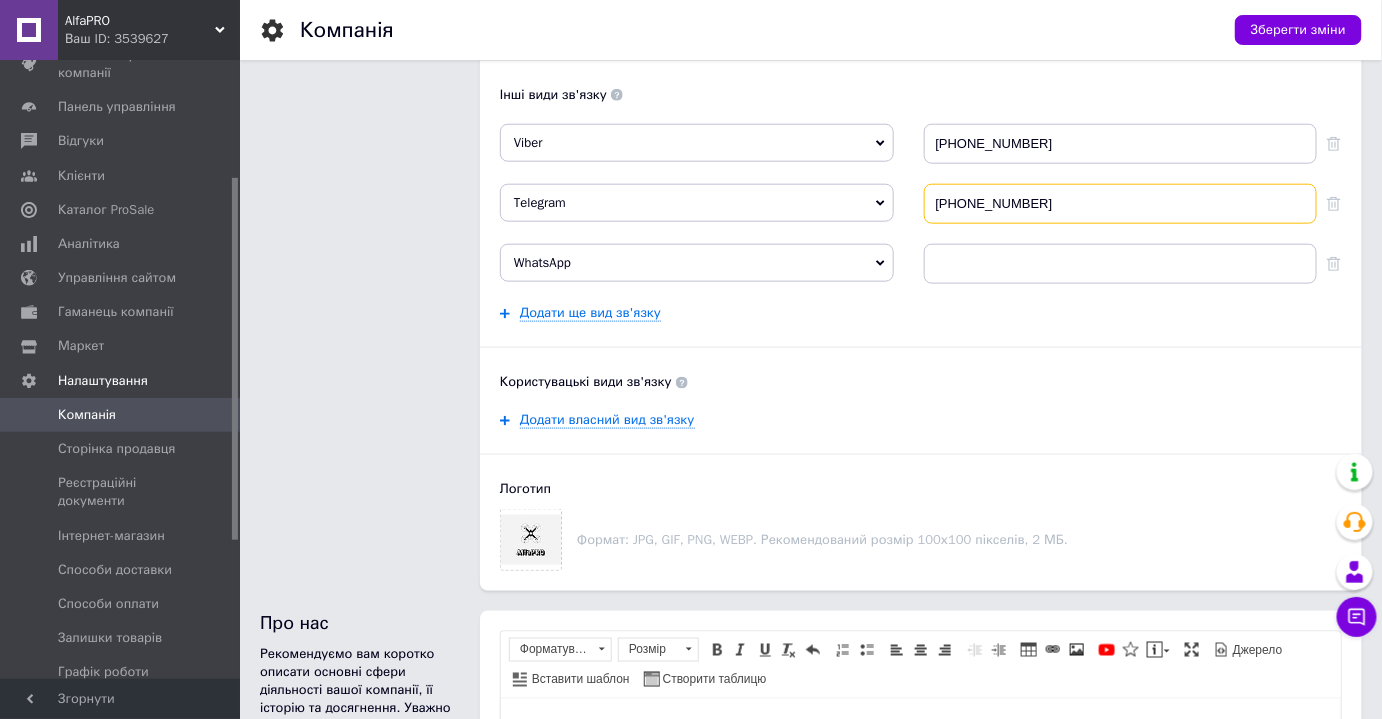 drag, startPoint x: 1042, startPoint y: 196, endPoint x: 879, endPoint y: 153, distance: 168.57639 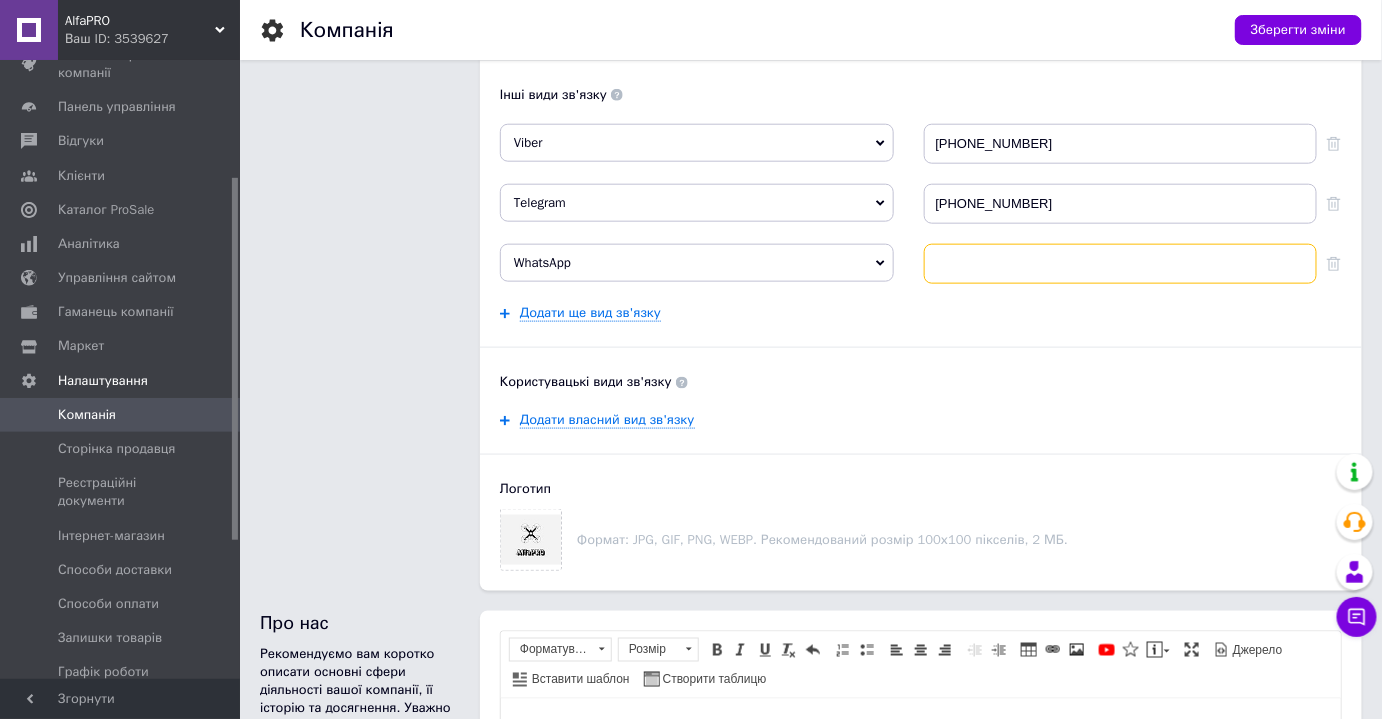 click at bounding box center [1121, 264] 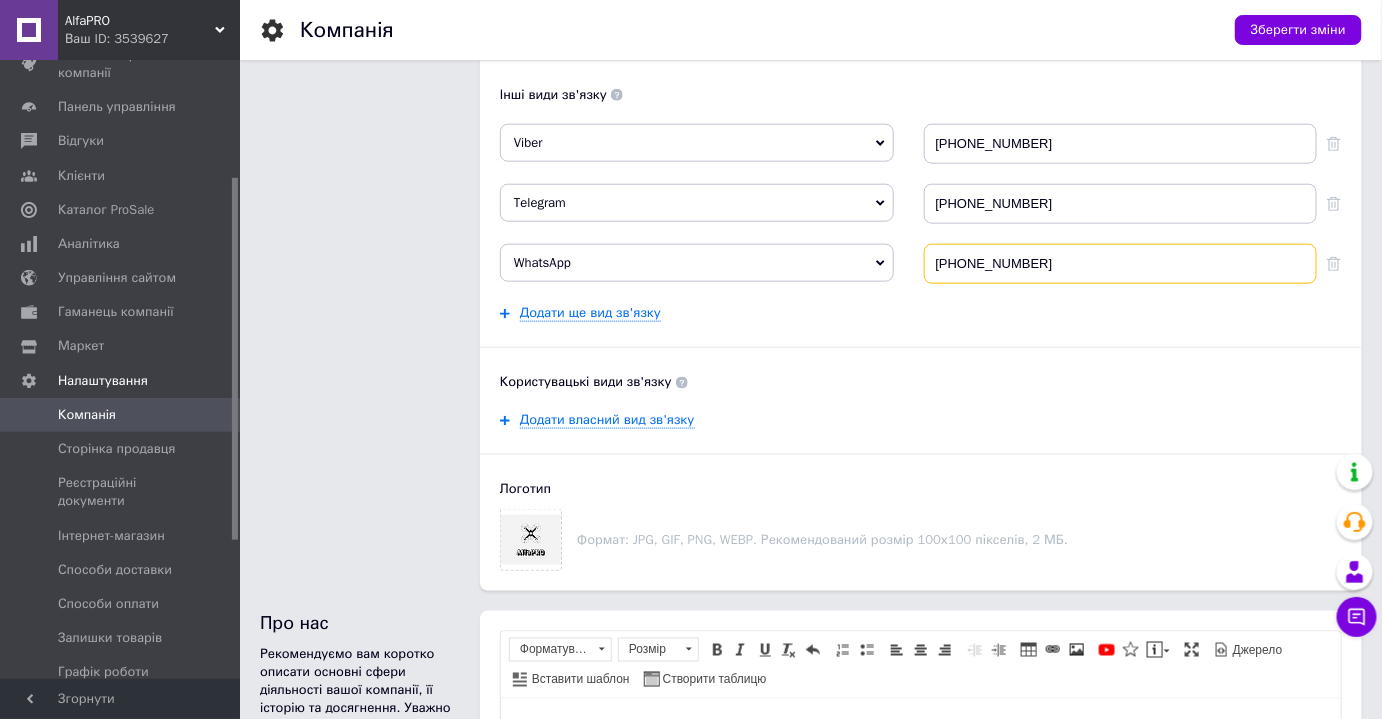 type on "+380966660906" 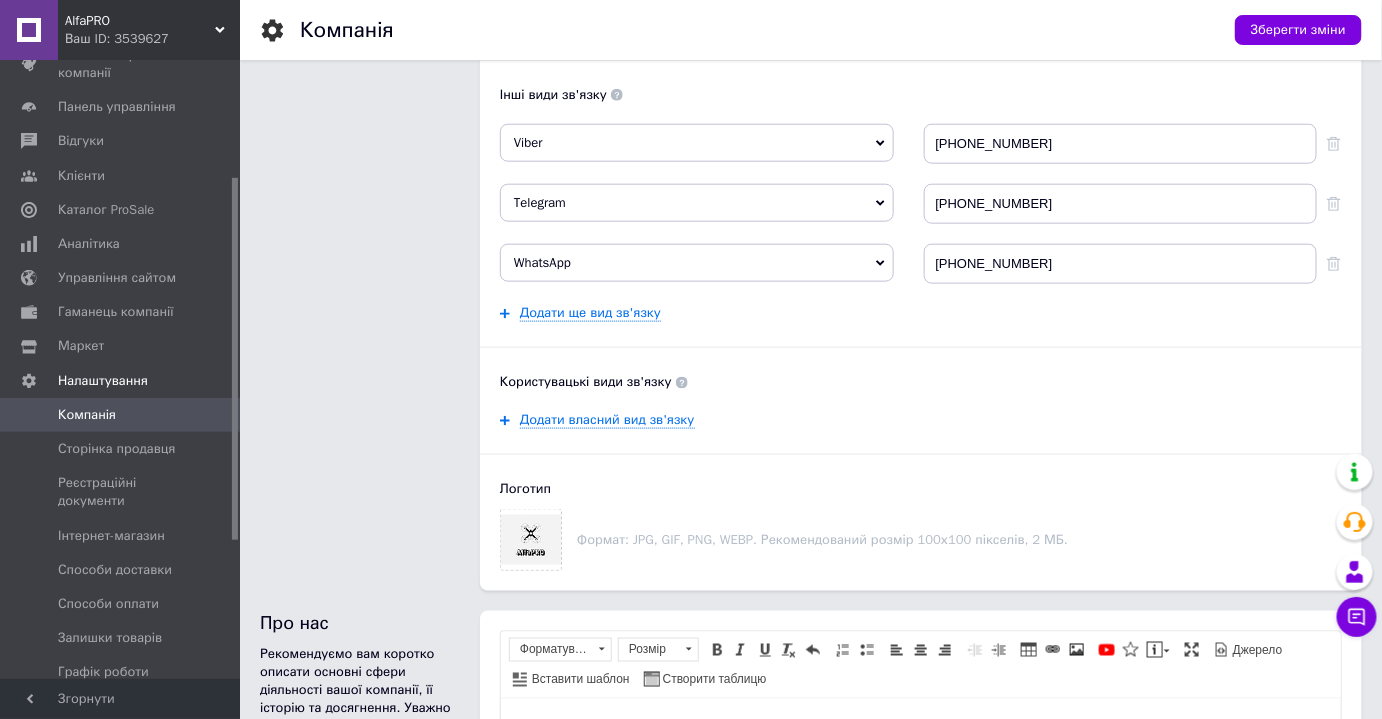 click on "Додати ще вид зв'язку" at bounding box center (921, 313) 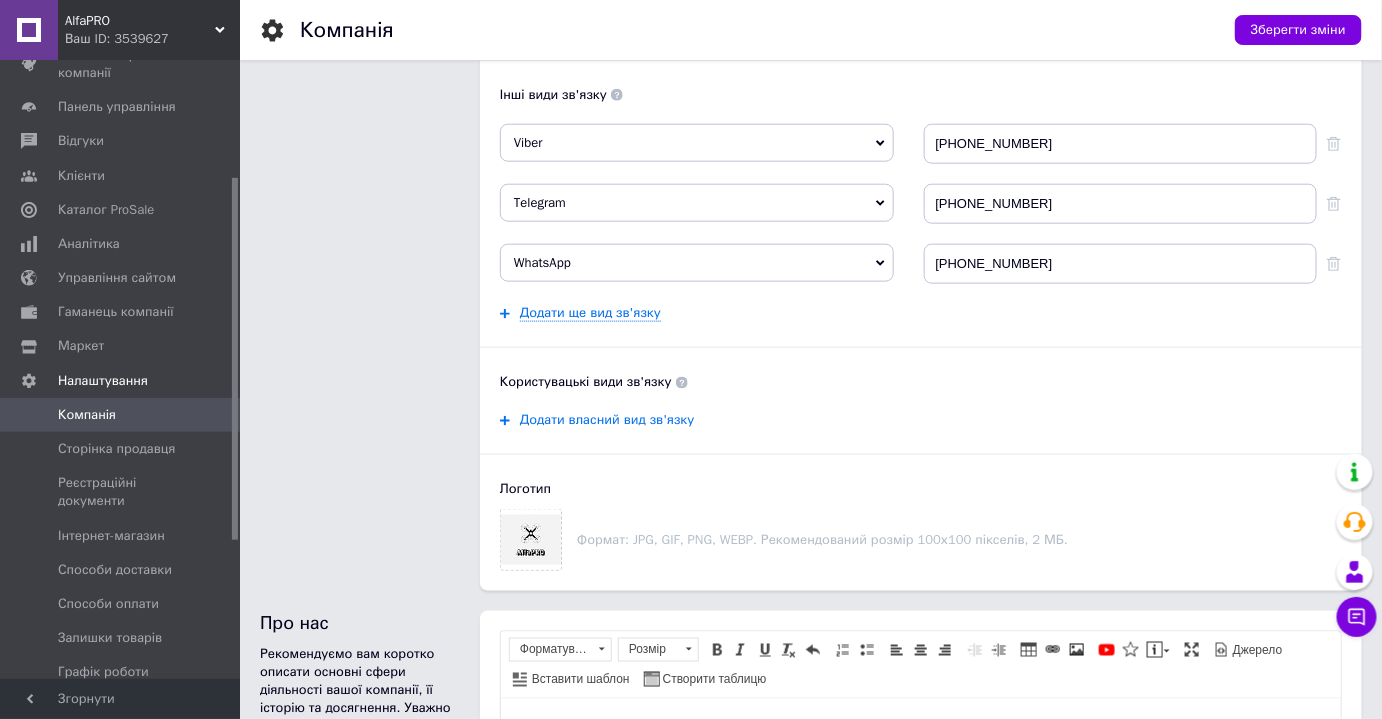 click on "Додати власний вид зв'язку" at bounding box center [607, 420] 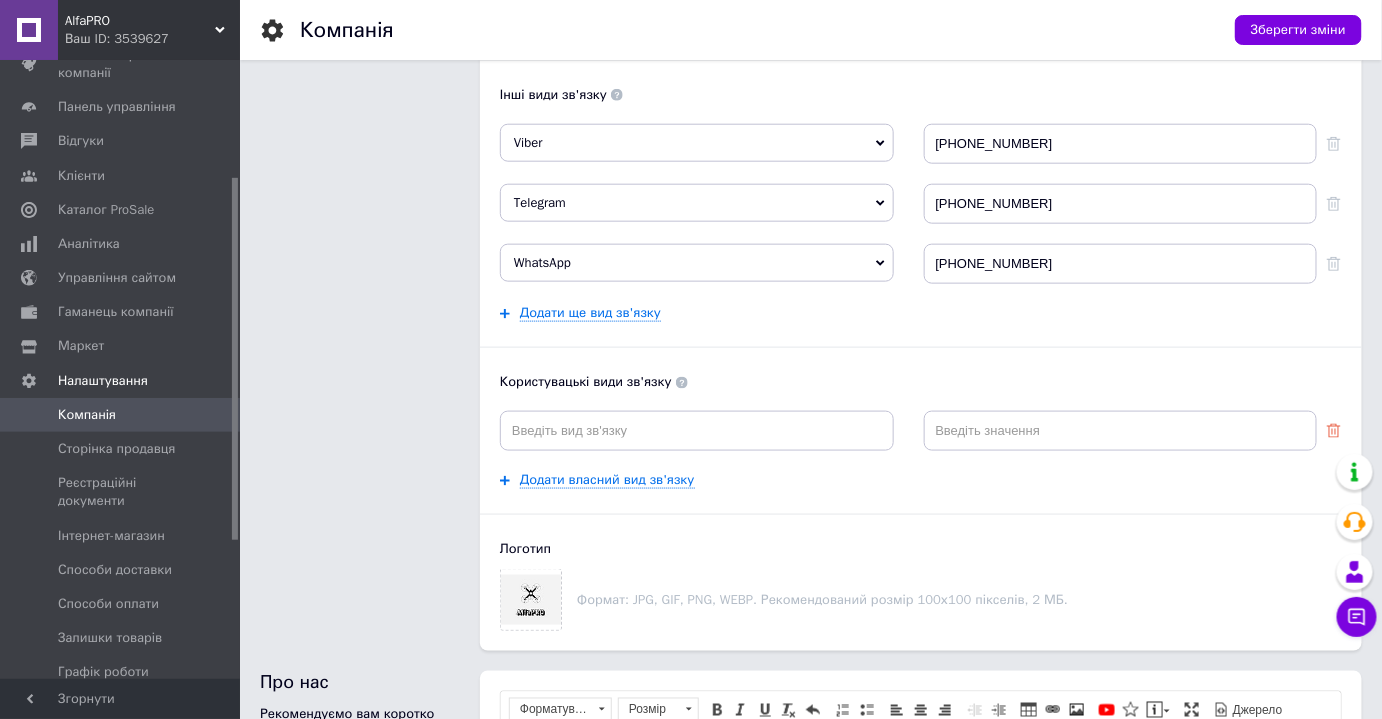 click 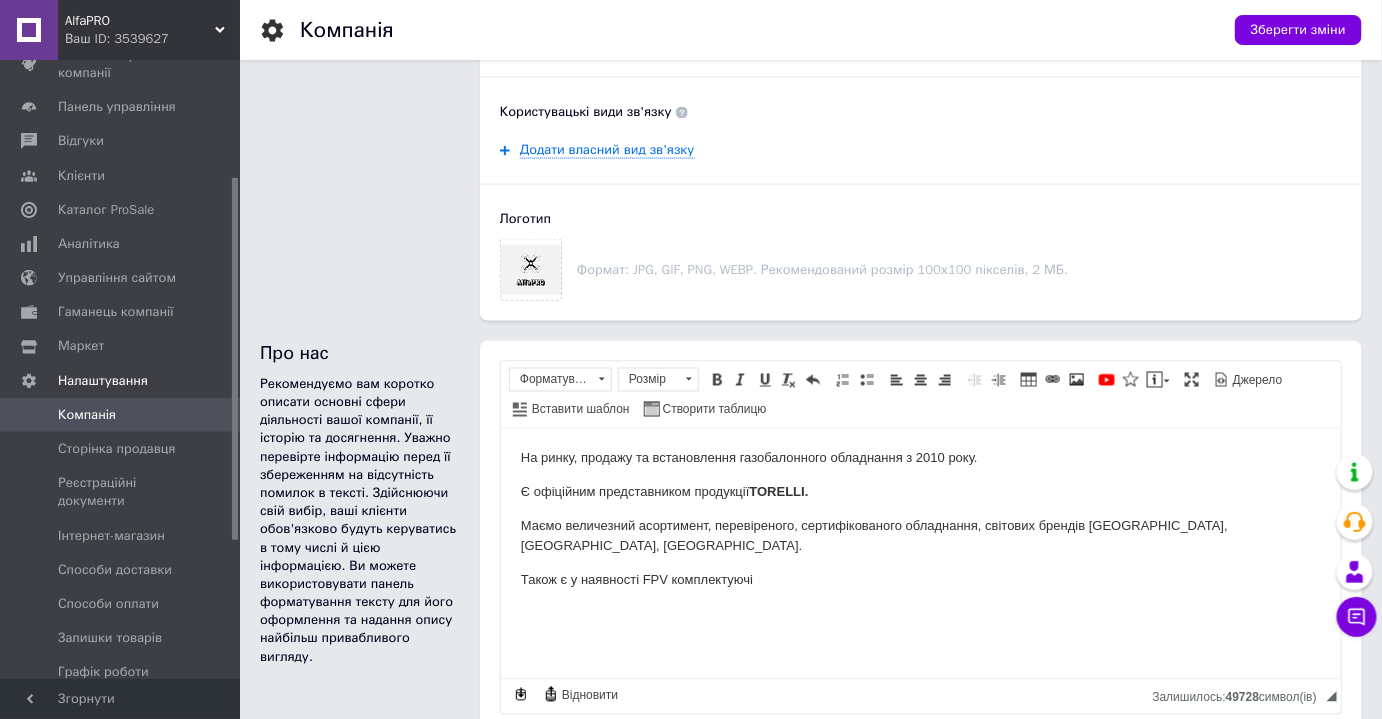 scroll, scrollTop: 909, scrollLeft: 0, axis: vertical 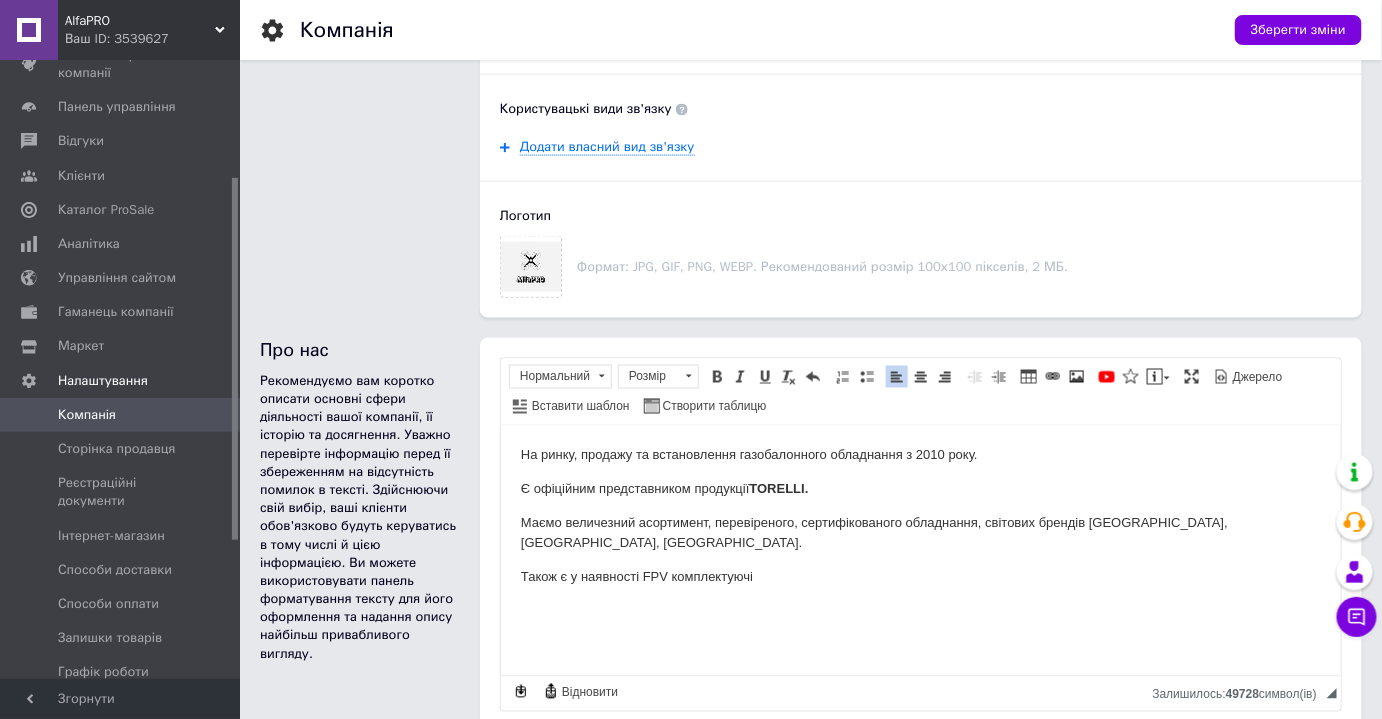 click on "На ринку, продажу та встановлення газобалонного обладнання з 2010 року." at bounding box center (920, 455) 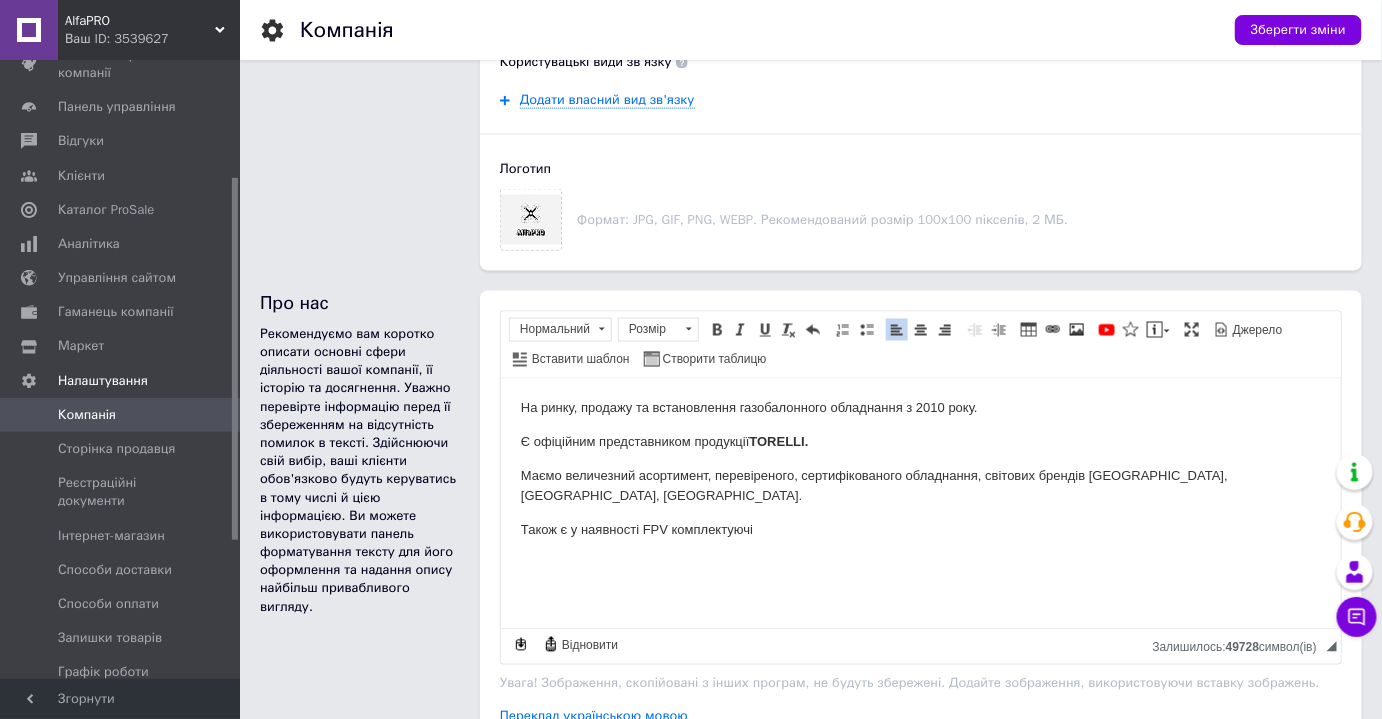scroll, scrollTop: 1000, scrollLeft: 0, axis: vertical 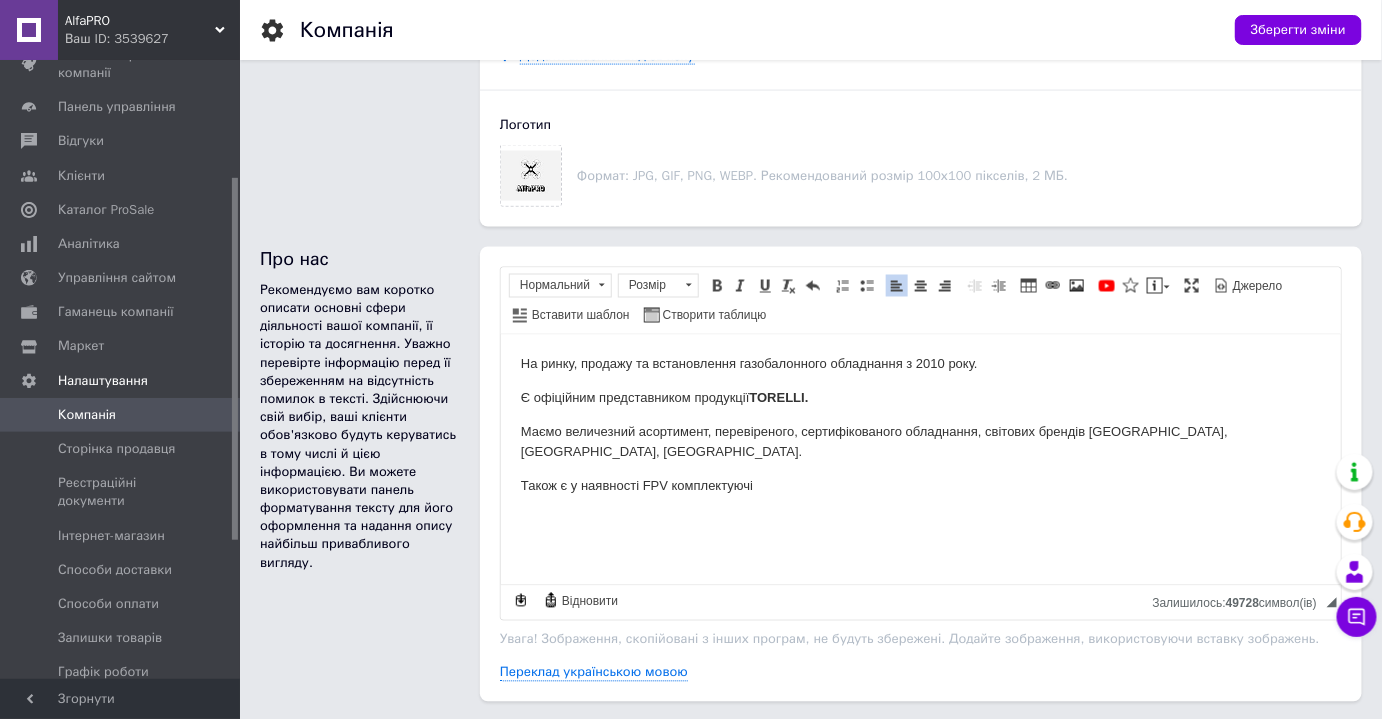 click on "Маємо величезний асортимент, перевіреного, сертифікованого обладнання, світових брендів Італії, Туреччини, Польщі." at bounding box center [920, 443] 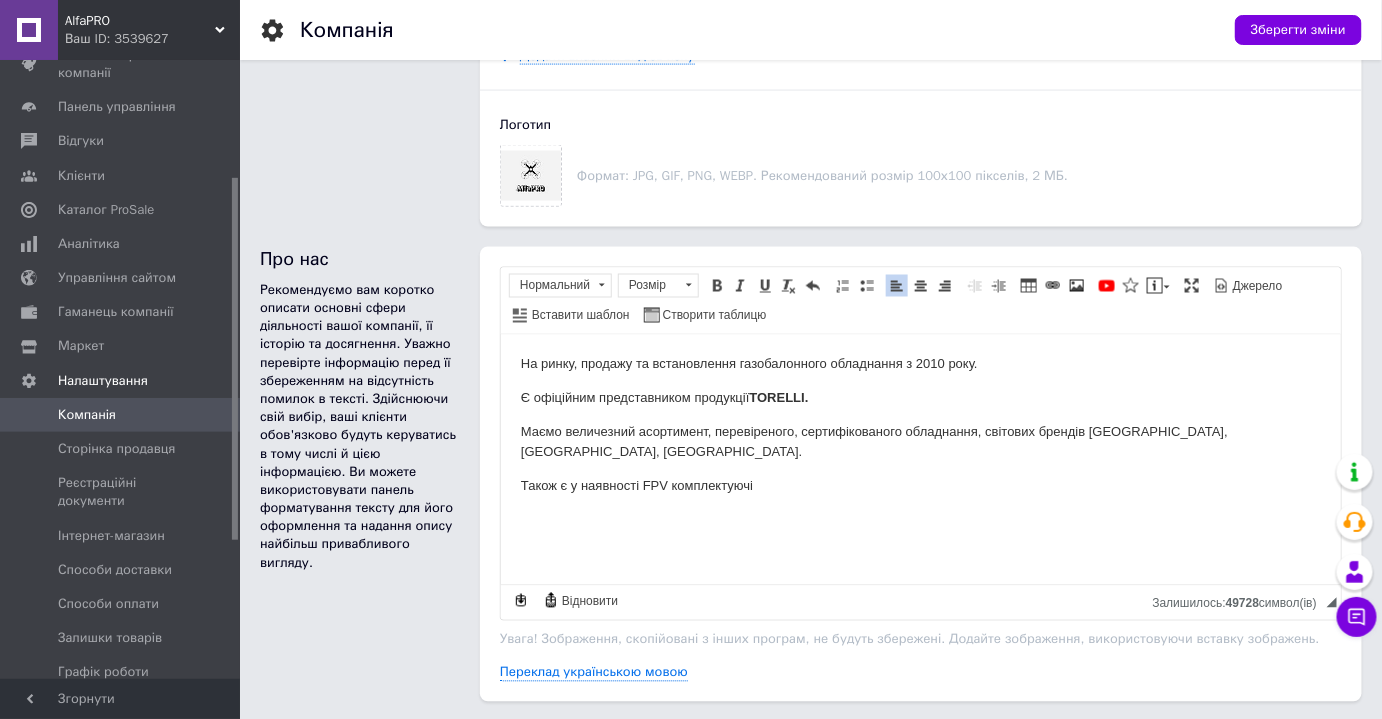 type 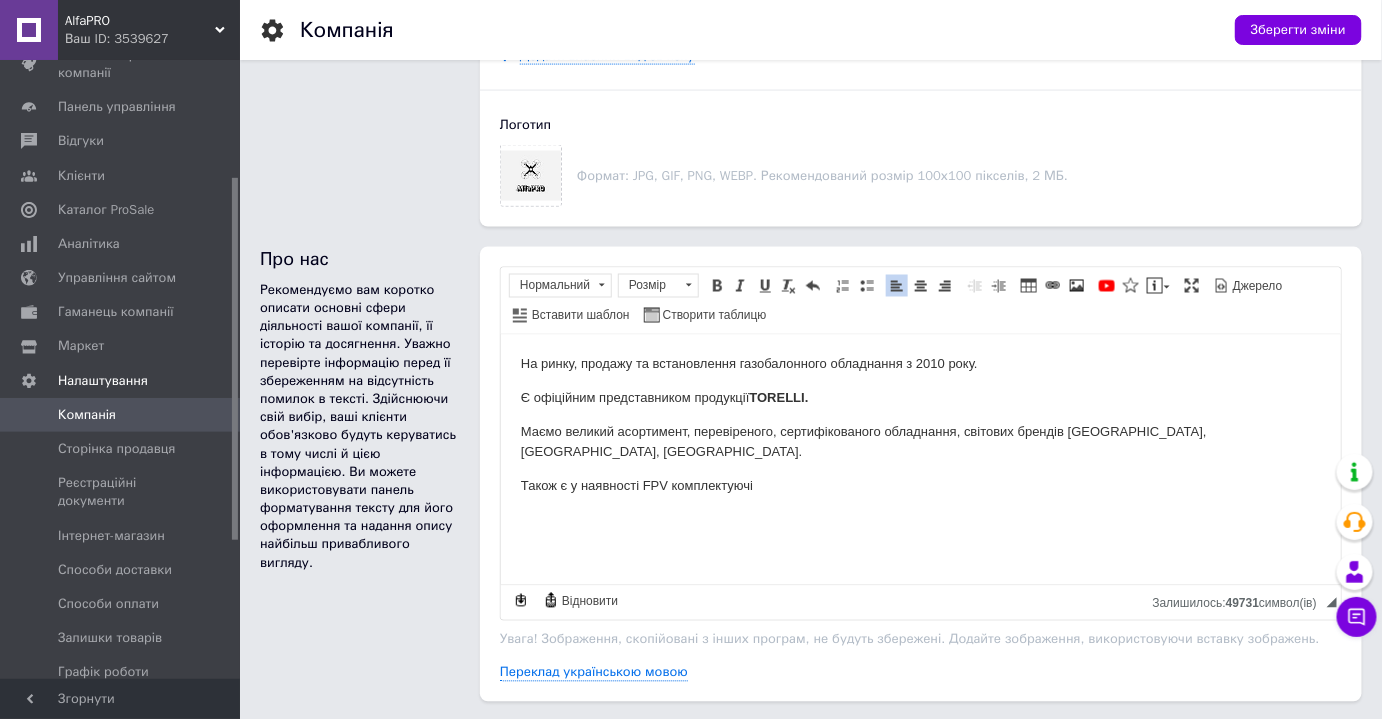 drag, startPoint x: 810, startPoint y: 457, endPoint x: 823, endPoint y: 460, distance: 13.341664 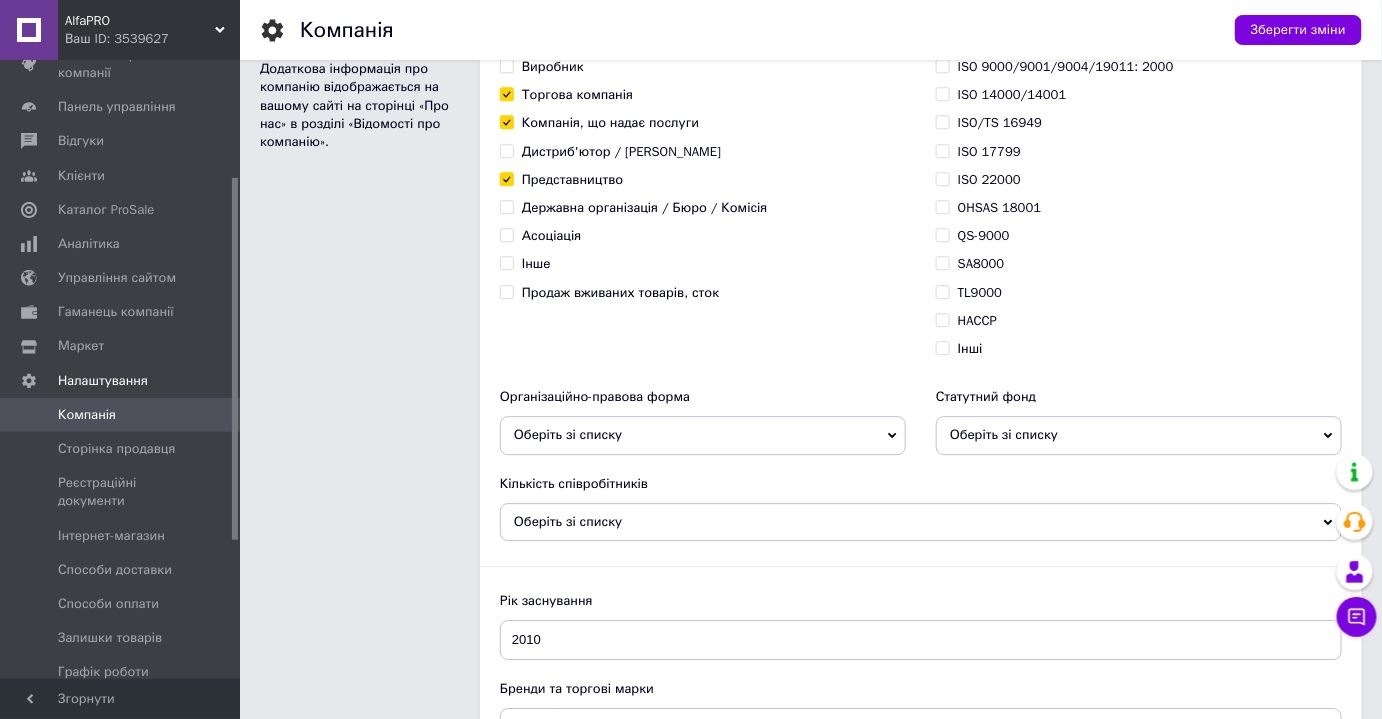 scroll, scrollTop: 1727, scrollLeft: 0, axis: vertical 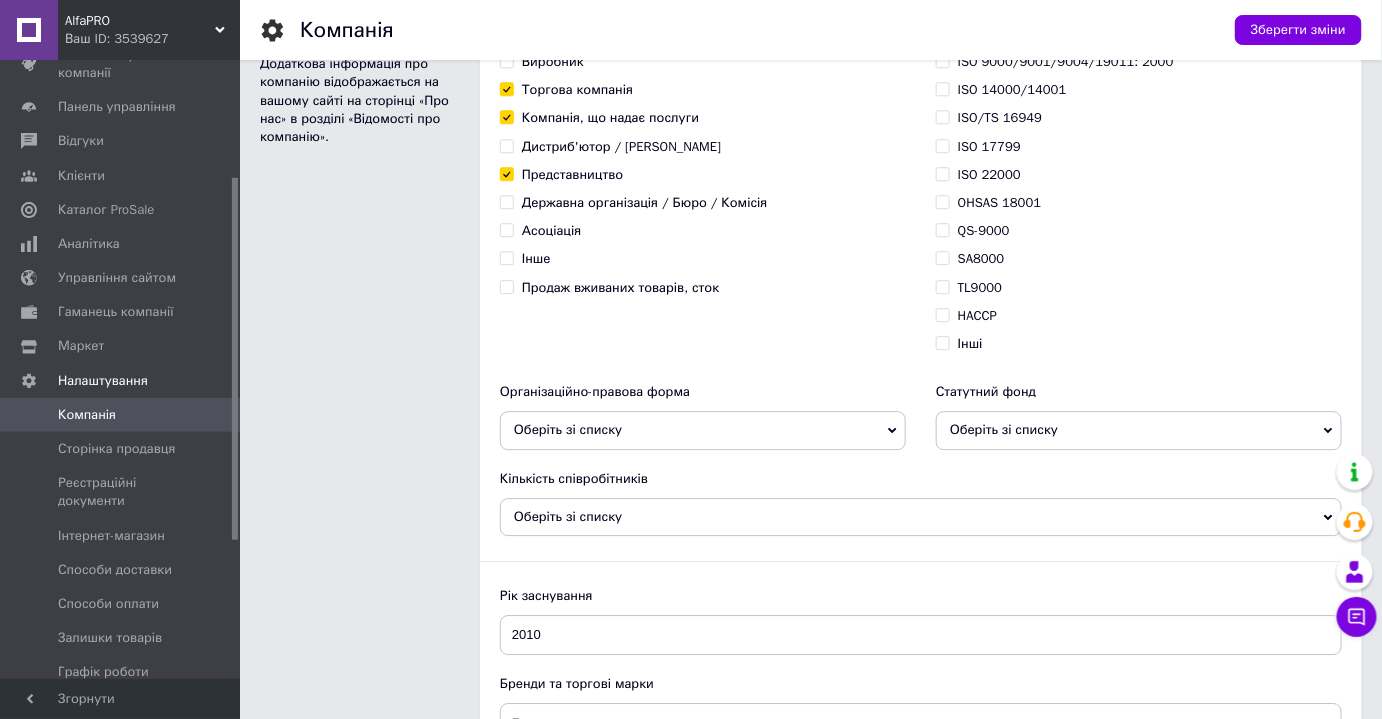click on "Оберіть зі списку" at bounding box center (703, 430) 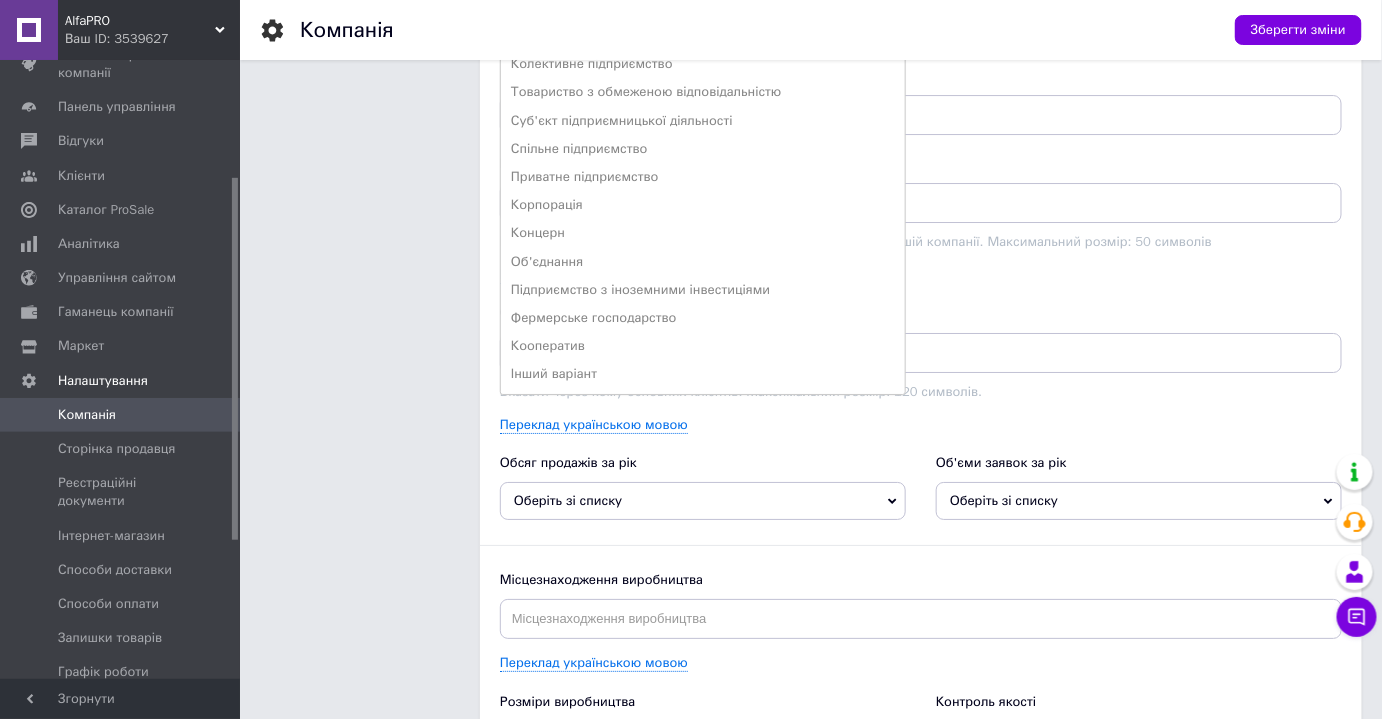 scroll, scrollTop: 2454, scrollLeft: 0, axis: vertical 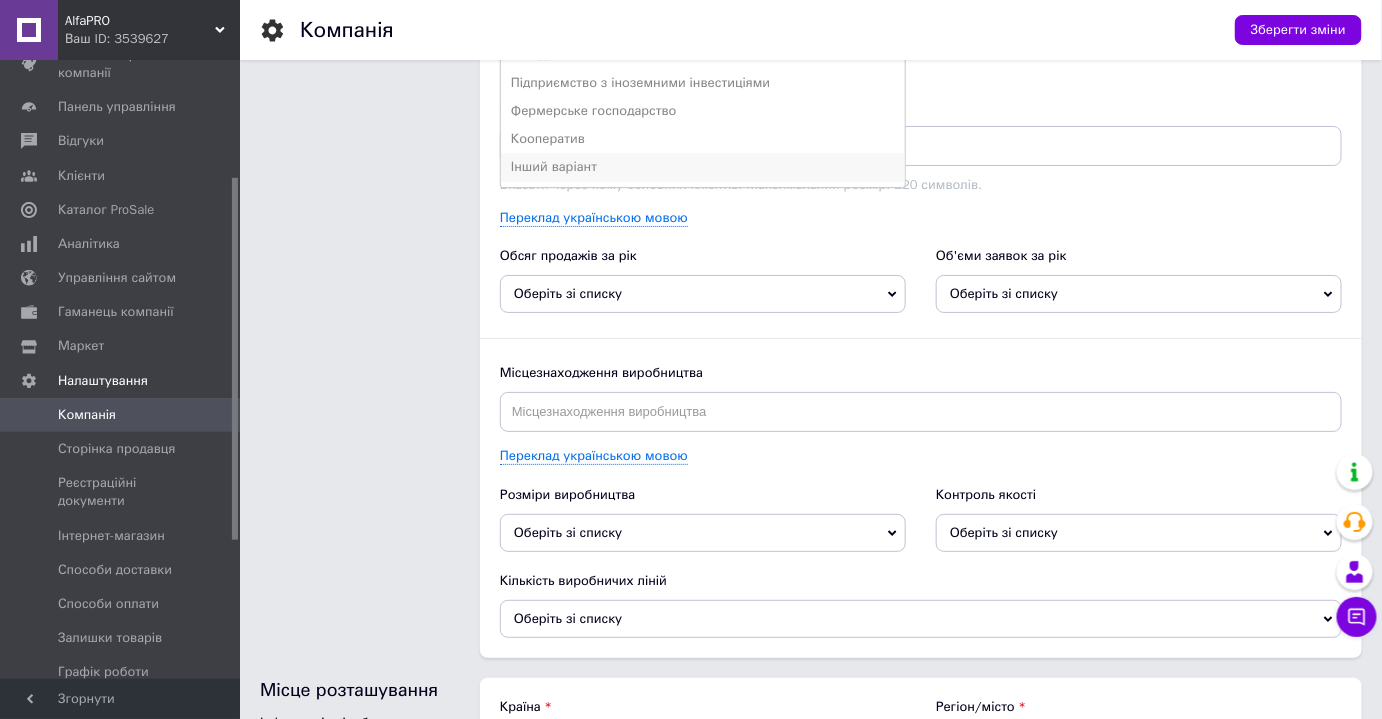click on "Інший варіант" at bounding box center [703, 167] 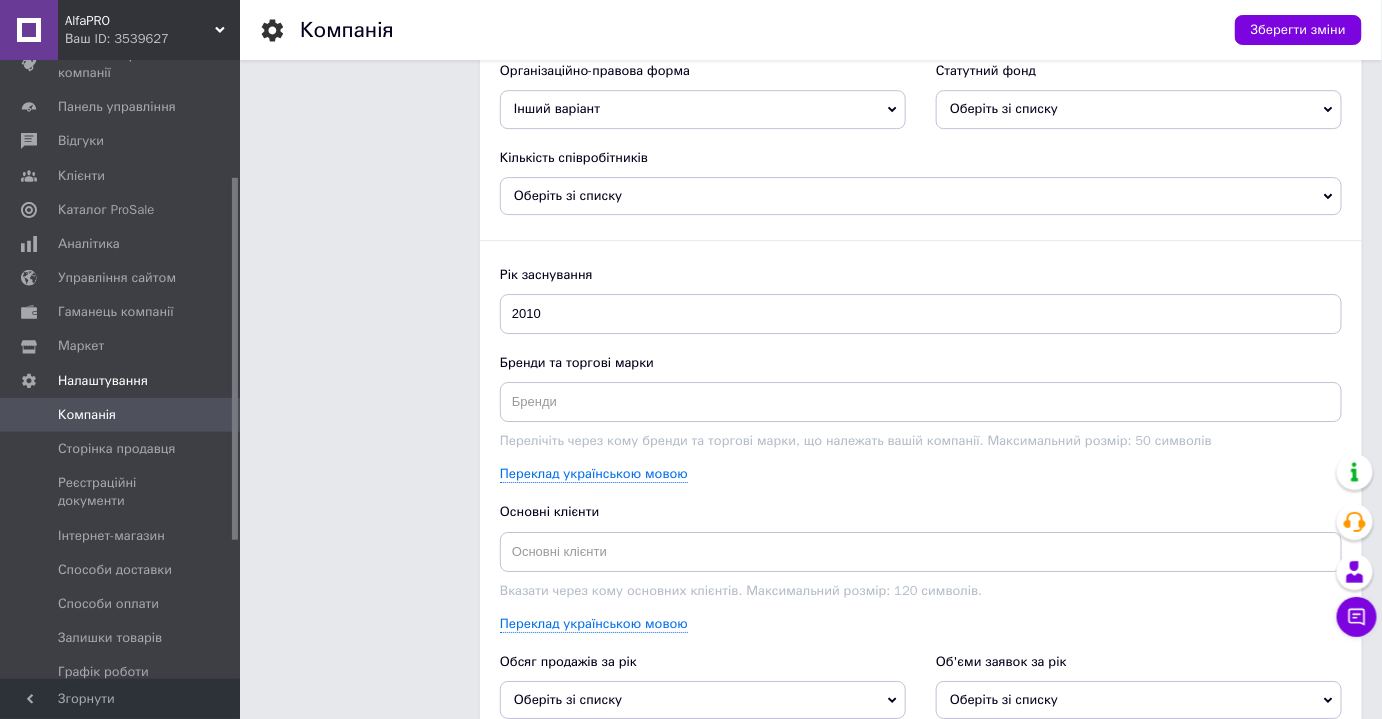 scroll, scrollTop: 2090, scrollLeft: 0, axis: vertical 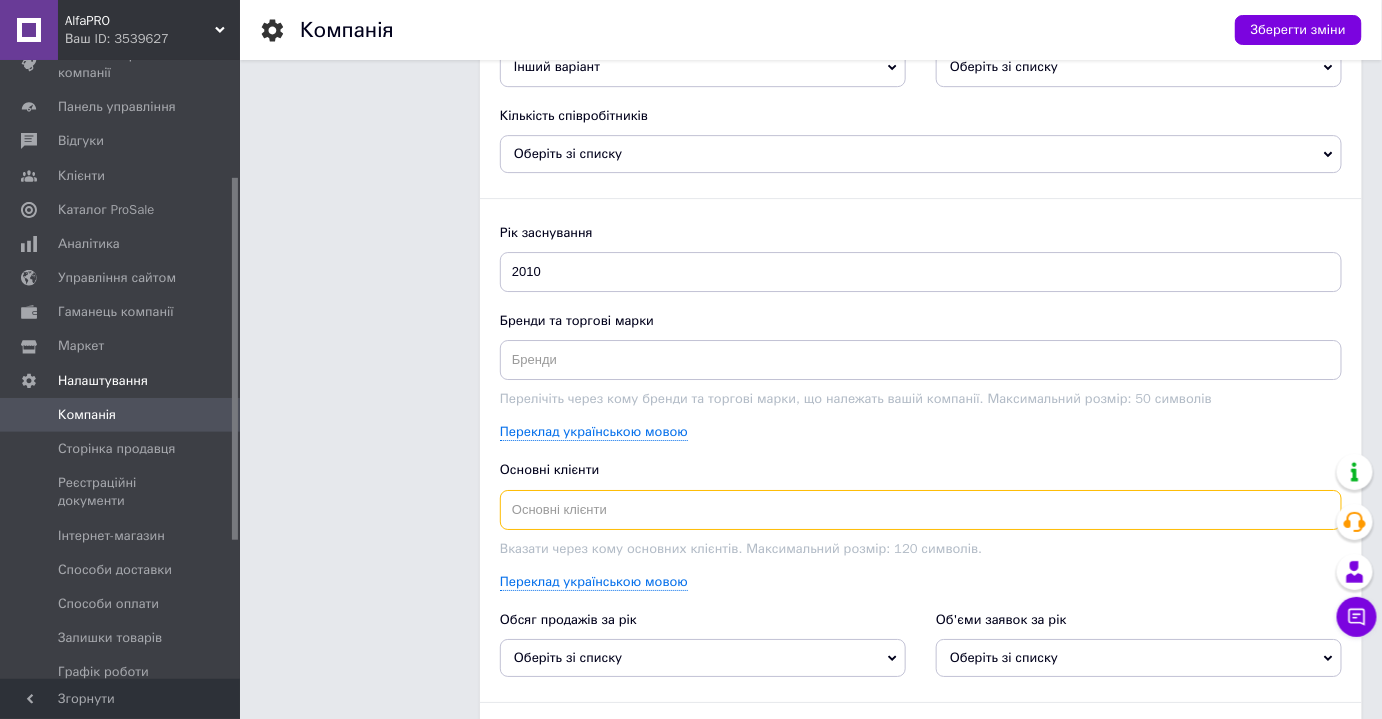 click at bounding box center [921, 510] 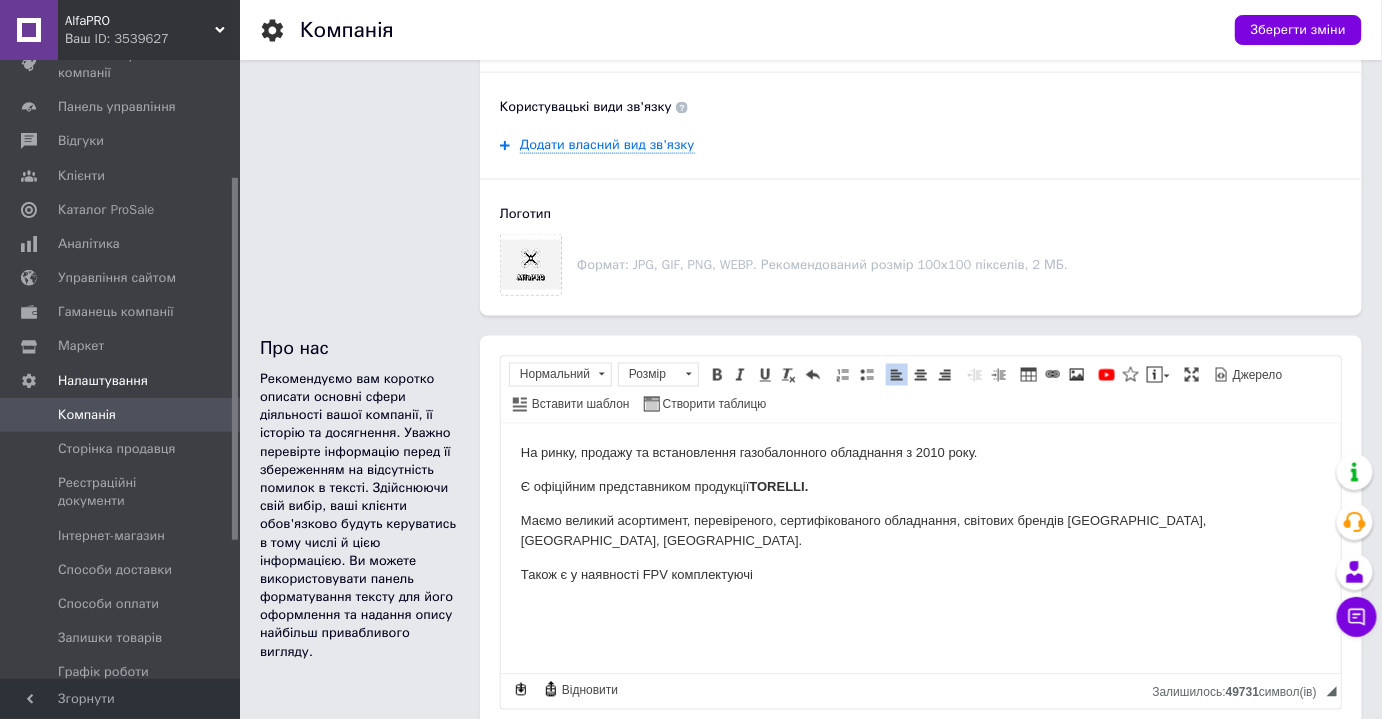 scroll, scrollTop: 724, scrollLeft: 0, axis: vertical 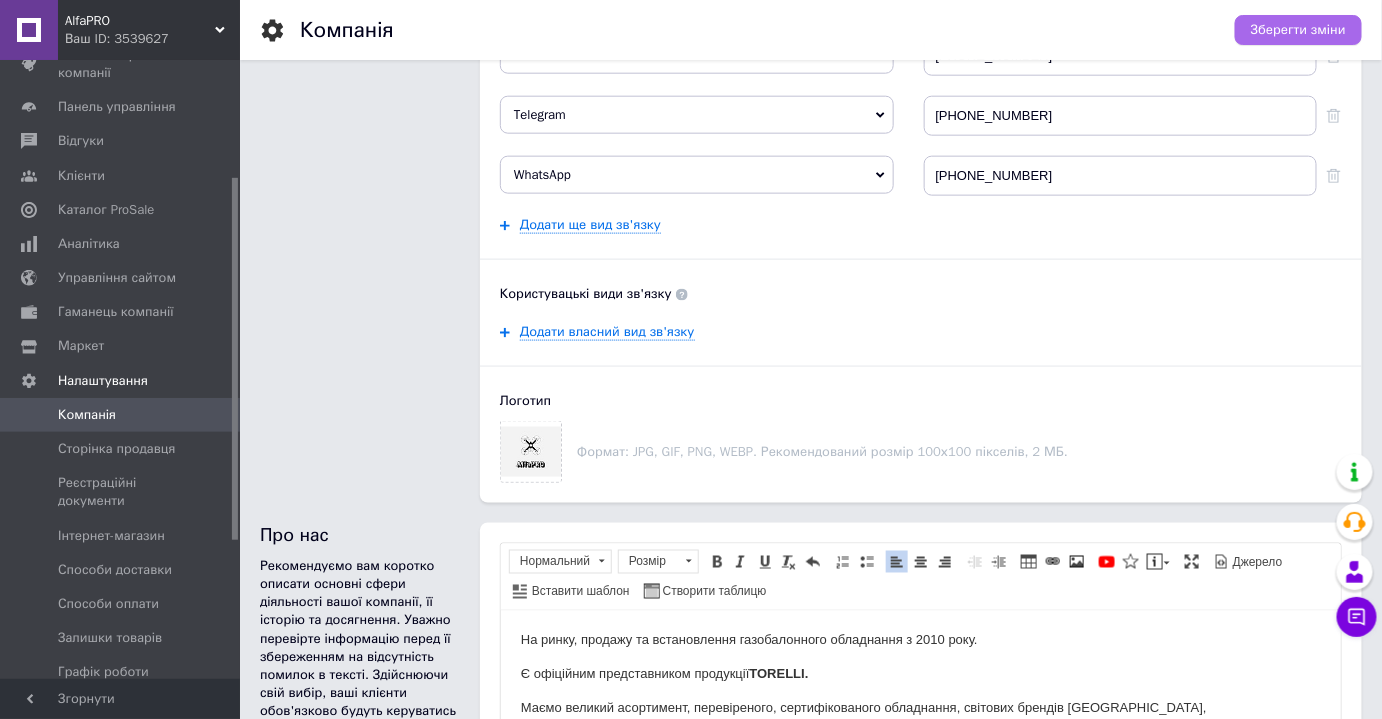 click on "Зберегти зміни" at bounding box center (1298, 30) 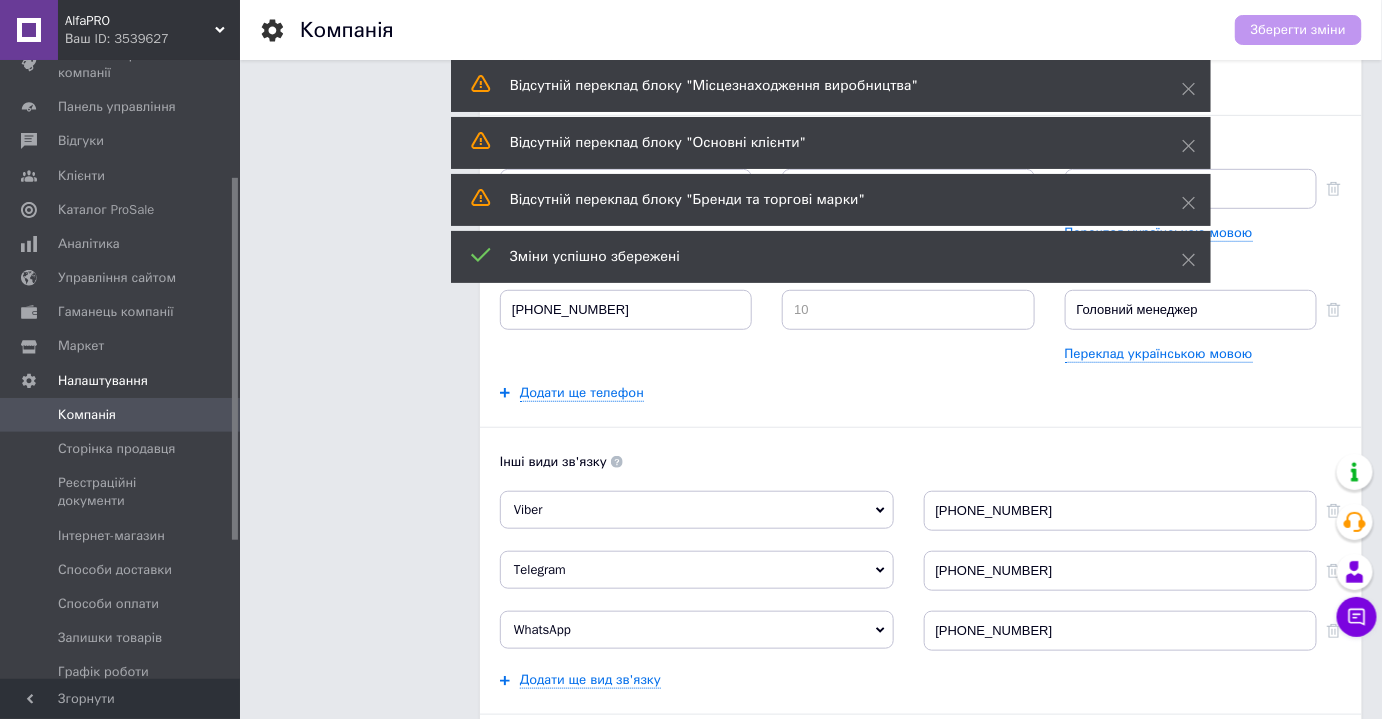scroll, scrollTop: 0, scrollLeft: 0, axis: both 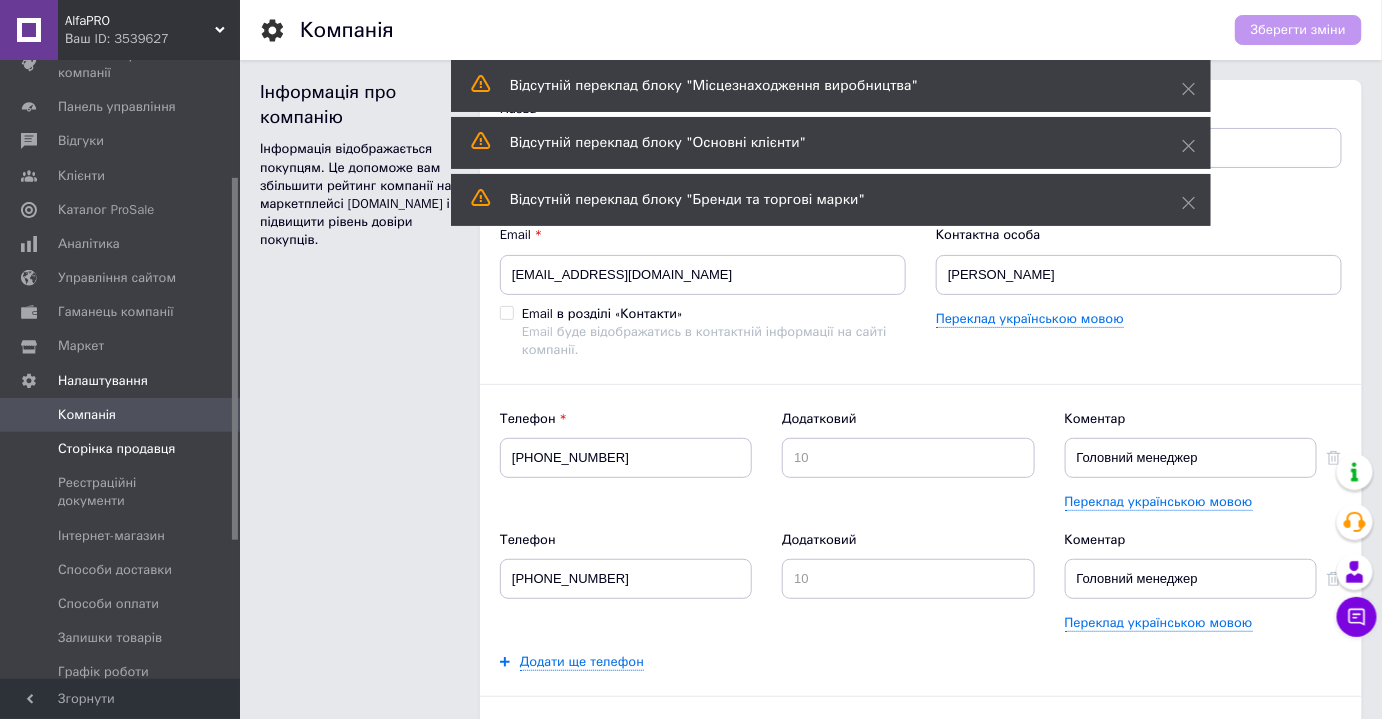 click on "Сторінка продавця" at bounding box center [116, 449] 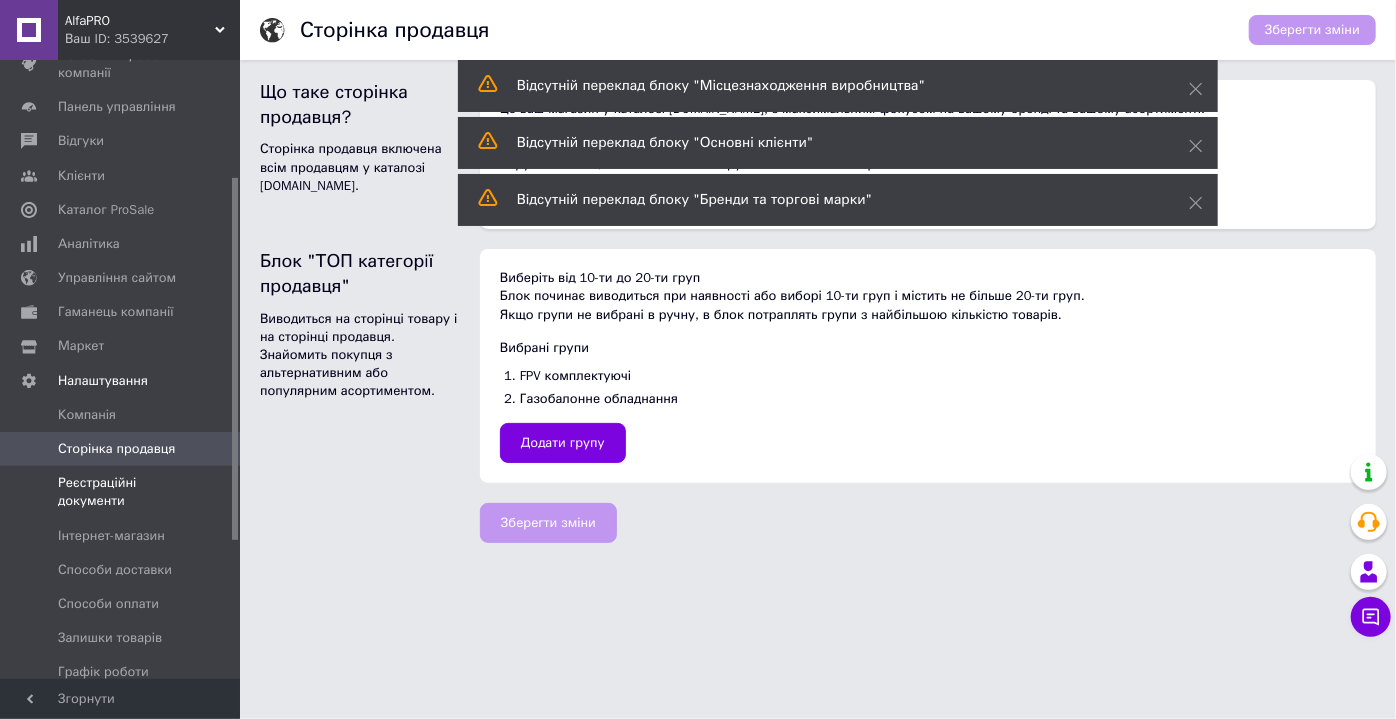 click on "Реєстраційні документи" at bounding box center [121, 492] 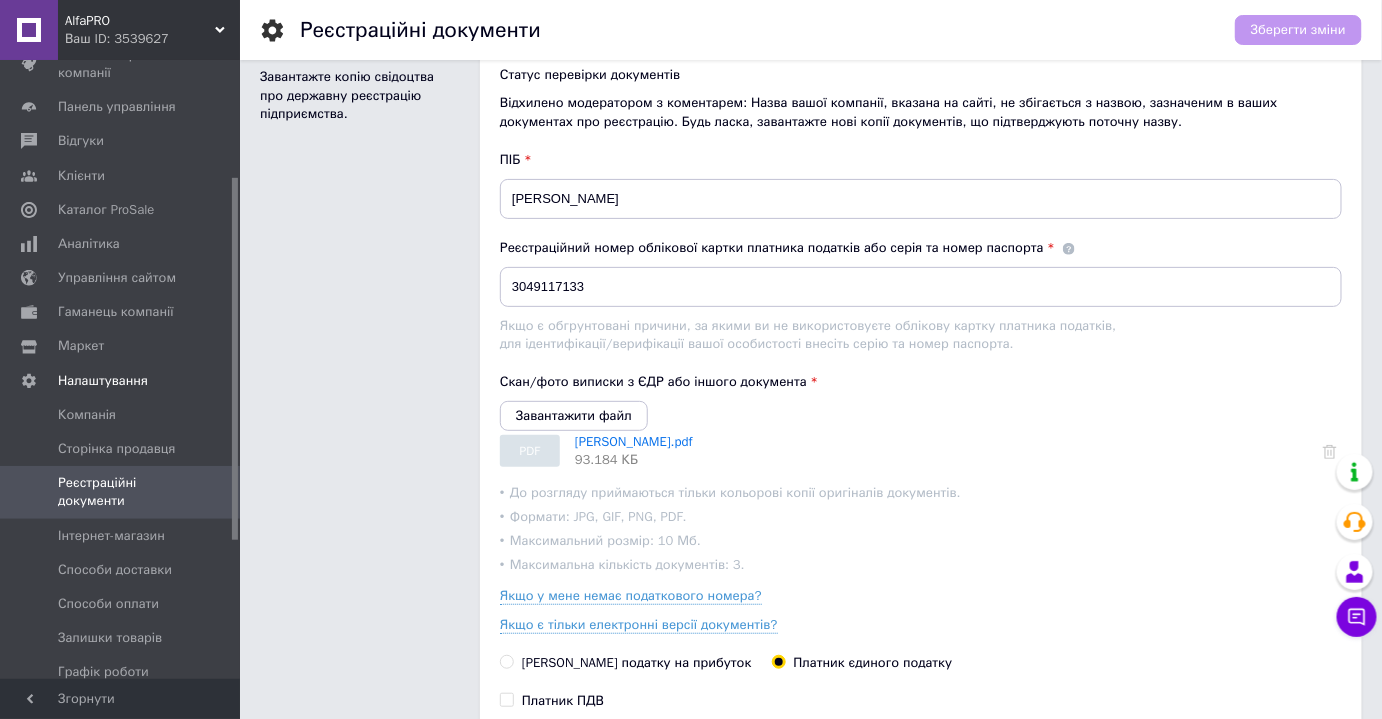 scroll, scrollTop: 181, scrollLeft: 0, axis: vertical 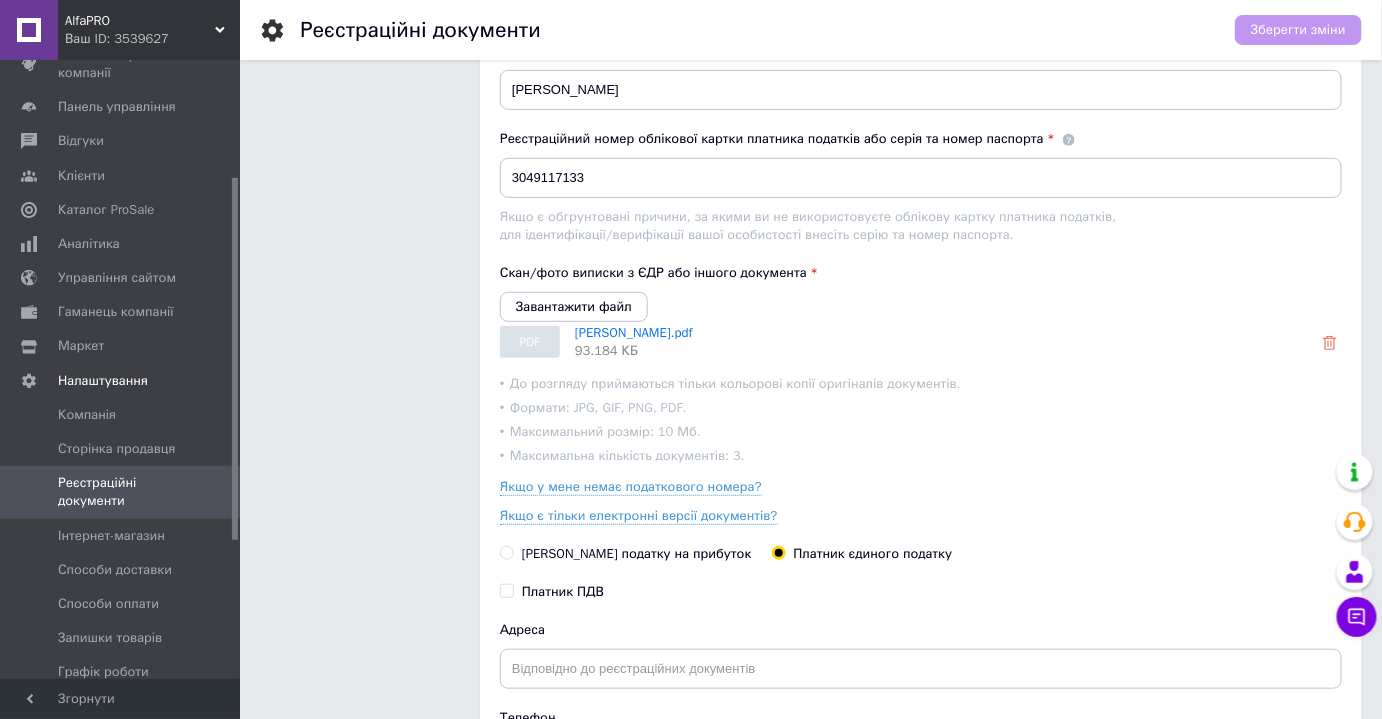 click 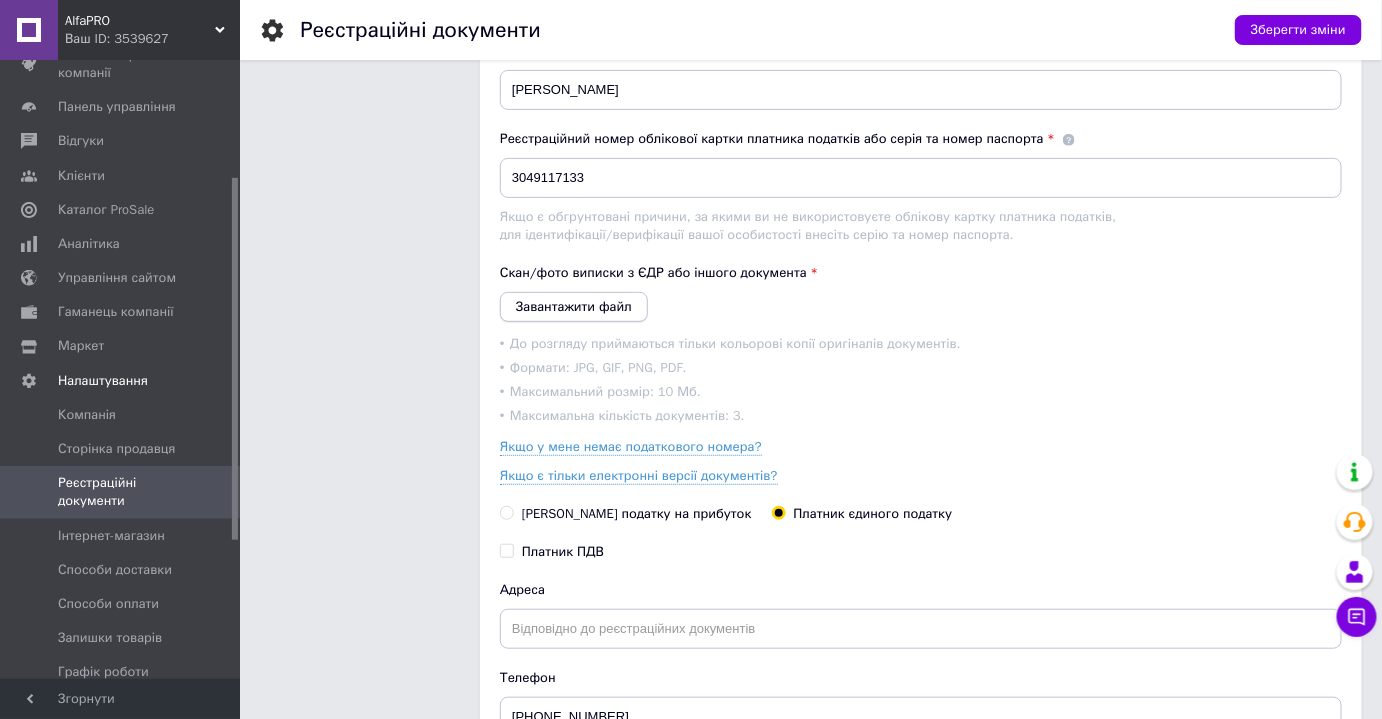 click on "Завантажити файл" at bounding box center (574, 306) 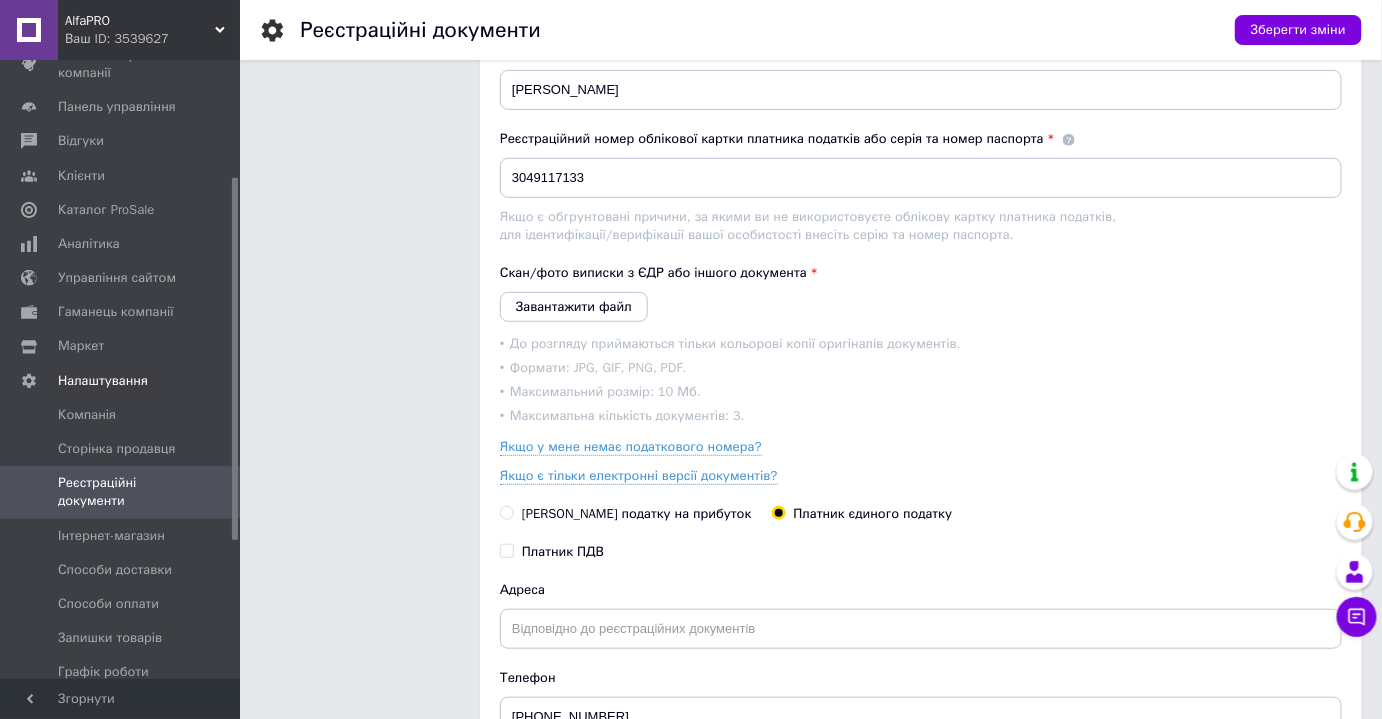 drag, startPoint x: 1043, startPoint y: 334, endPoint x: 1025, endPoint y: 329, distance: 18.681541 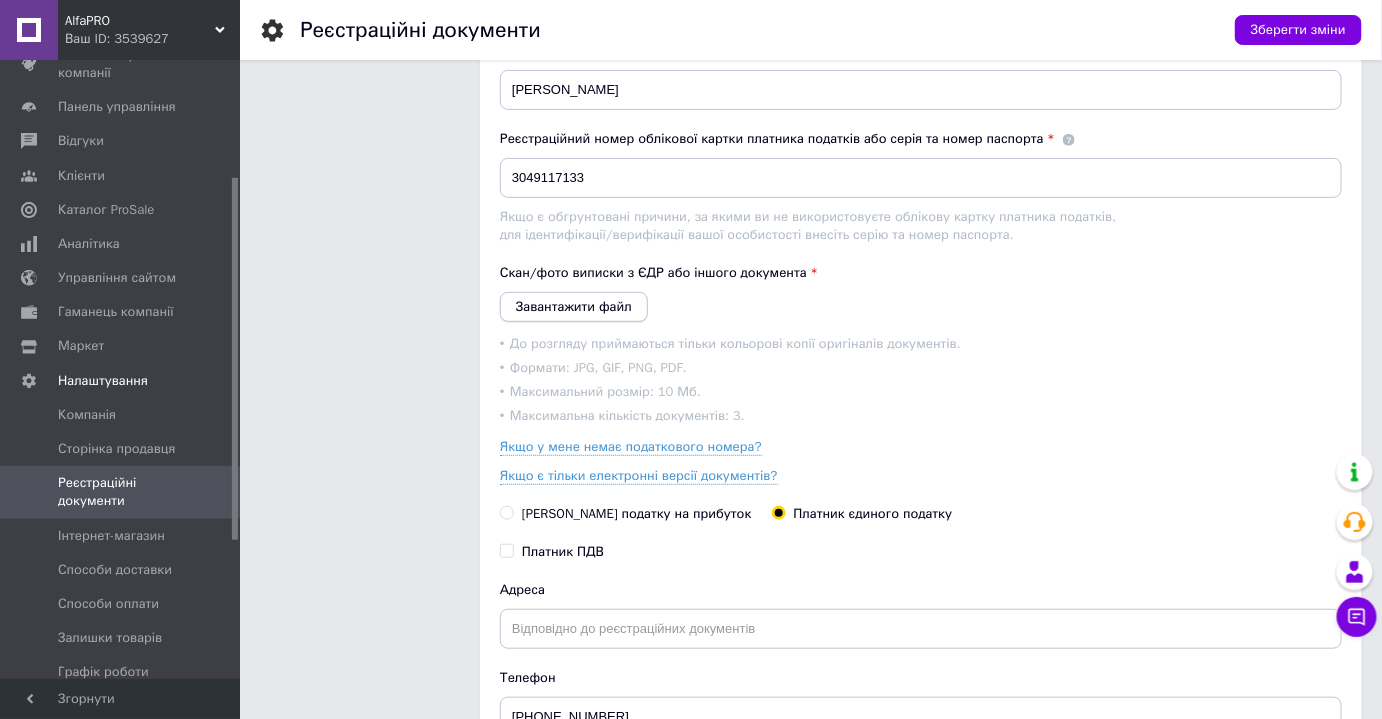 click on "Завантажити файл" at bounding box center [574, 306] 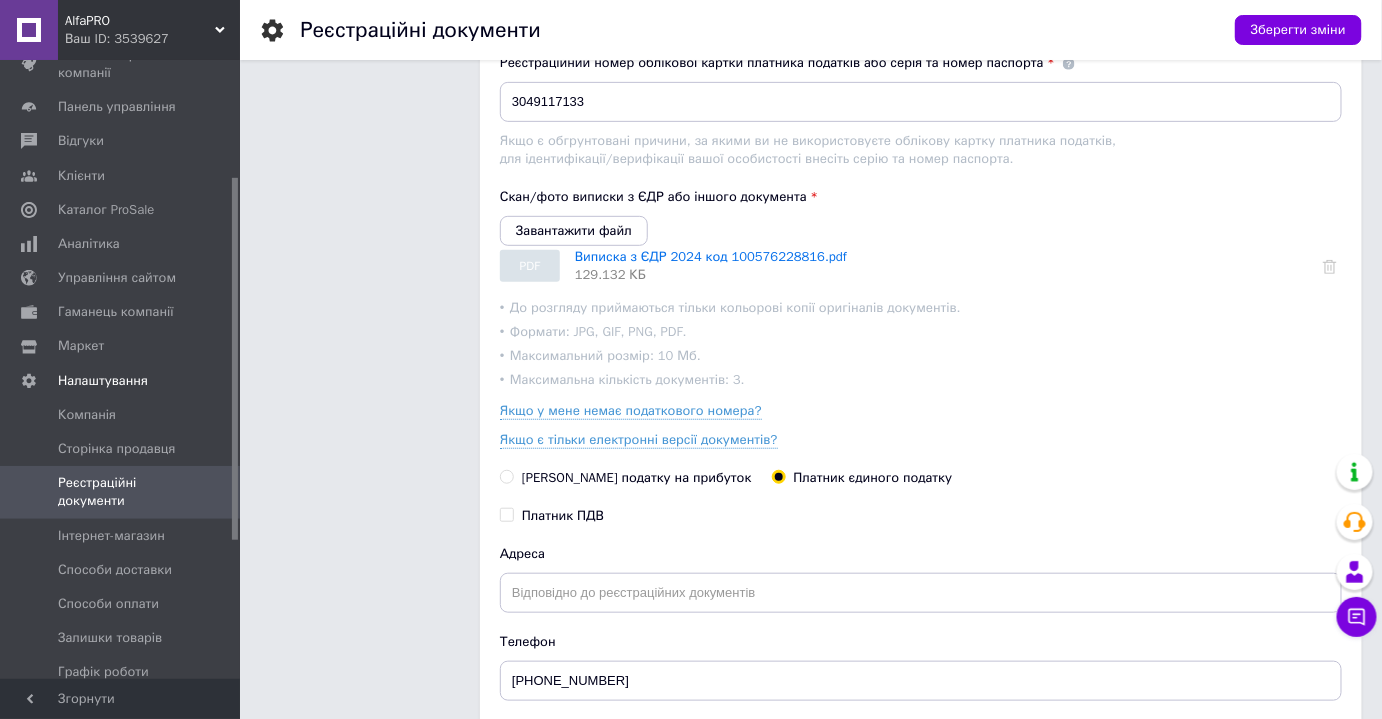 scroll, scrollTop: 363, scrollLeft: 0, axis: vertical 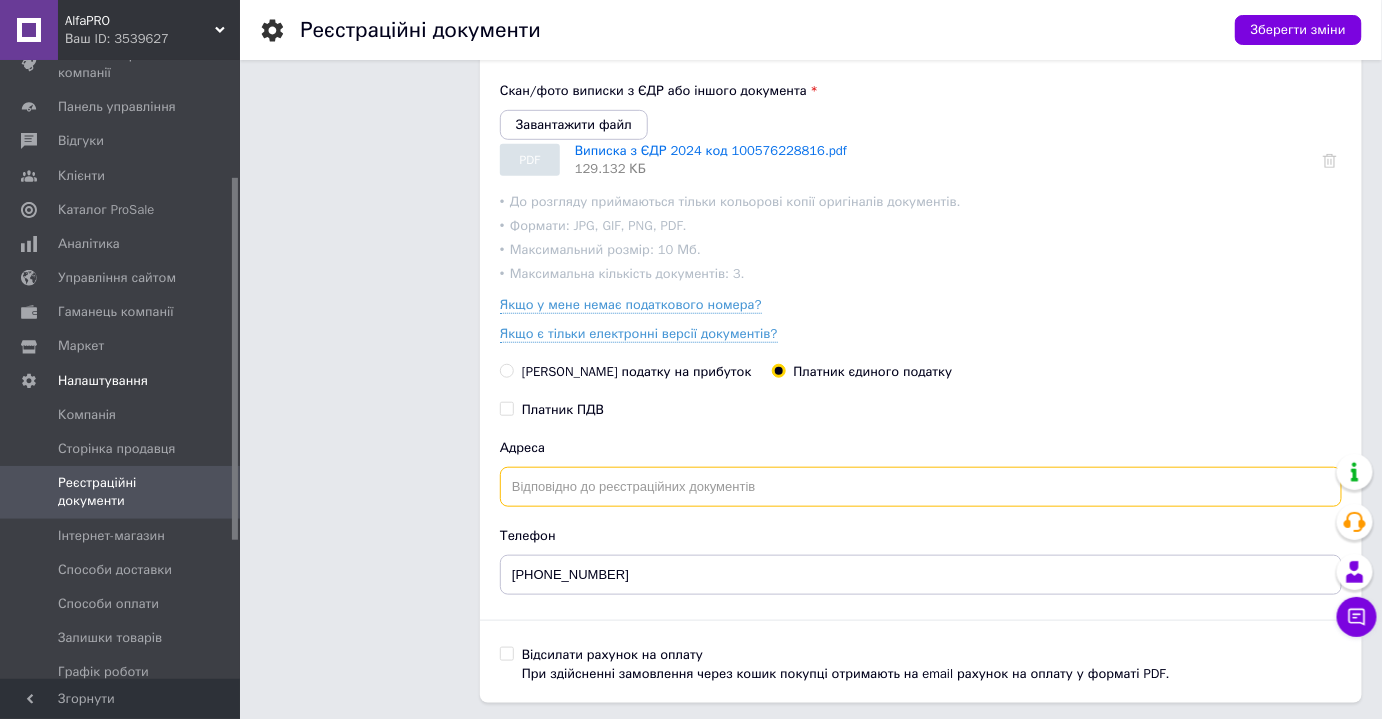 click at bounding box center [921, 487] 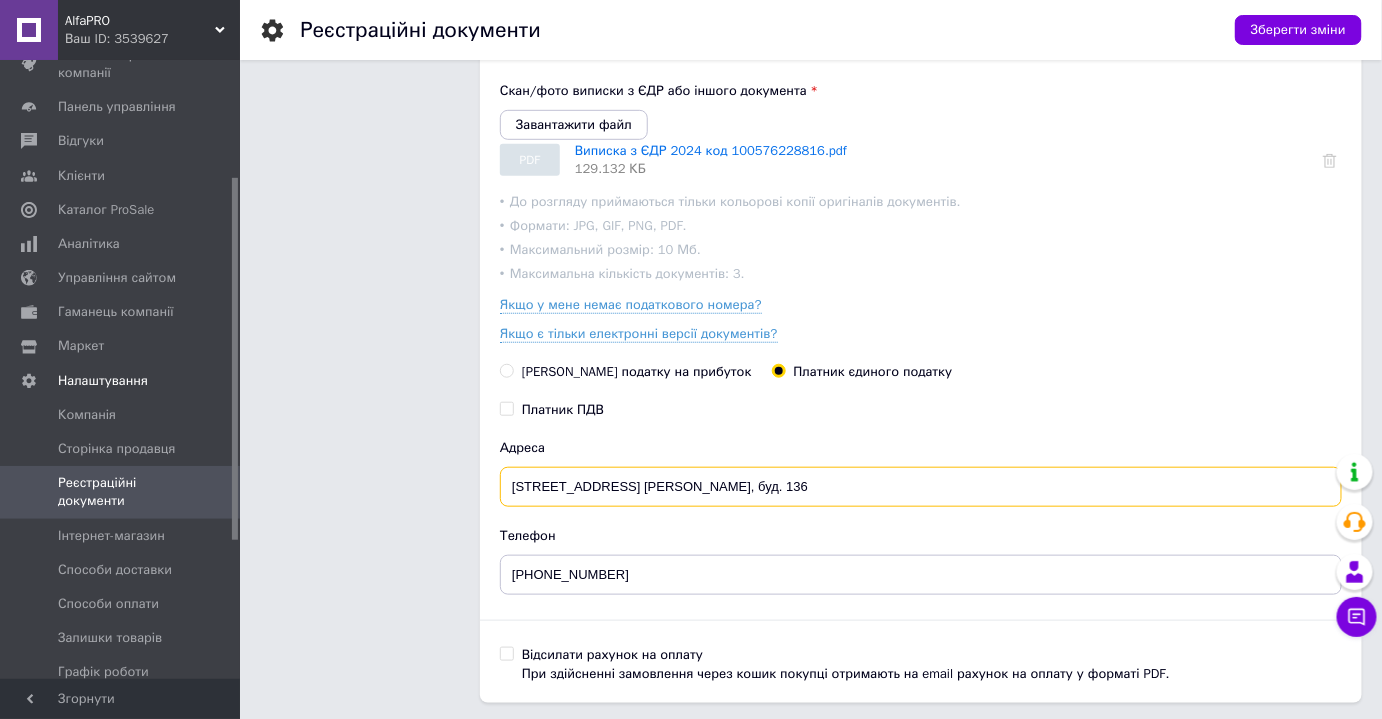 type on "18031, Україна,  м.Черкаси, вул. Івана Франка, буд. 136" 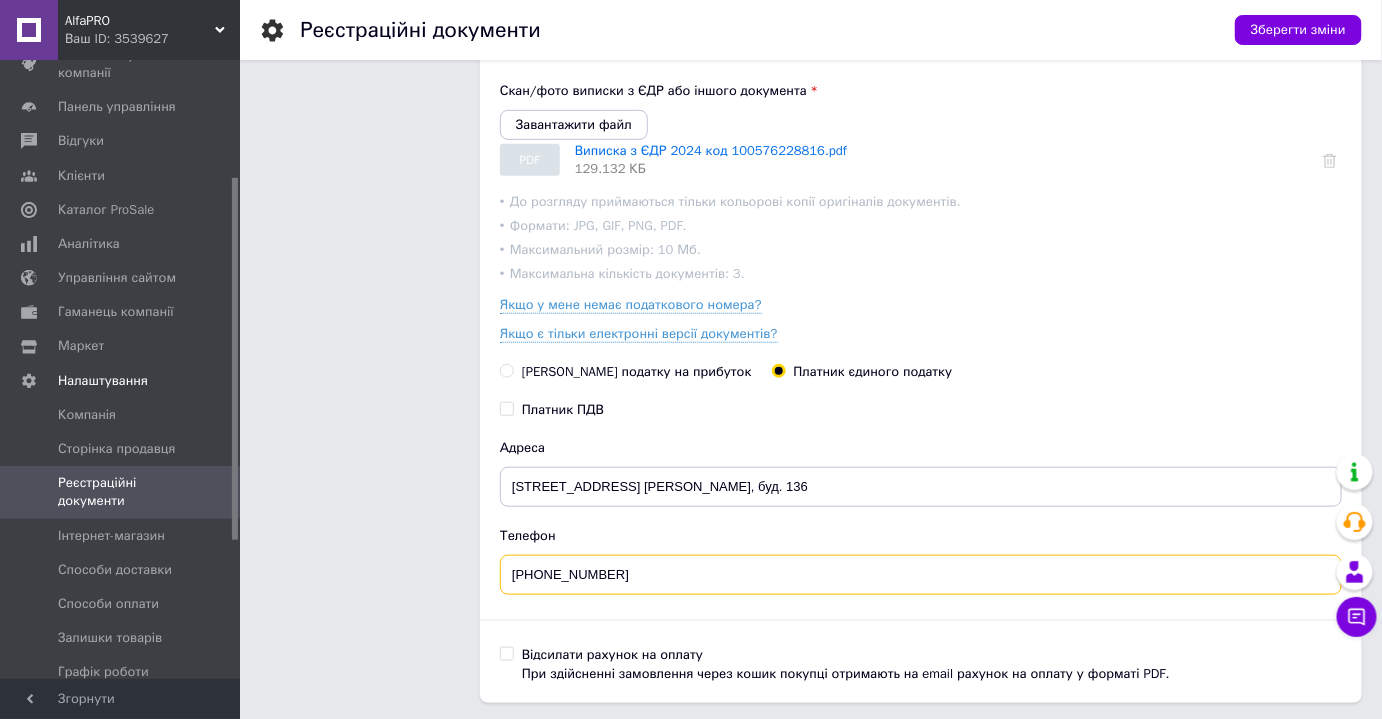 click on "+380635604749" at bounding box center (921, 575) 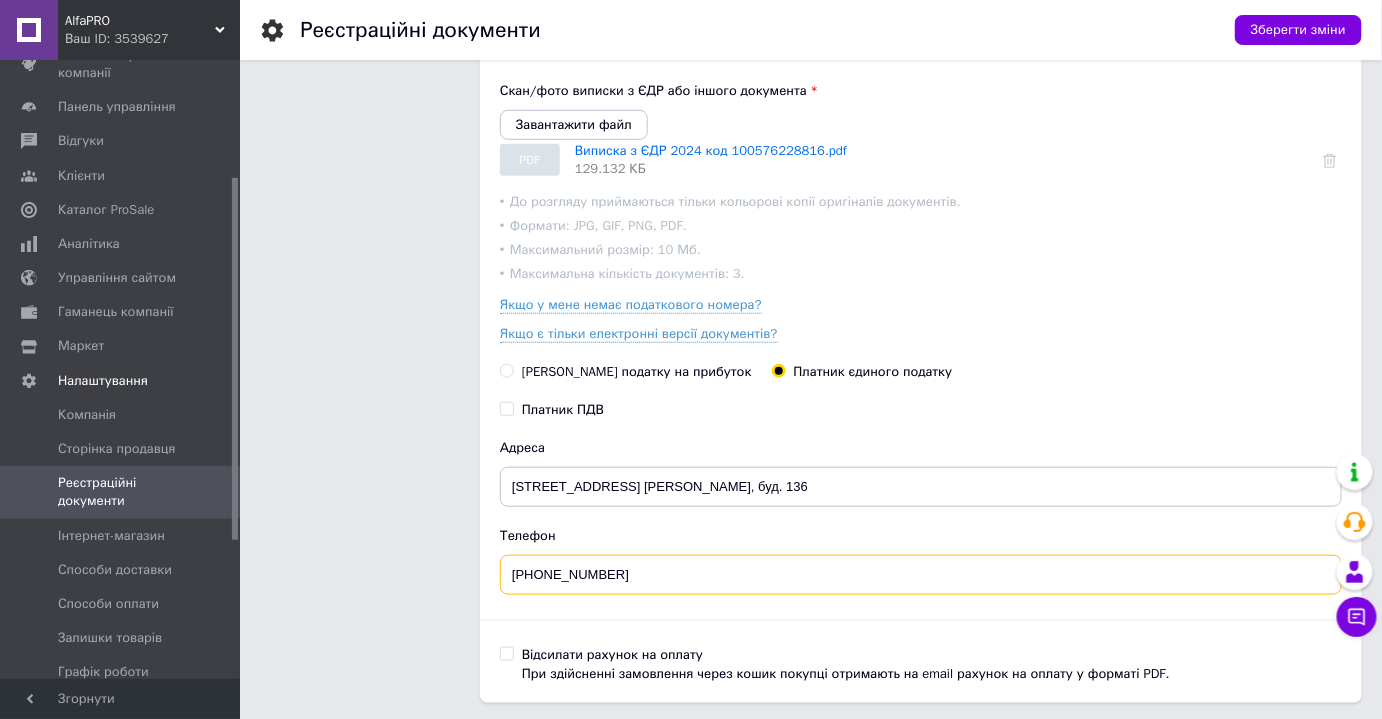 drag, startPoint x: 632, startPoint y: 575, endPoint x: 479, endPoint y: 571, distance: 153.05228 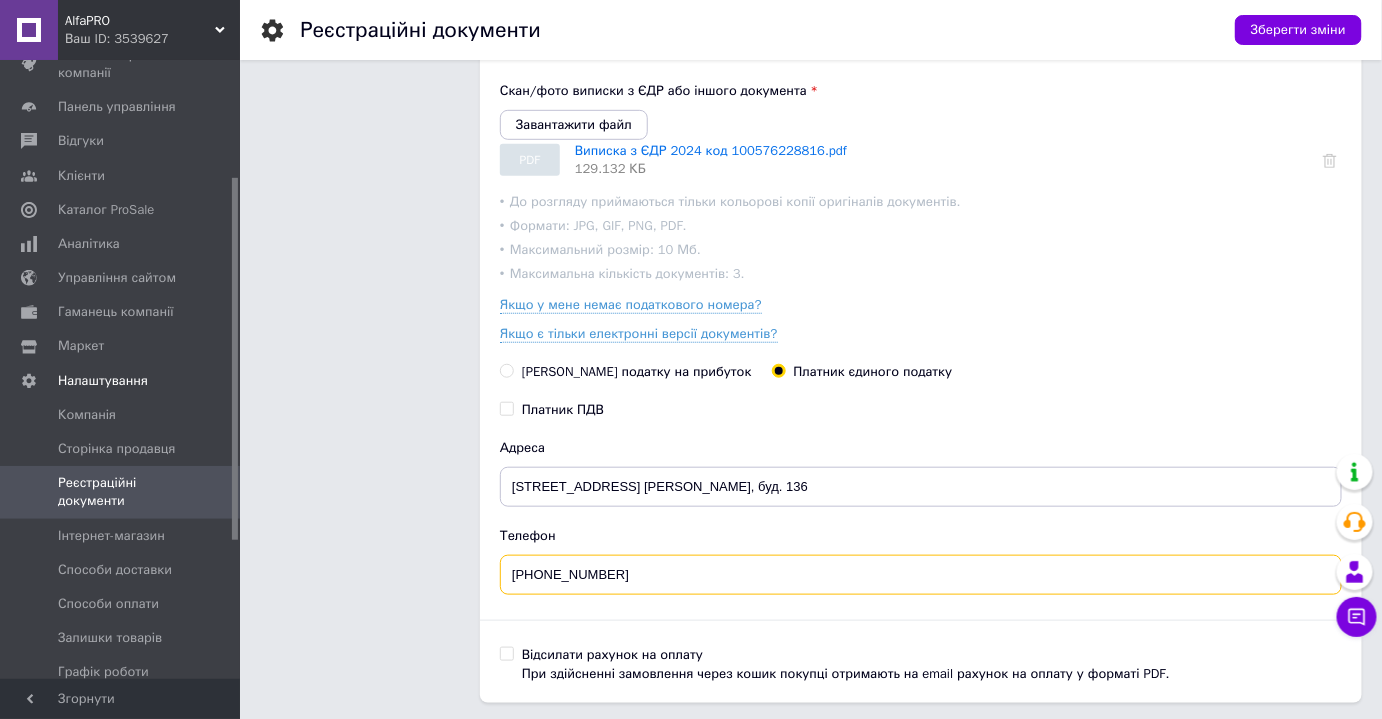 type on "+380930925030" 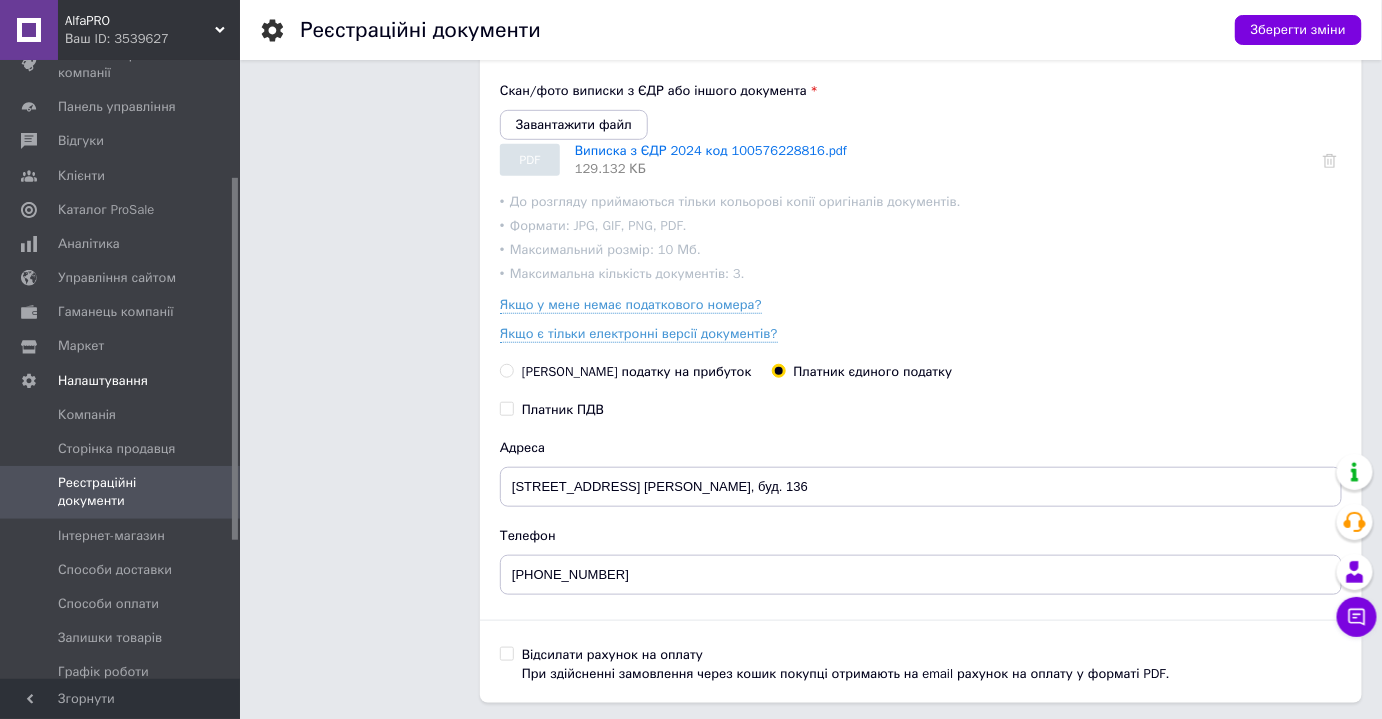 click on "ПІБ Гурін Роман Володимирович Реєстраційний номер облікової
картки платника податків або серія та номер паспорта   3049117133 Якщо є обгрунтовані причини,
за якими ви не використовуєте облікову картку
платника податків, для ідентифікації/верифікації
вашої особистості внесіть серію та номер паспорта. Скан/фото виписки з ЄДР або іншого документа Завантажити файл PDF Виписка з ЄДР 2024 код 100576228816.pdf 129.132 КБ До розгляду приймаються тільки кольорові копії оригіналів документів. Формати: JPG, GIF, PNG, PDF. Максимальний розмір: 10 Мб. Максимальна кількість документів: 3." at bounding box center (921, 271) 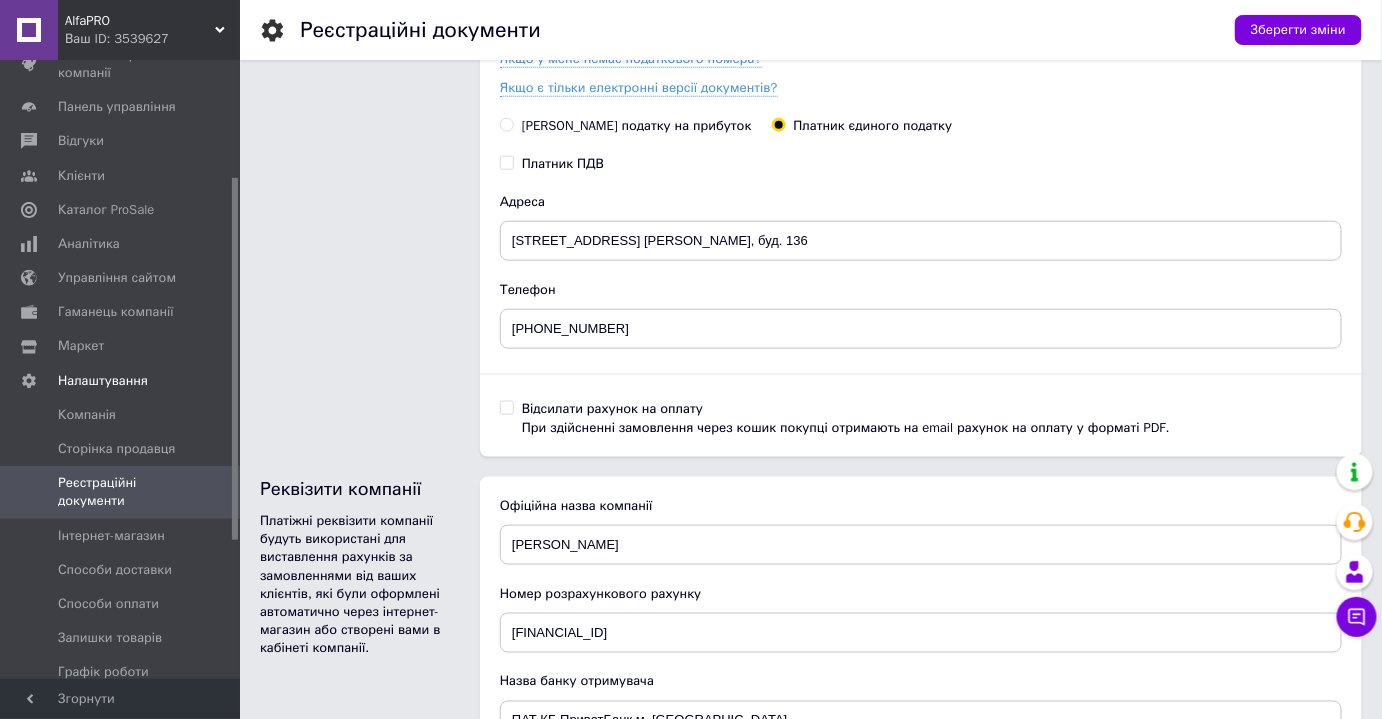scroll, scrollTop: 636, scrollLeft: 0, axis: vertical 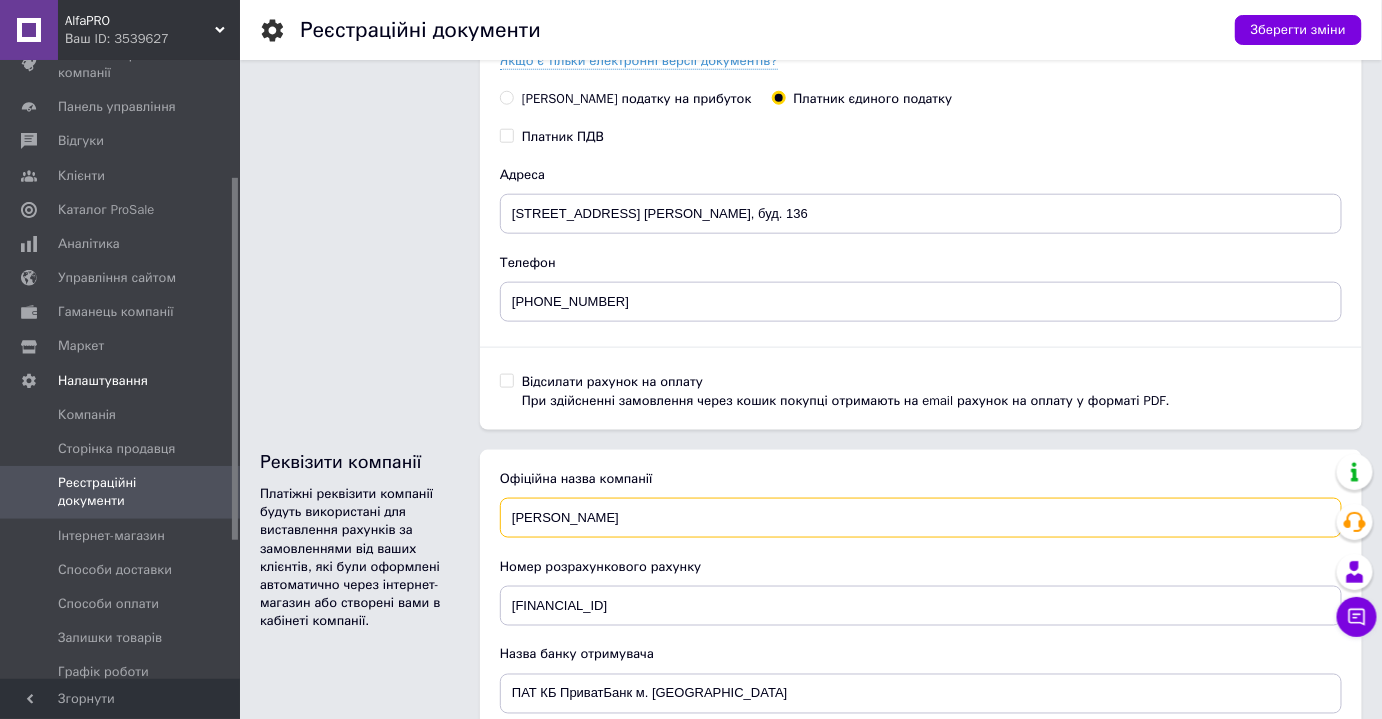 drag, startPoint x: 751, startPoint y: 510, endPoint x: 559, endPoint y: 511, distance: 192.00261 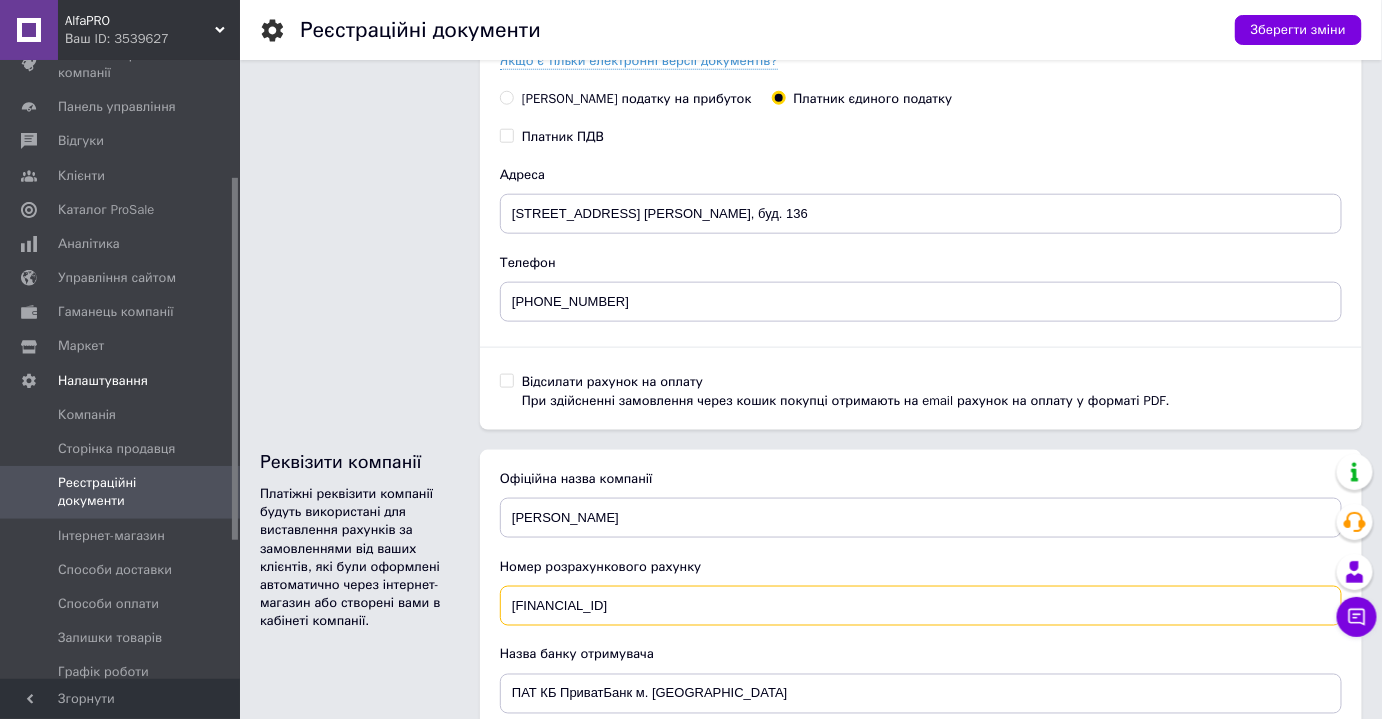 click on "UA033052990000026002041618805" at bounding box center (921, 606) 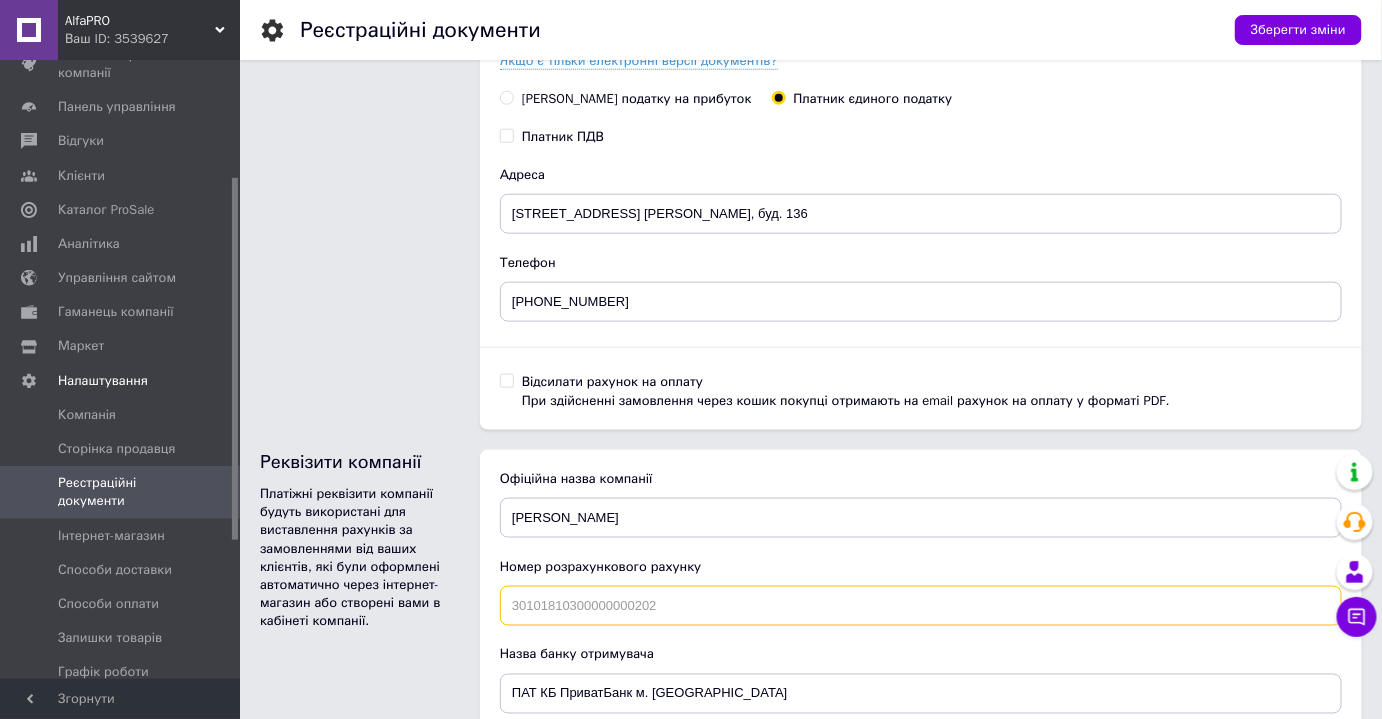 click at bounding box center (921, 606) 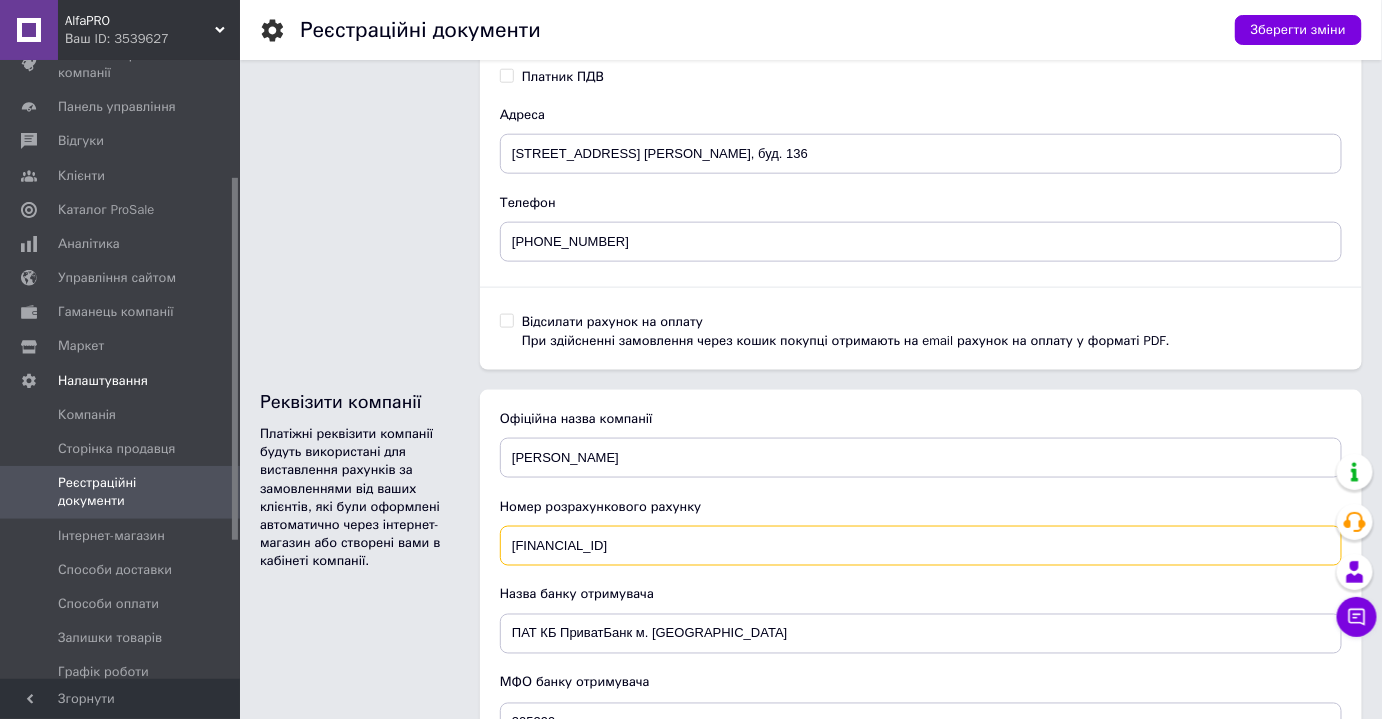 scroll, scrollTop: 727, scrollLeft: 0, axis: vertical 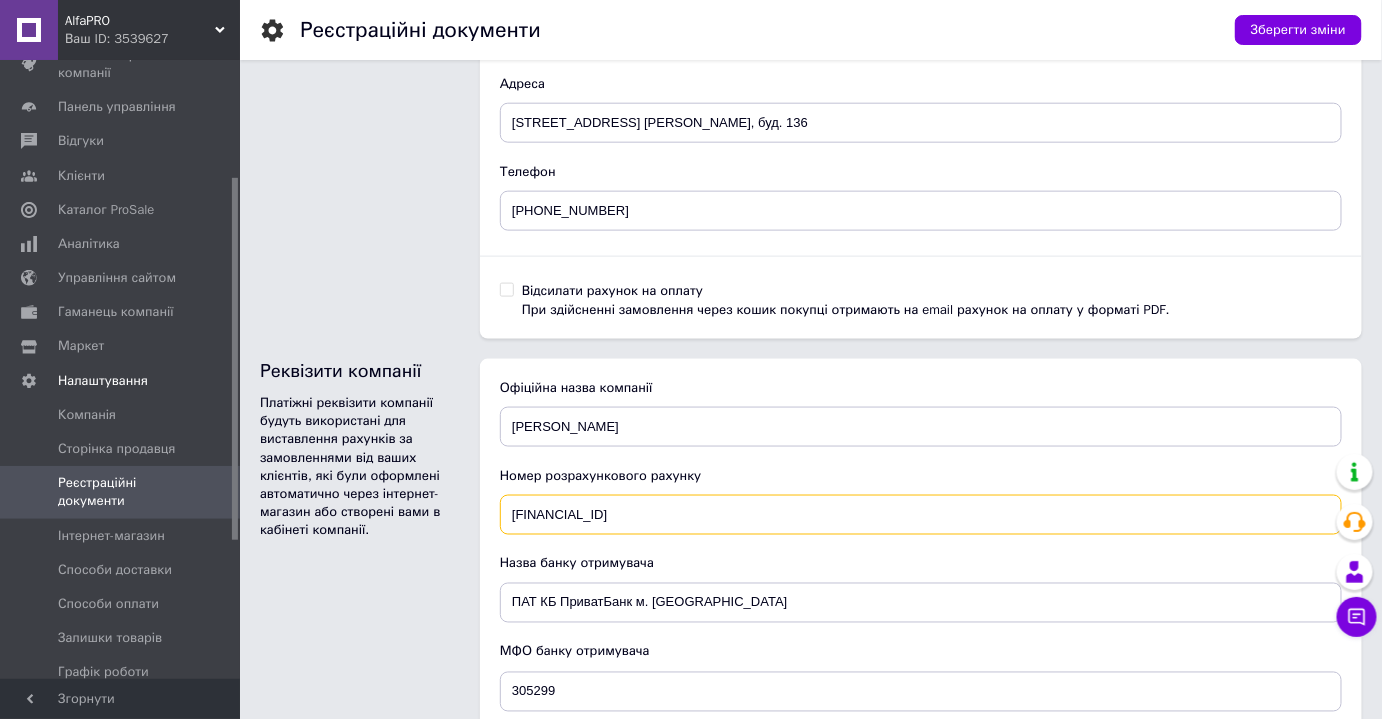 type on "UA233052990000026005011603148" 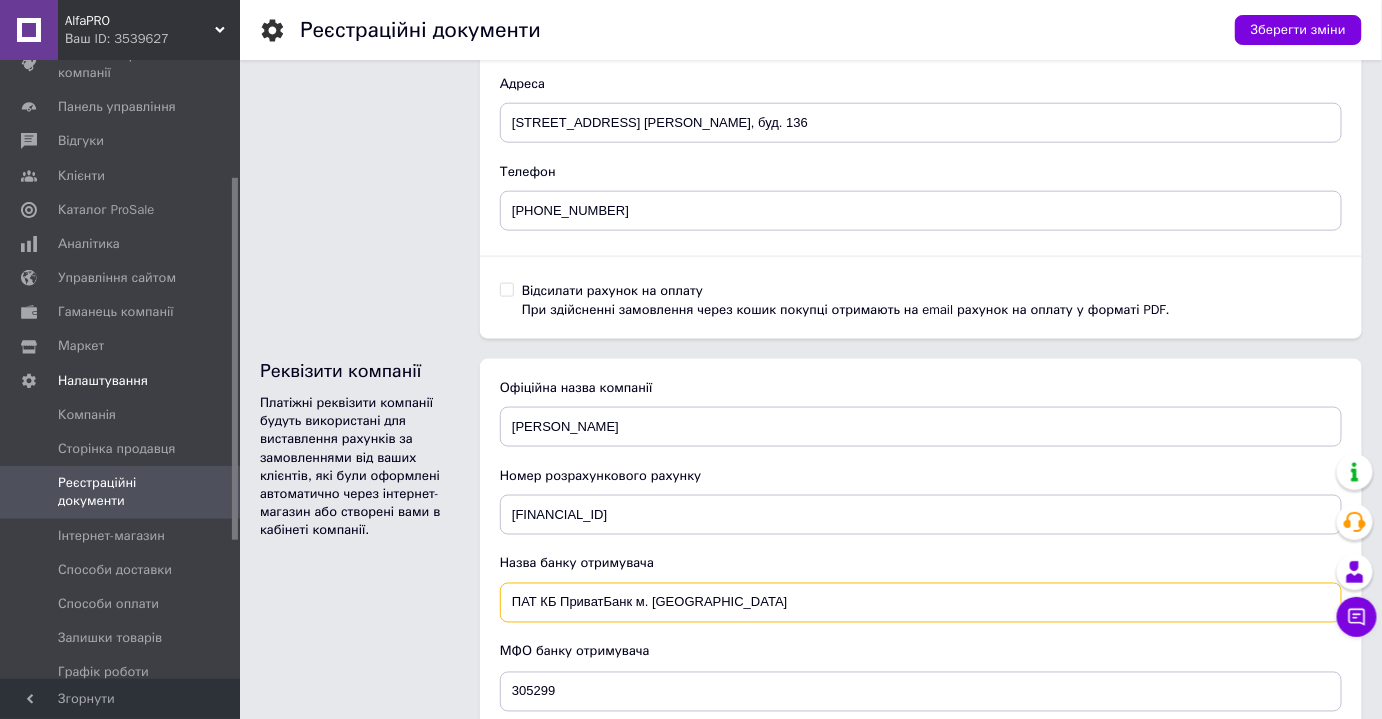 click on "ПАТ КБ ПриватБанк м. Черкаси" at bounding box center (921, 603) 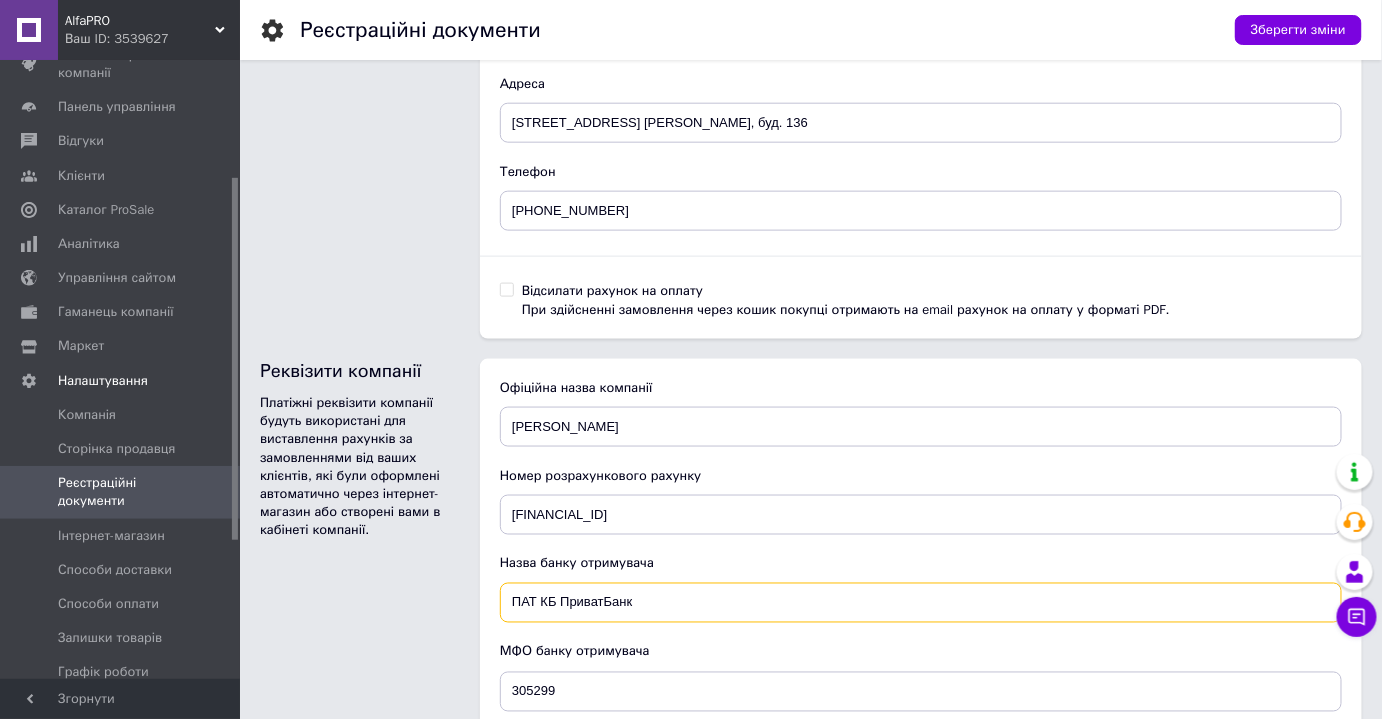 type on "ПАТ КБ ПриватБанк" 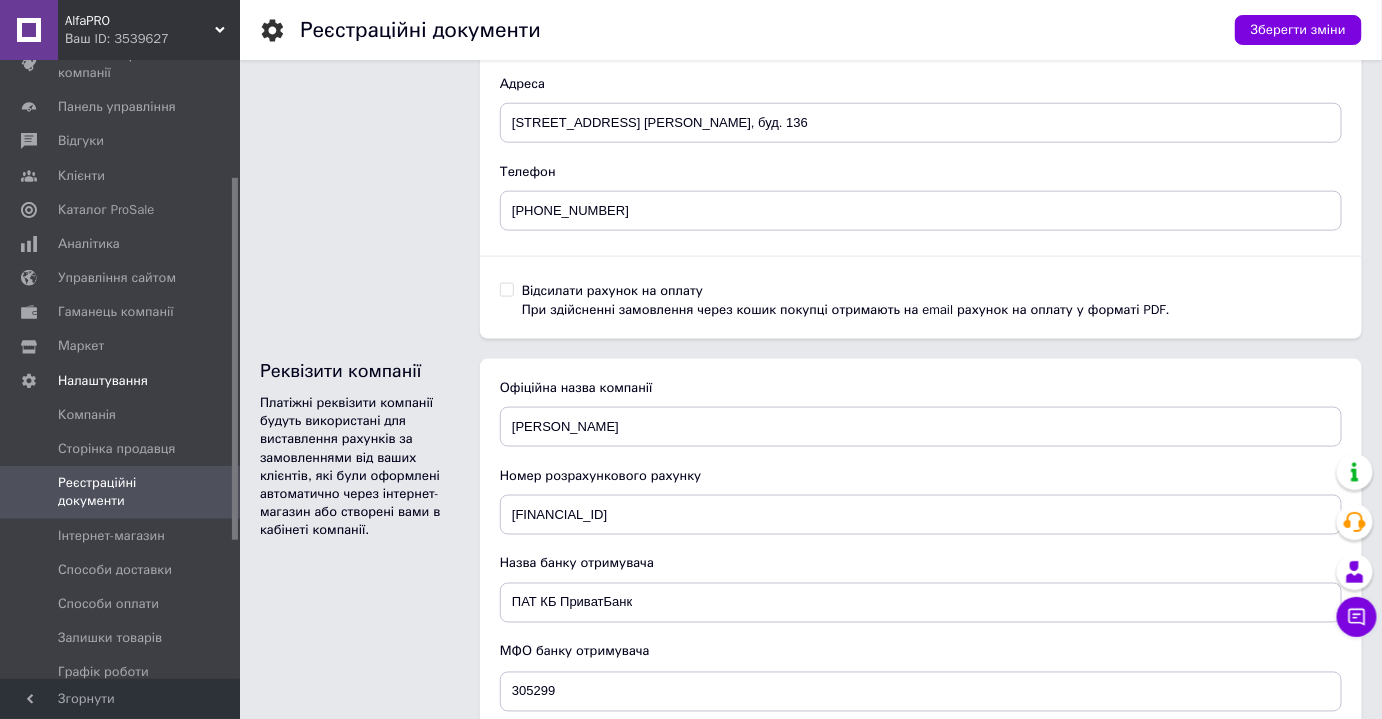 click on "Назва банку отримувача" at bounding box center [921, 564] 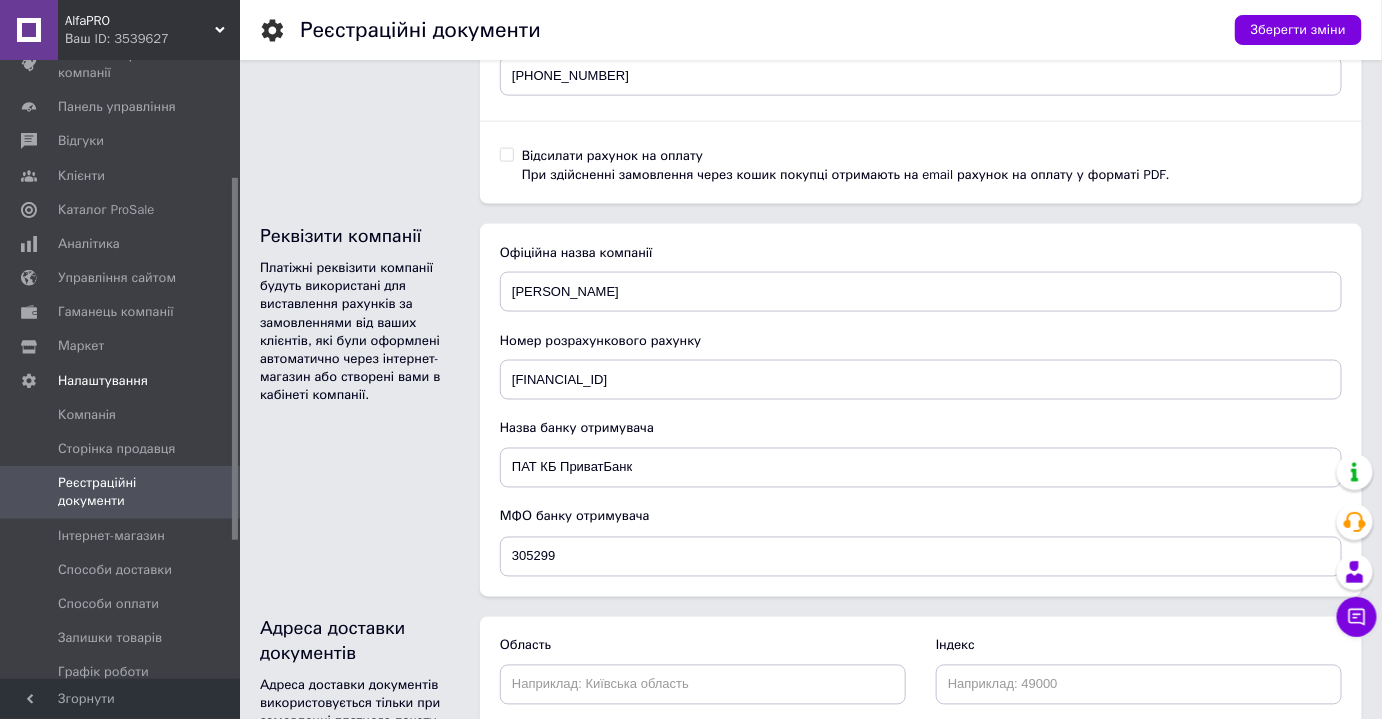 scroll, scrollTop: 909, scrollLeft: 0, axis: vertical 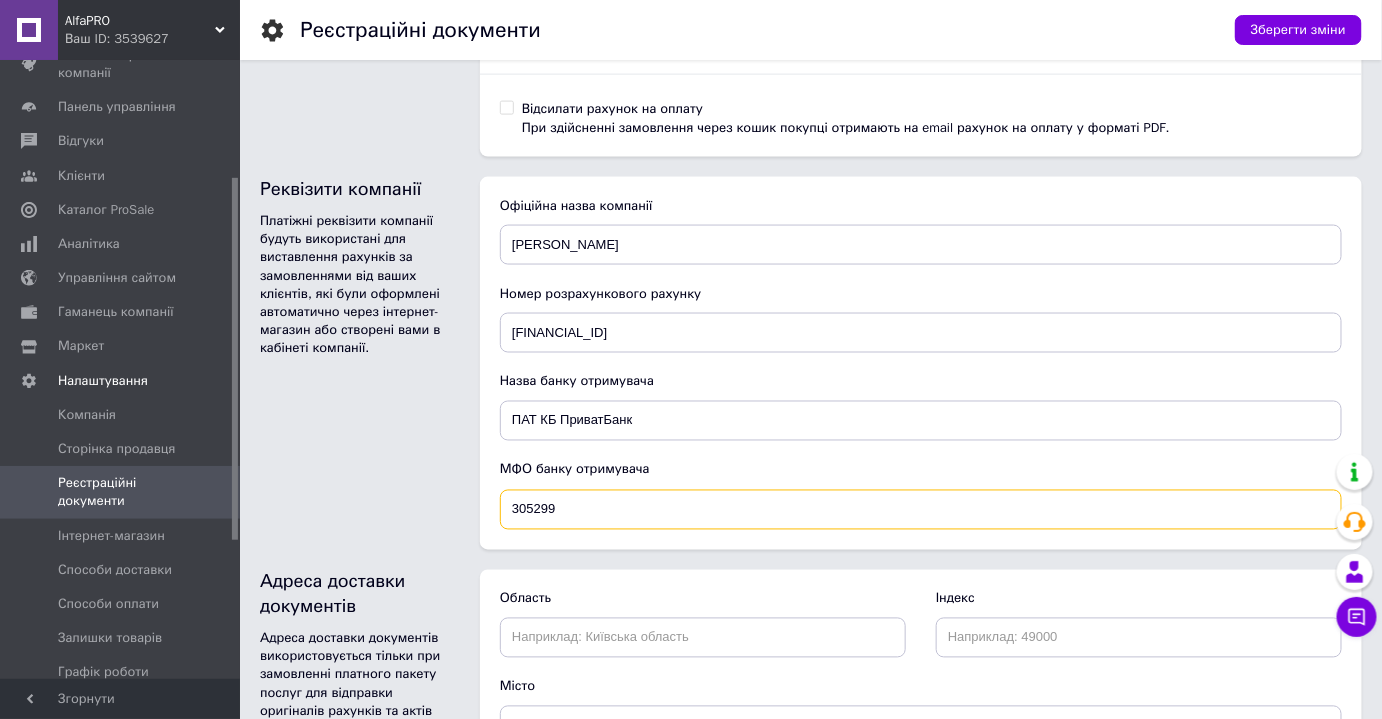 click on "305299" at bounding box center [921, 510] 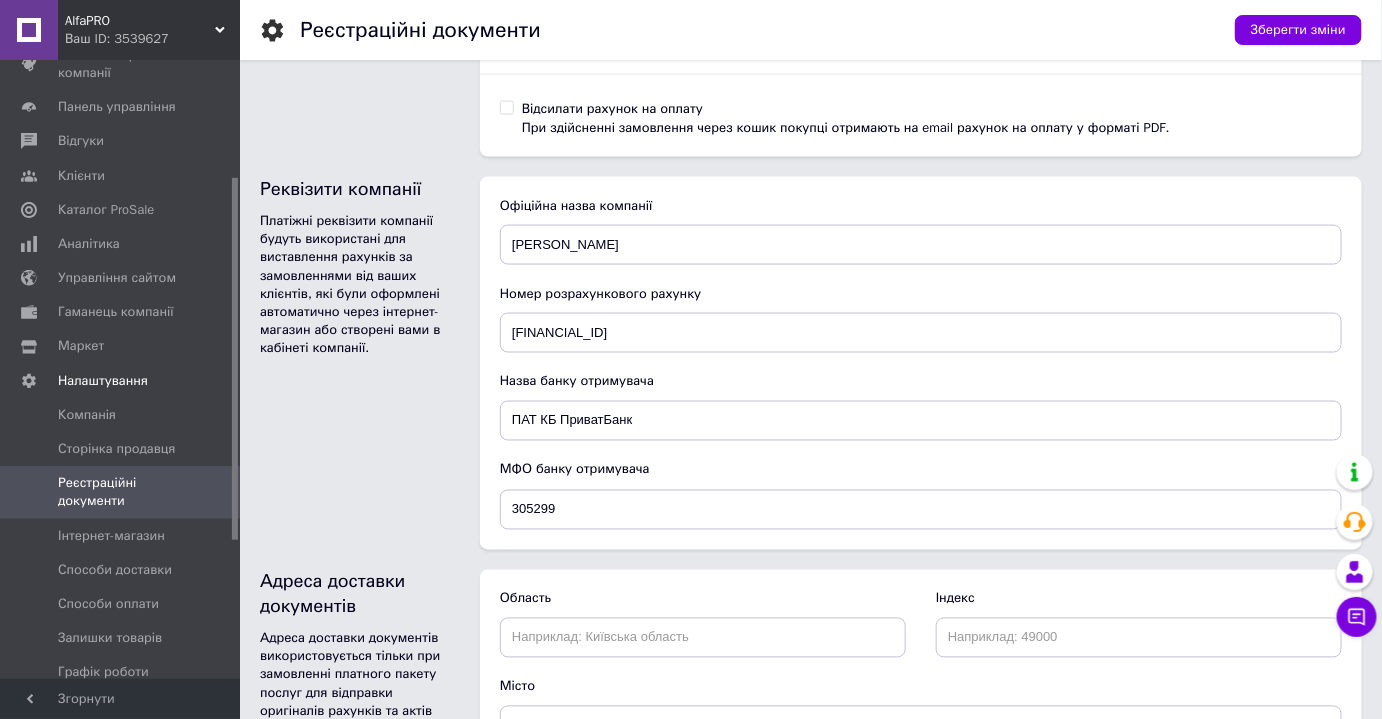 click on "Область Індекс Місто Адреса" at bounding box center (921, 712) 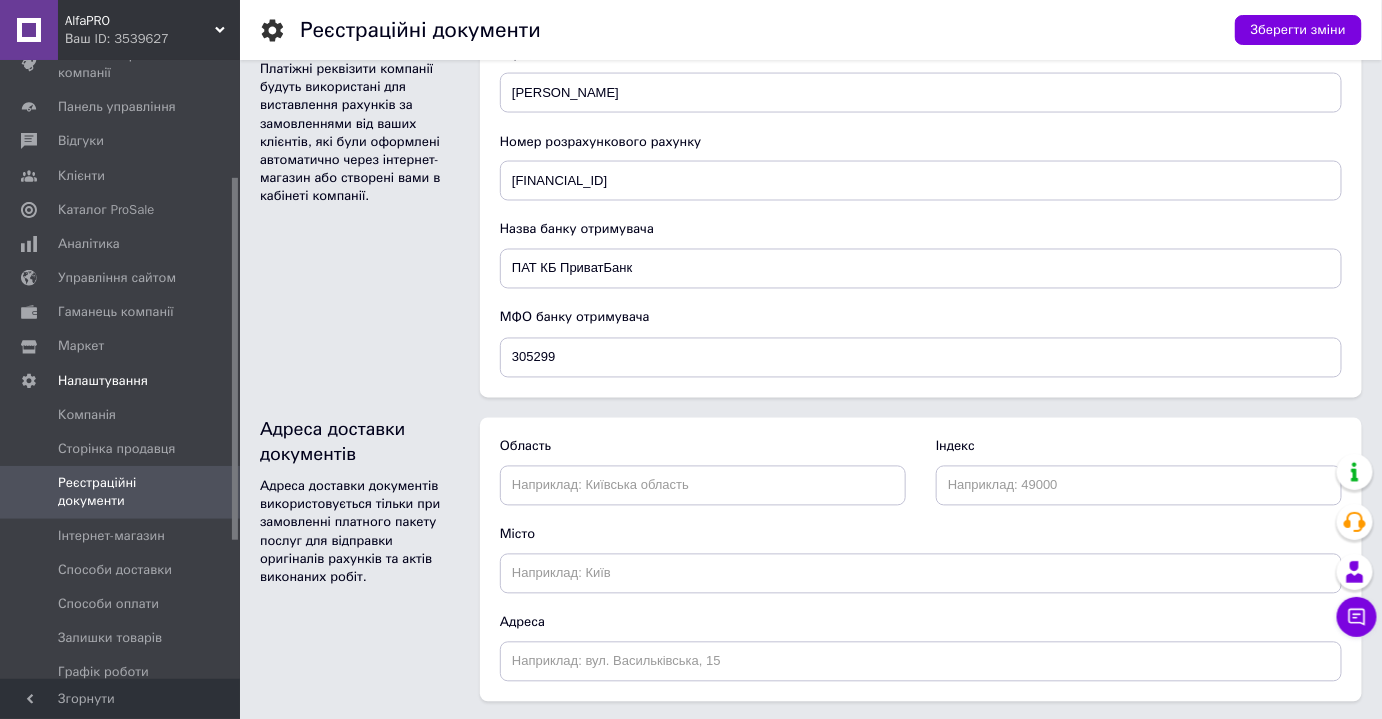 scroll, scrollTop: 1090, scrollLeft: 0, axis: vertical 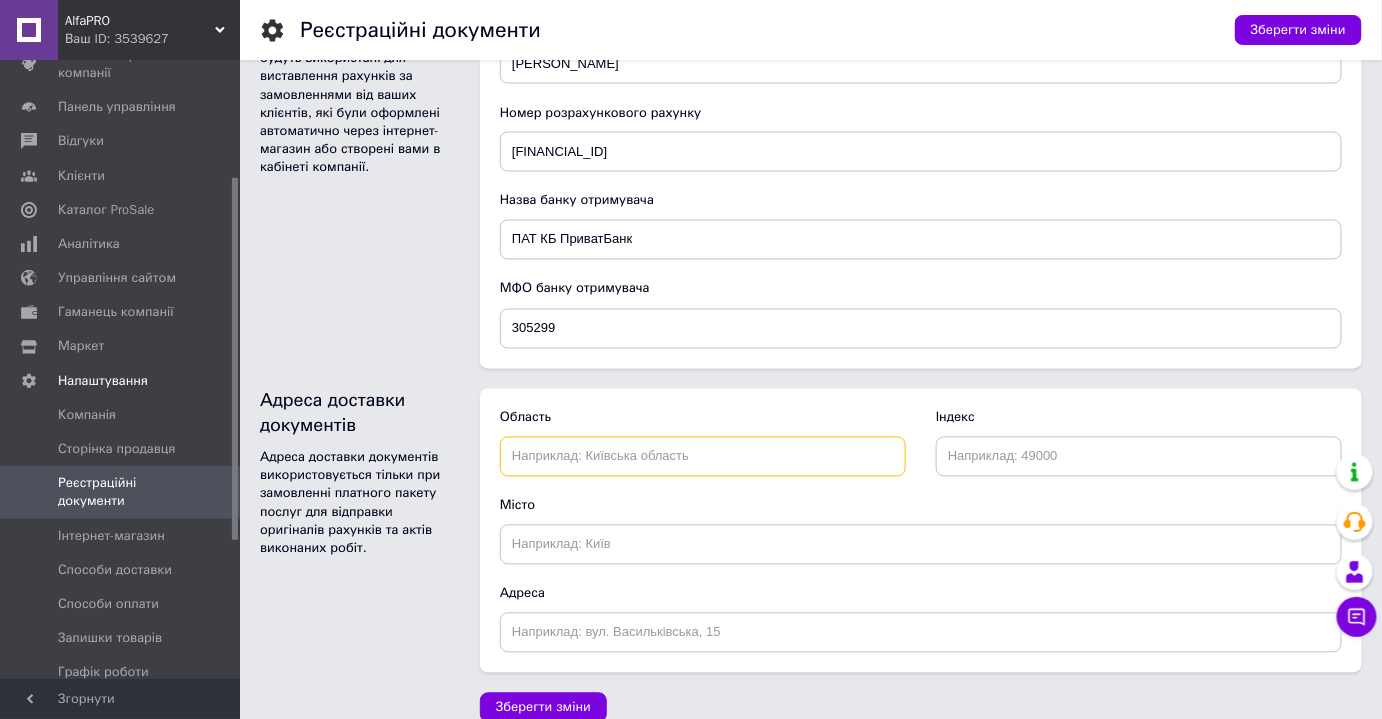 click at bounding box center [703, 457] 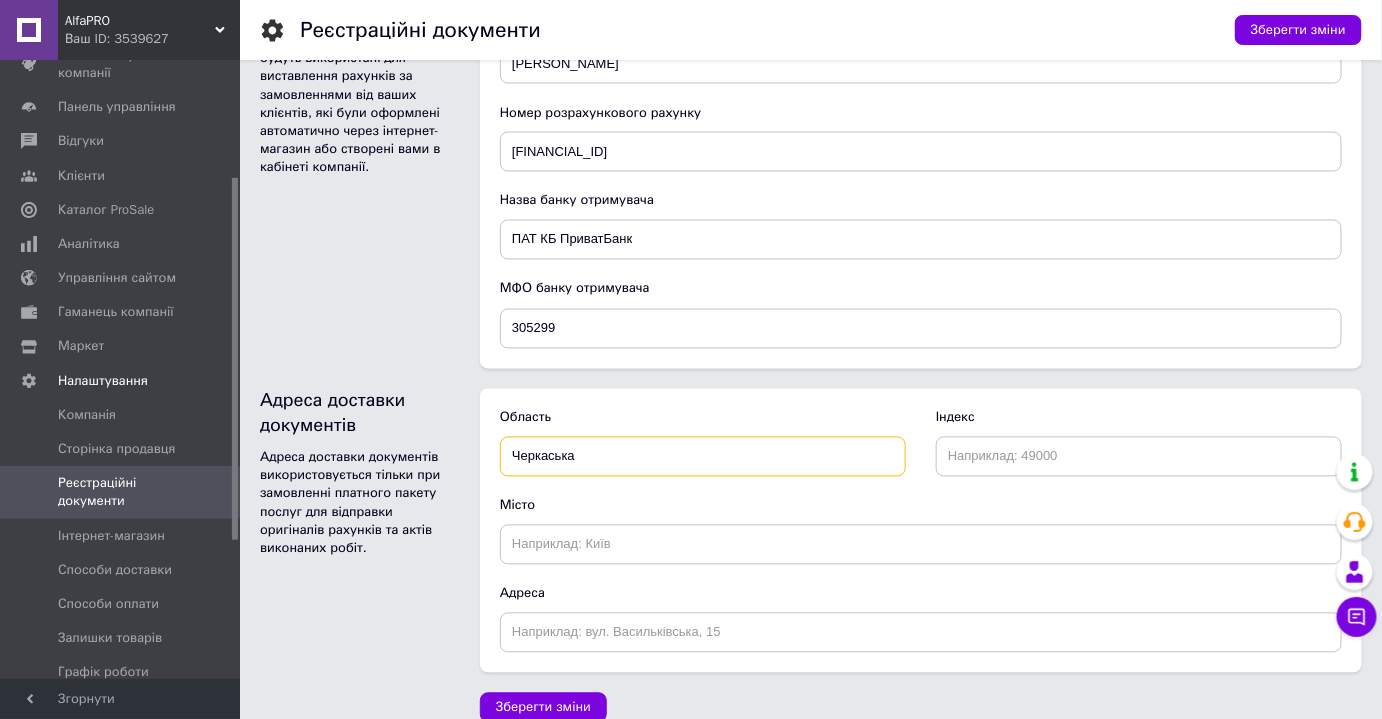 type on "Черкаська" 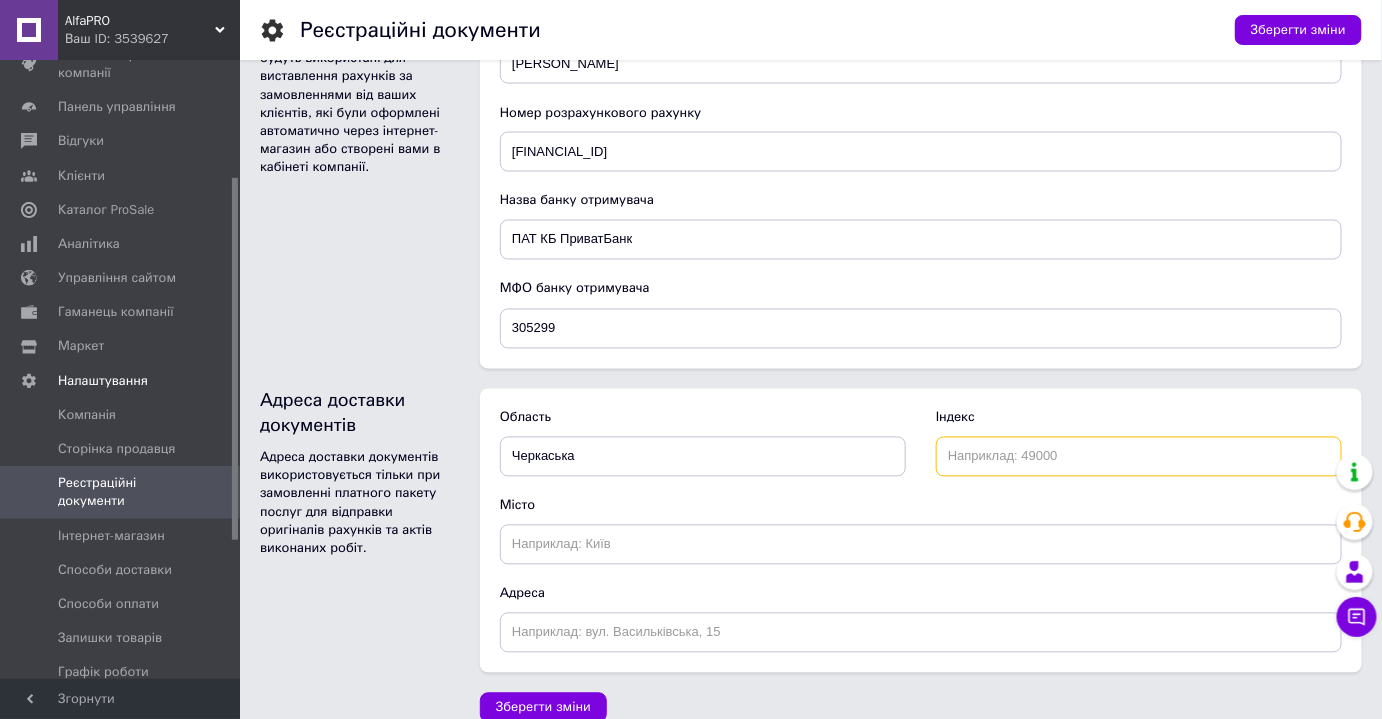 click at bounding box center (1139, 457) 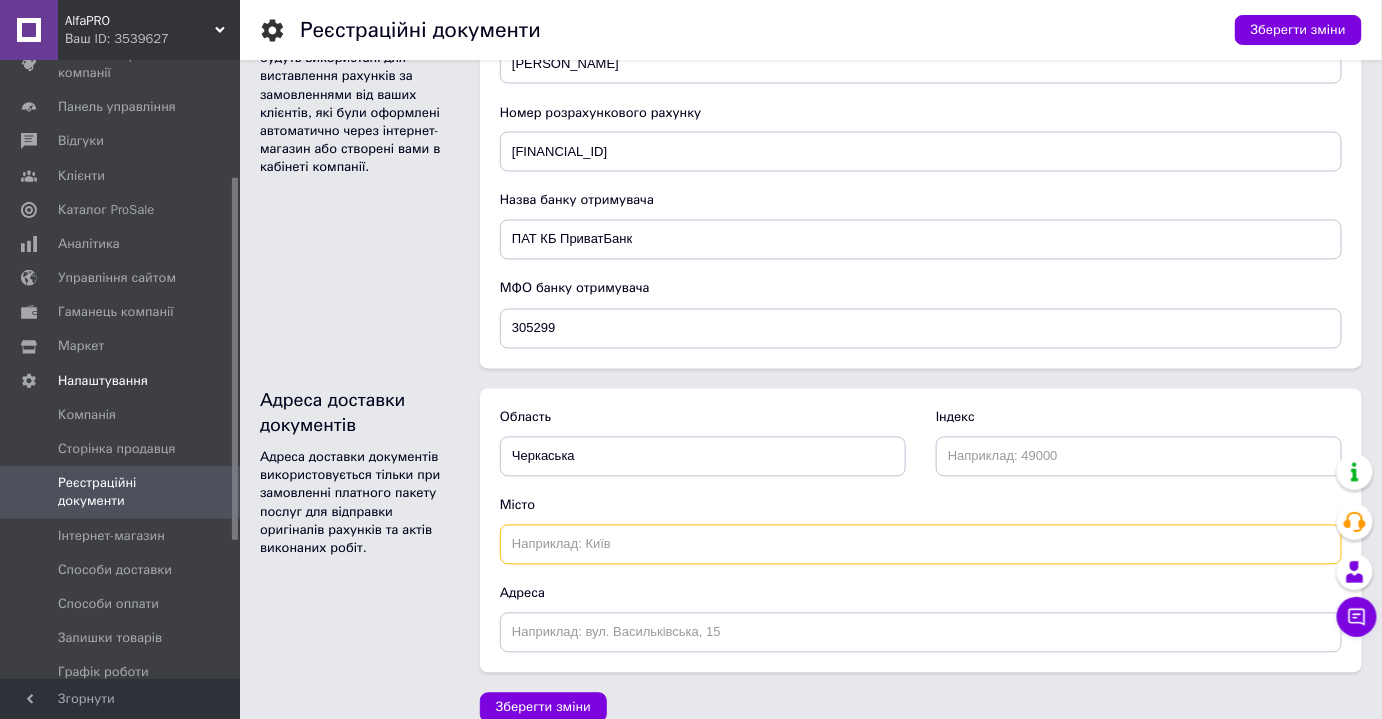 click at bounding box center (921, 545) 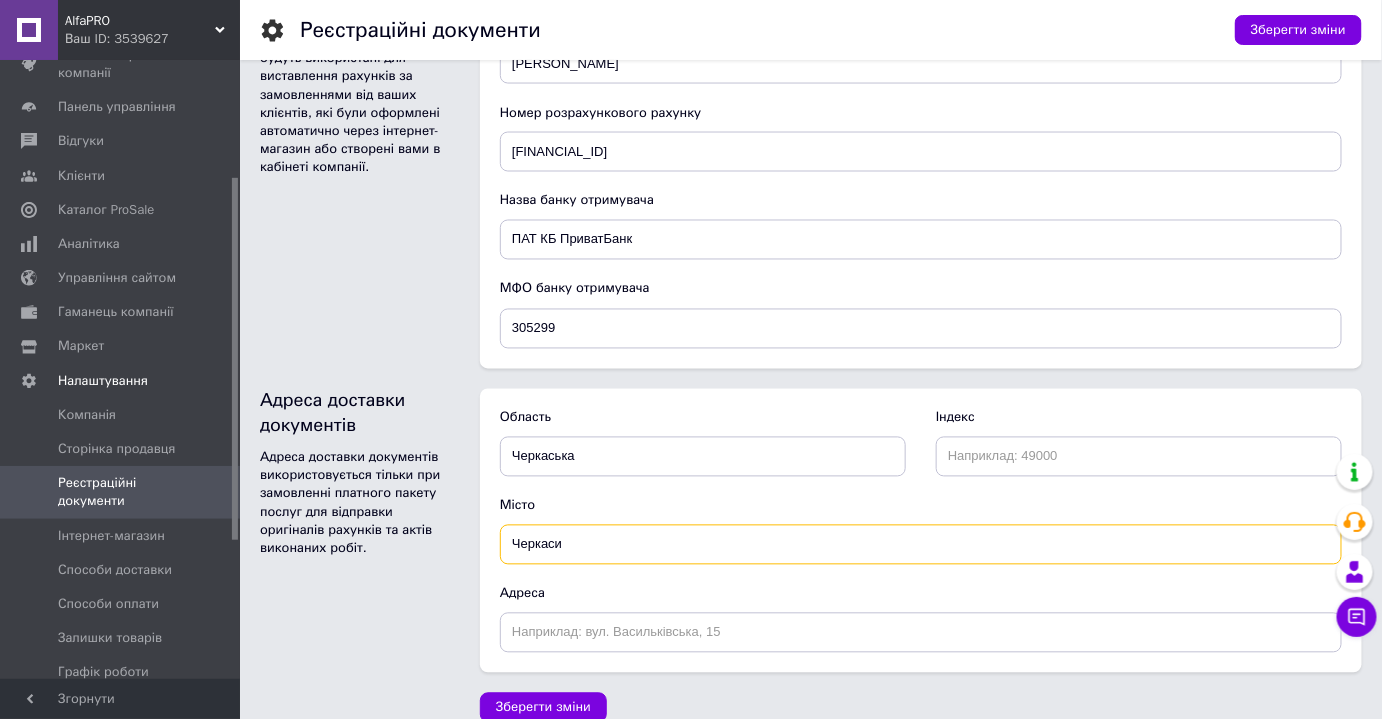 type on "Черкаси" 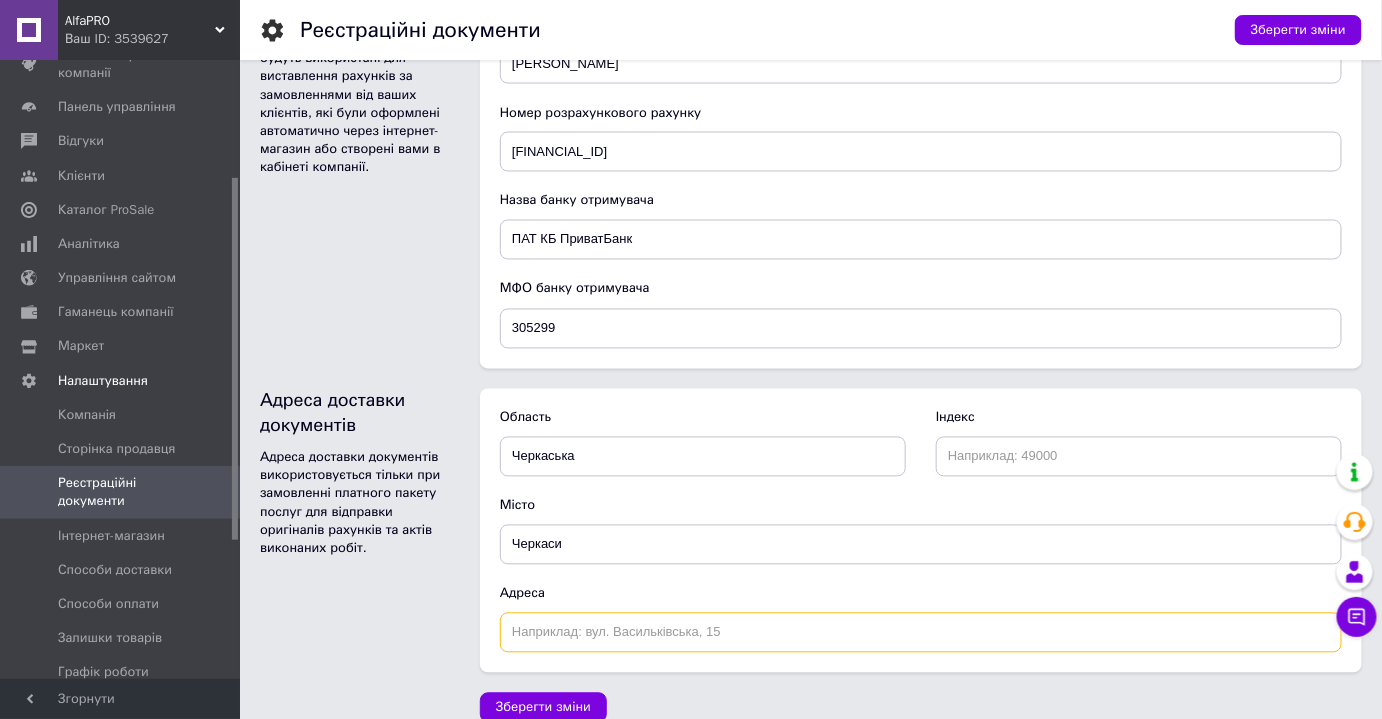 click at bounding box center (921, 633) 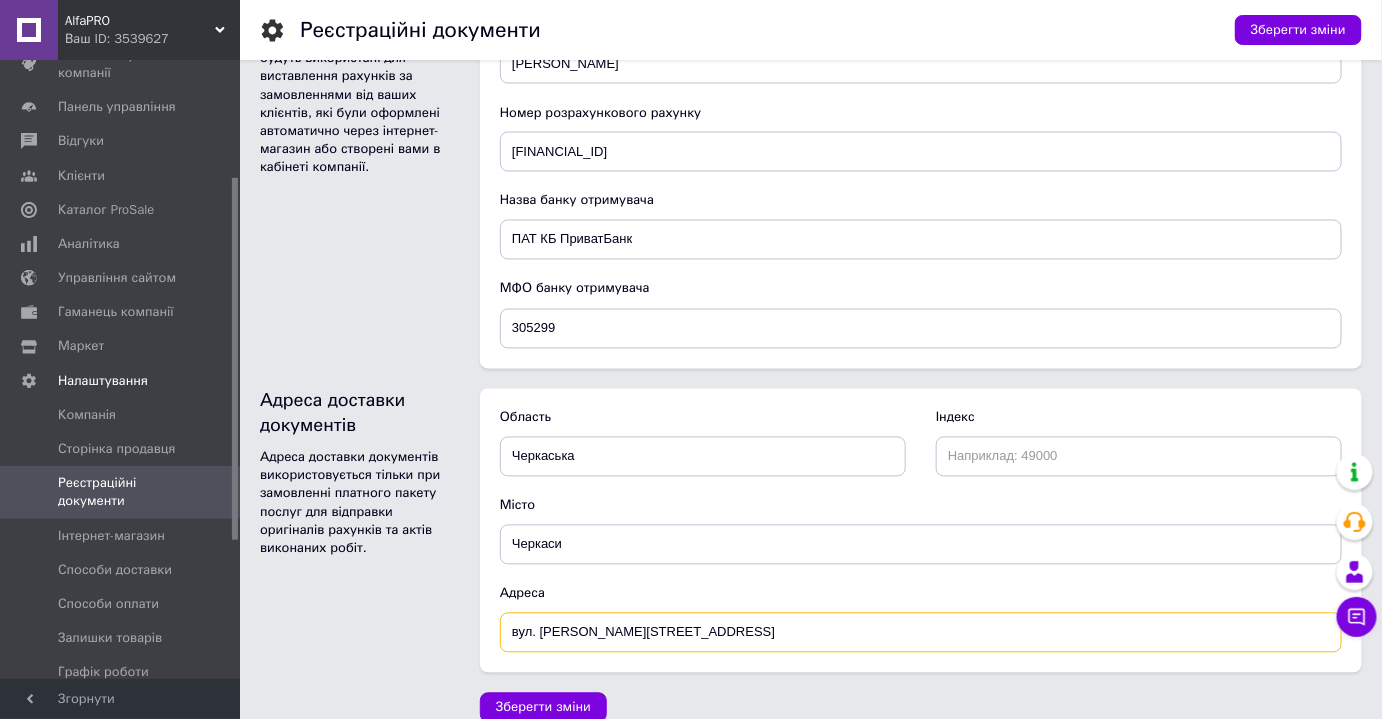 type on "вул. Тараскова, буд.7, п3, кв 108" 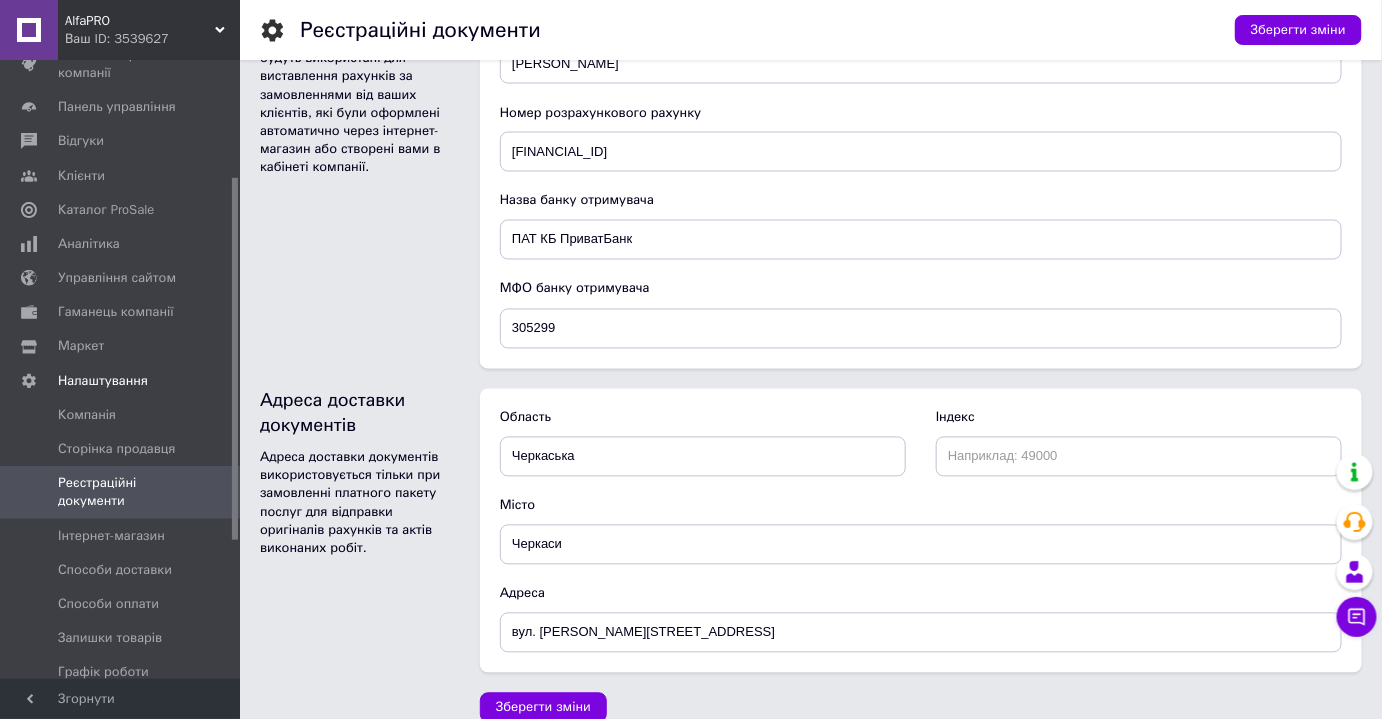 click on "Місто Черкаси" at bounding box center [921, 531] 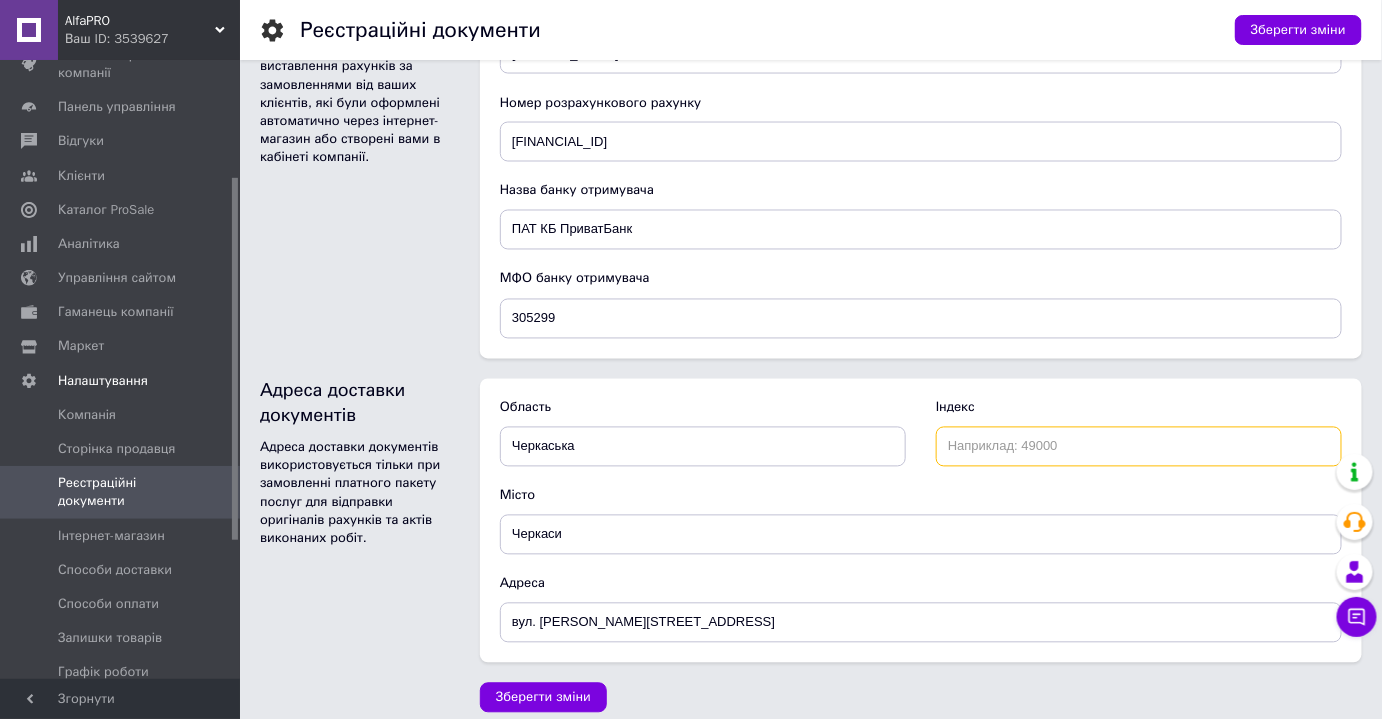 click at bounding box center [1139, 447] 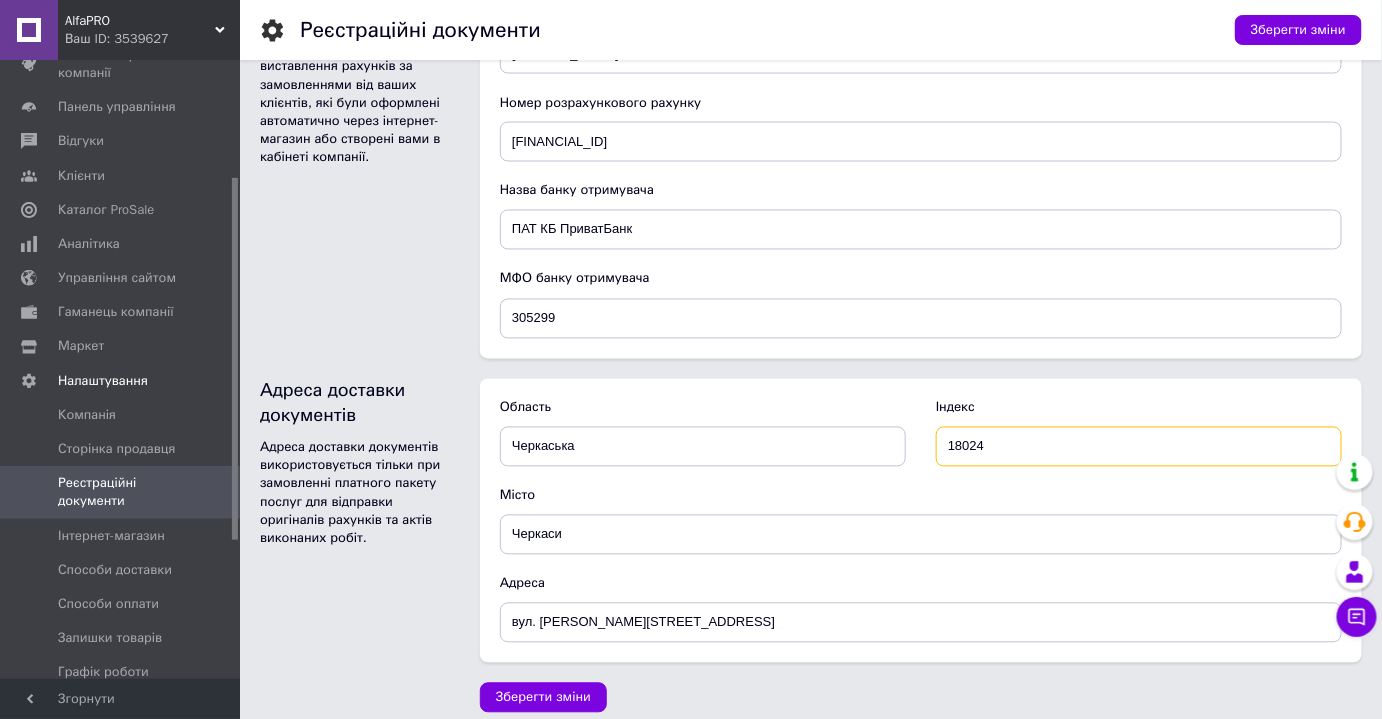 type on "18024" 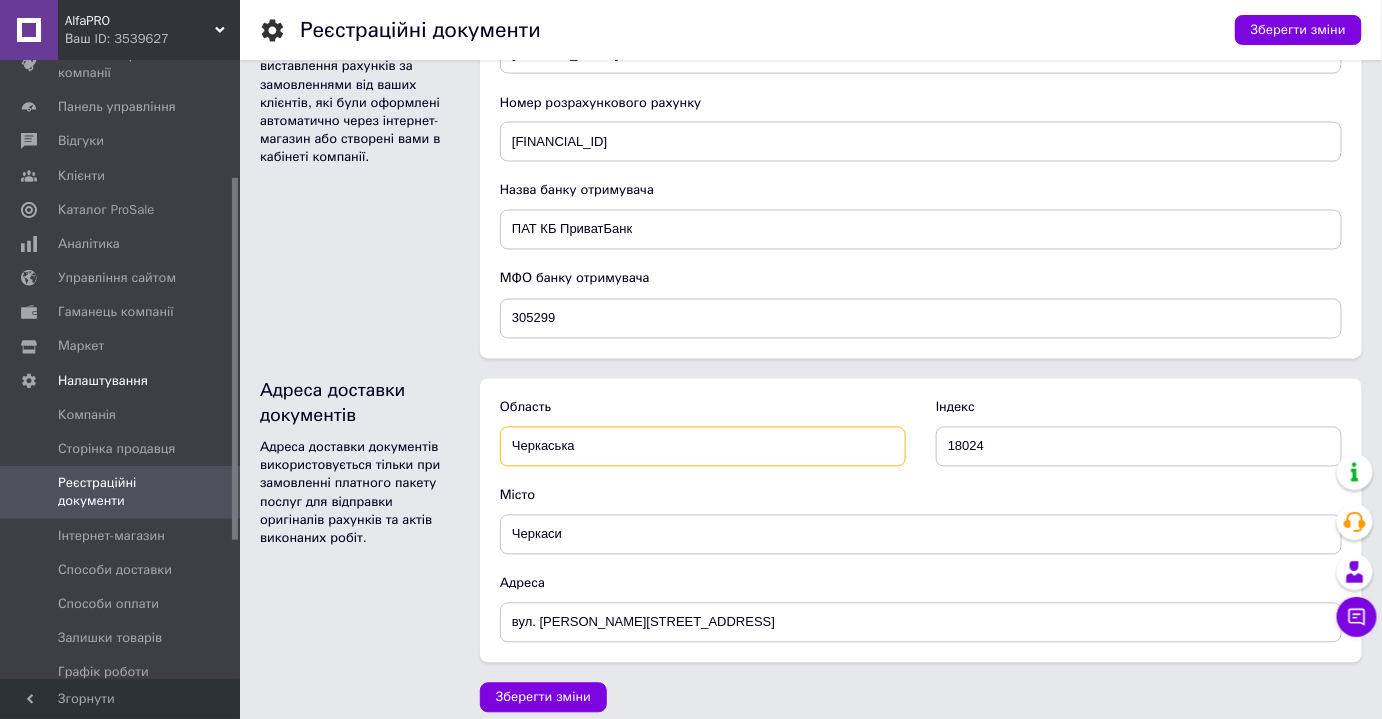 click on "Черкаська" at bounding box center (703, 447) 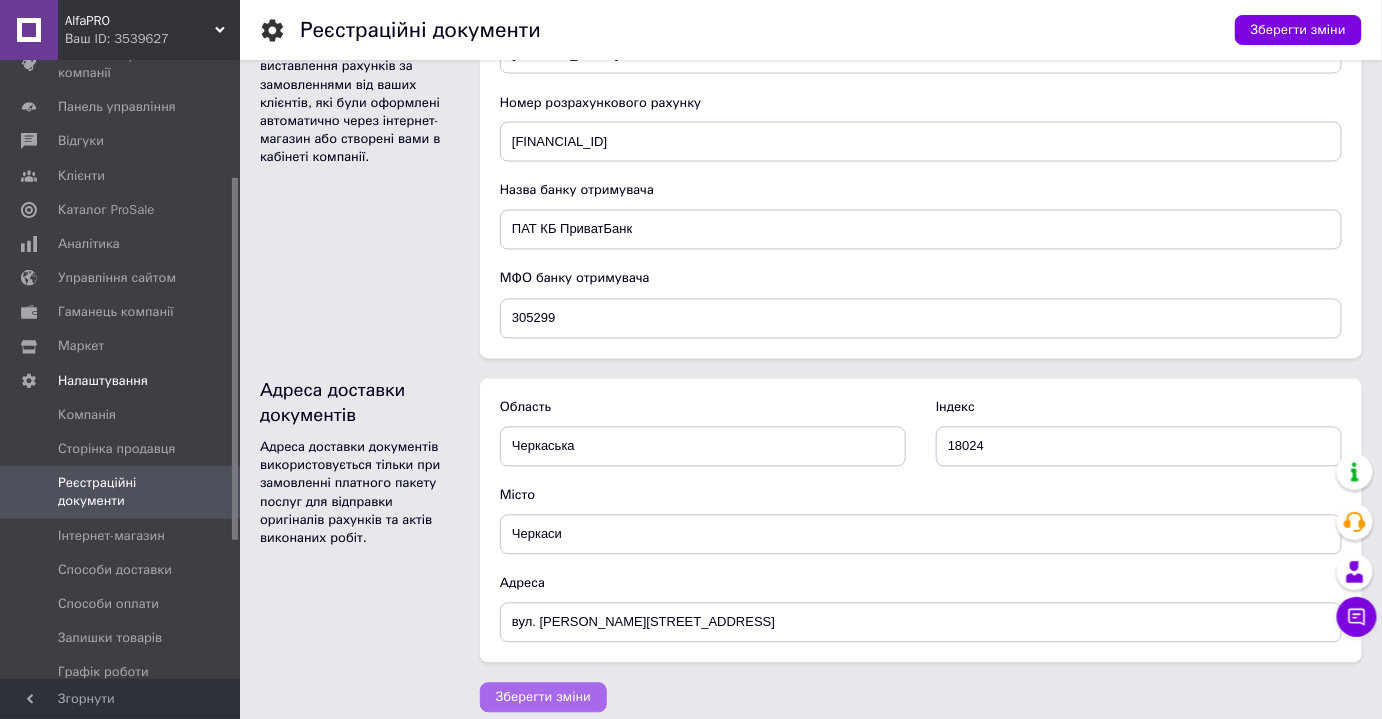 click on "Зберегти зміни" at bounding box center (543, 698) 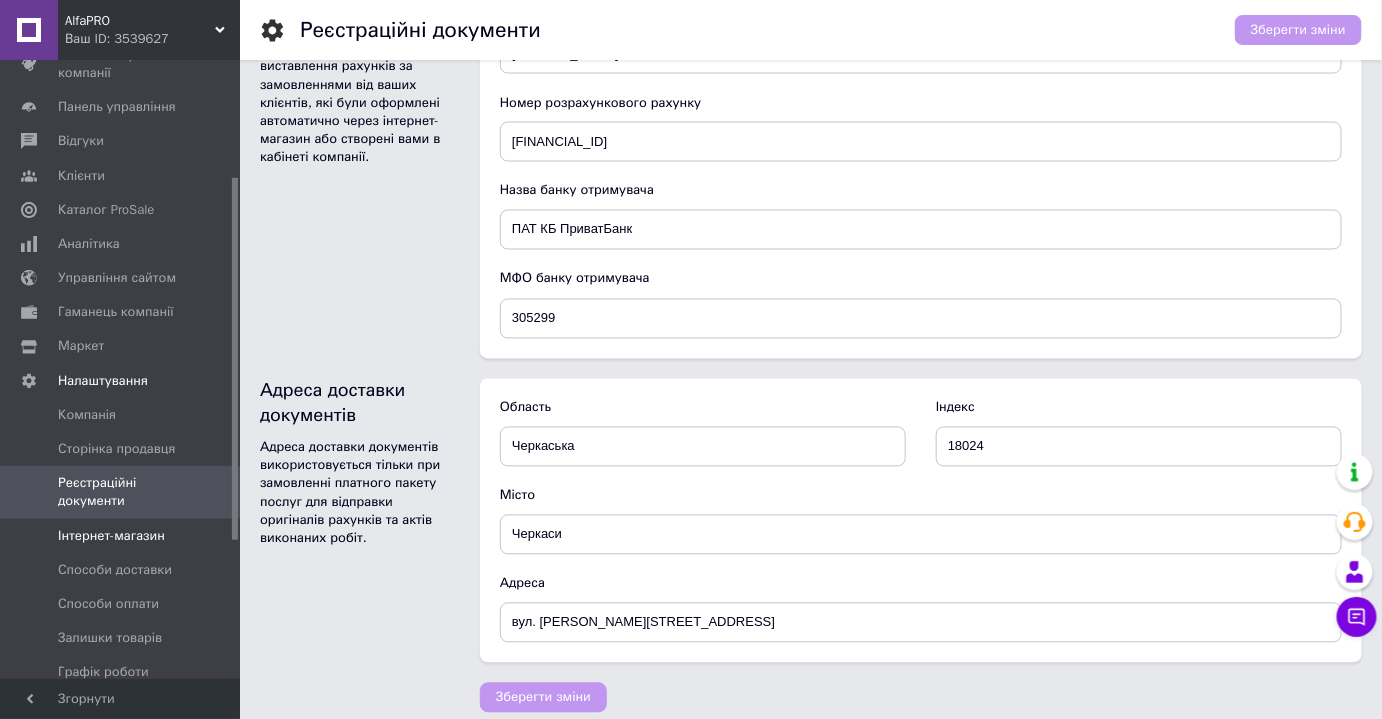 click on "Інтернет-магазин" at bounding box center (111, 536) 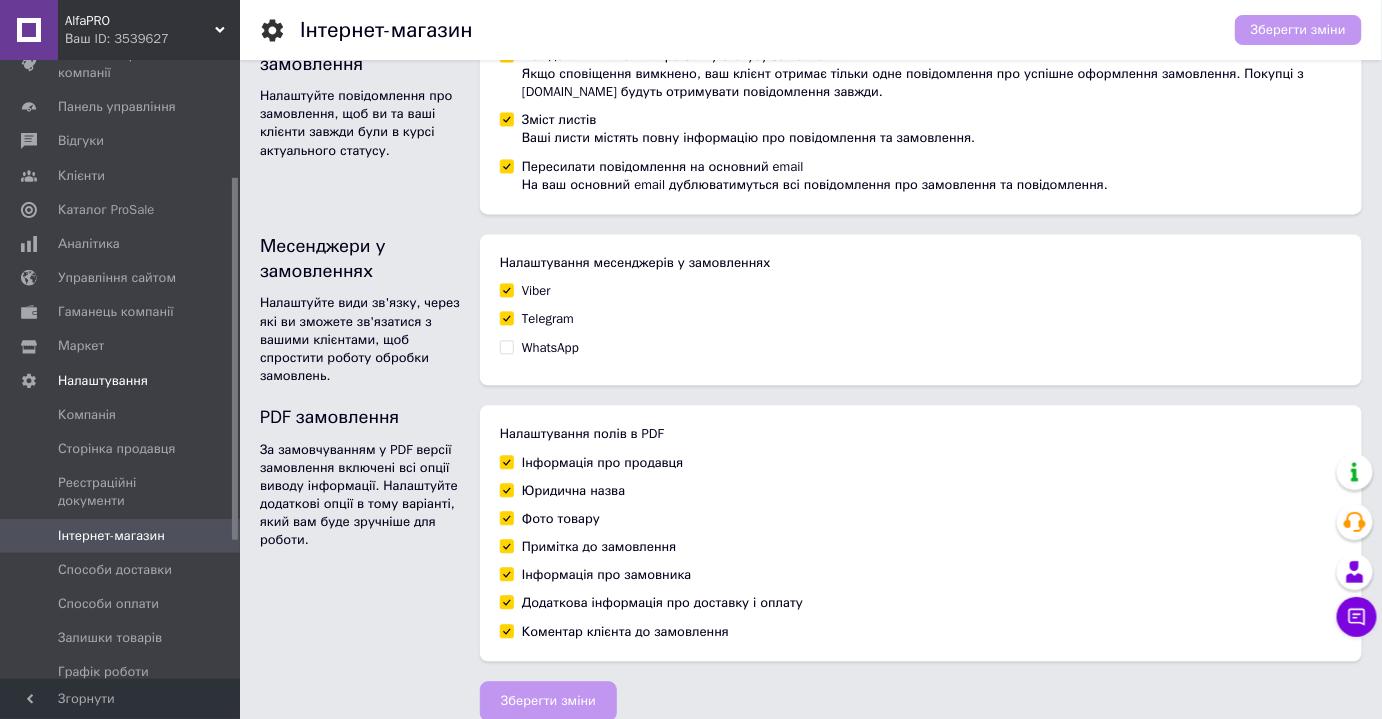 scroll, scrollTop: 1263, scrollLeft: 0, axis: vertical 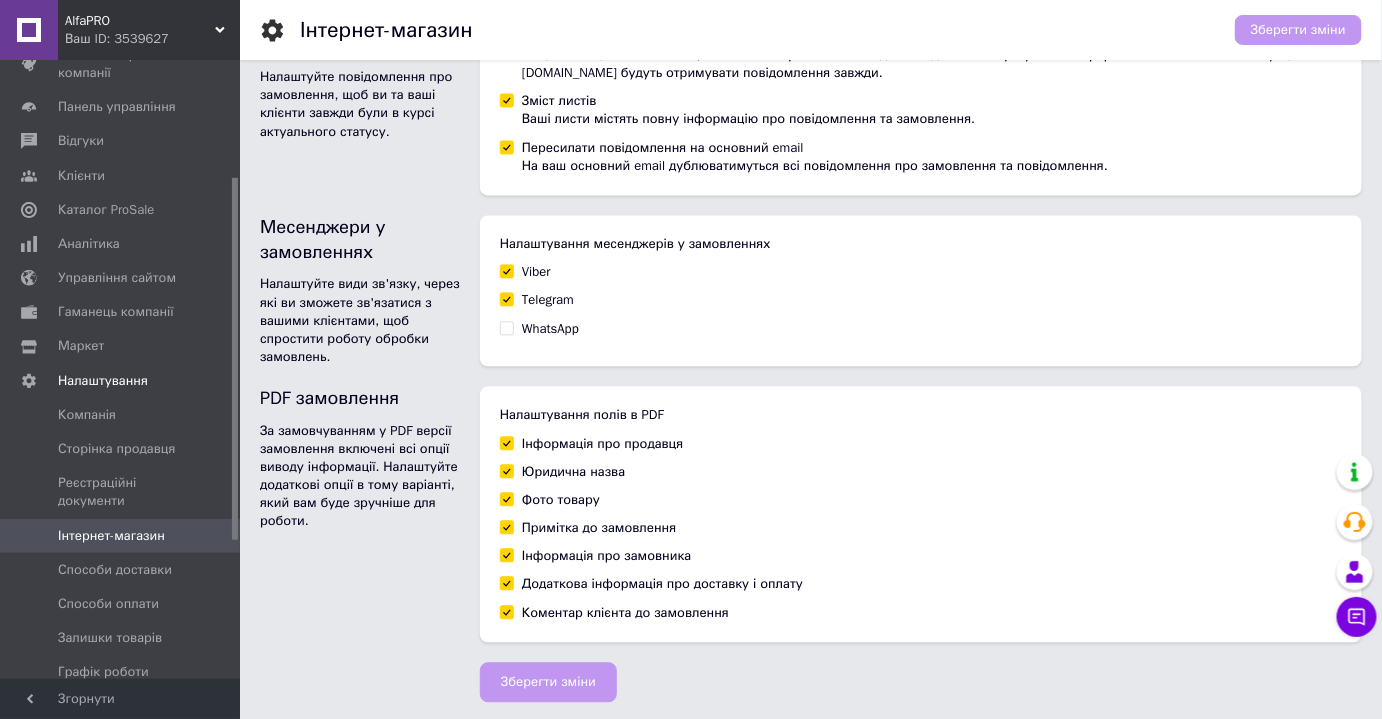 click on "Пересилати повідомлення на основний email На ваш основний email дублюватимуться
всі повідомлення про замовлення та повідомлення." at bounding box center [506, 147] 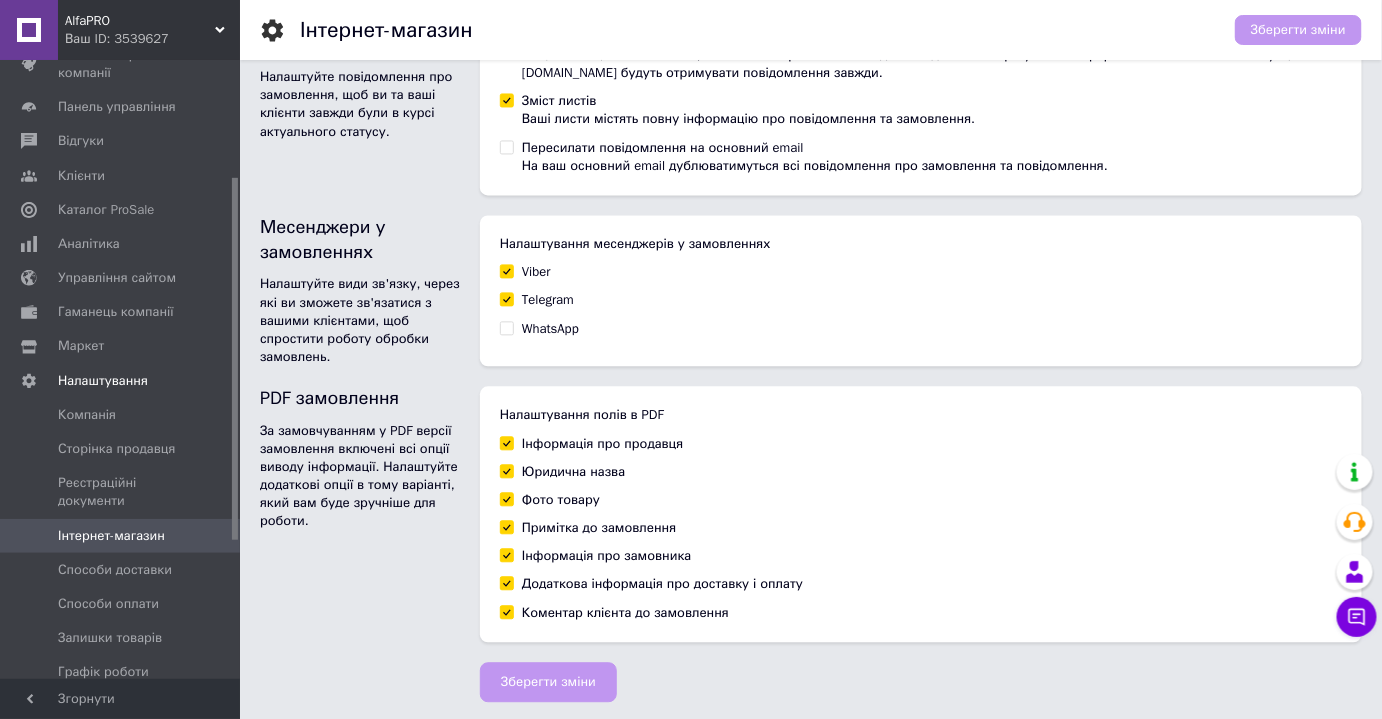 checkbox on "false" 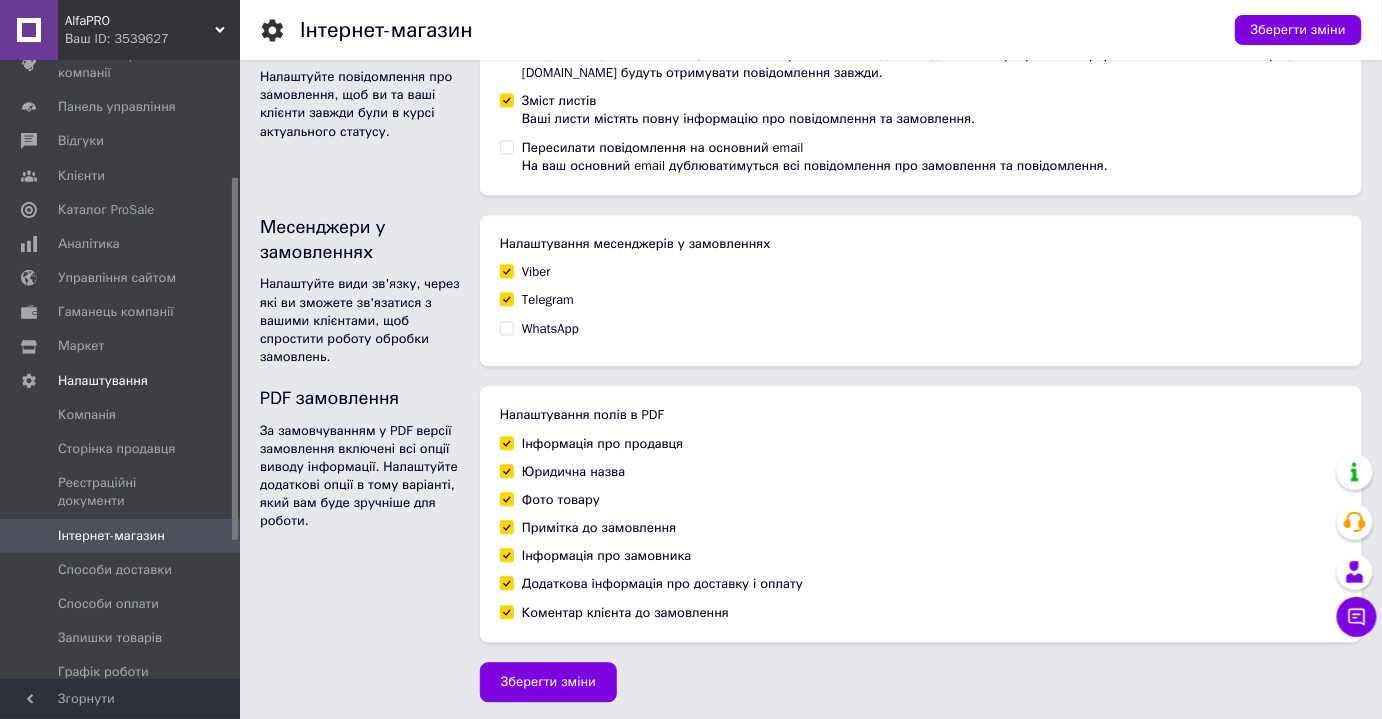 click on "WhatsApp" at bounding box center [506, 328] 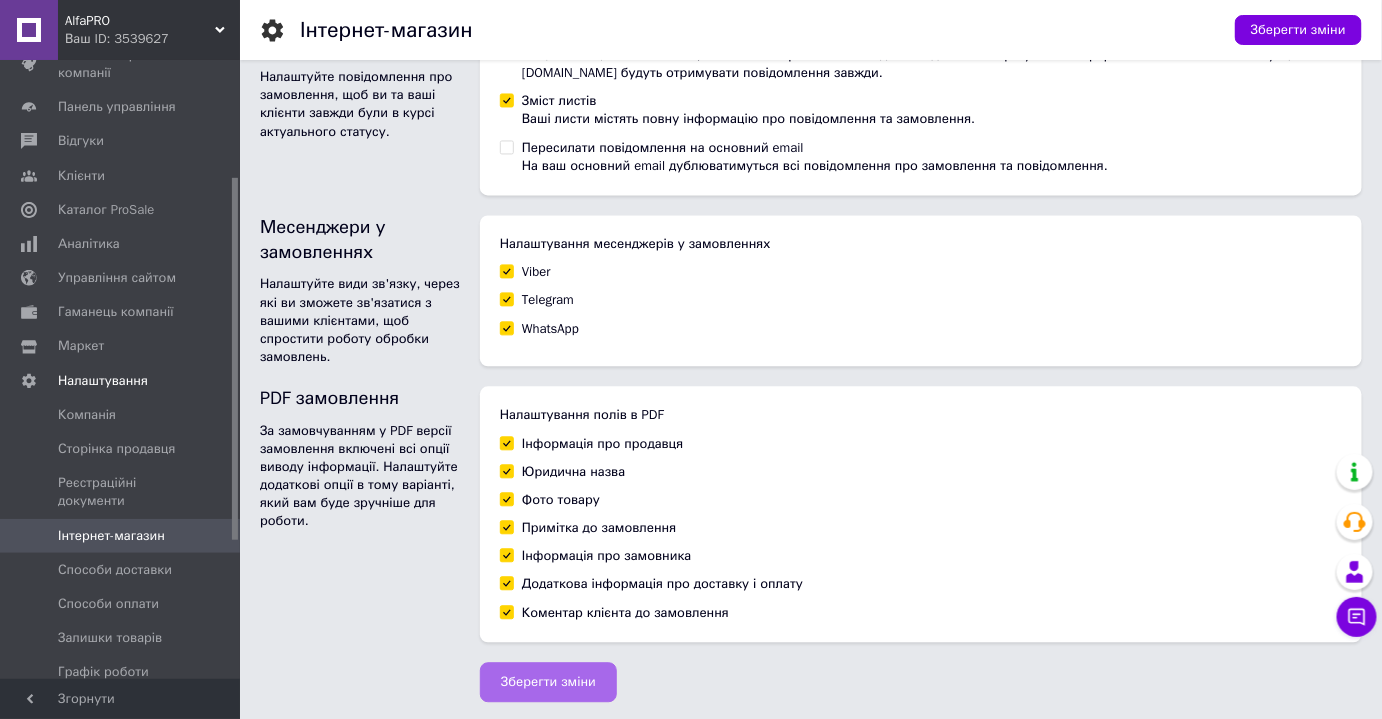 click on "Зберегти зміни" at bounding box center (548, 683) 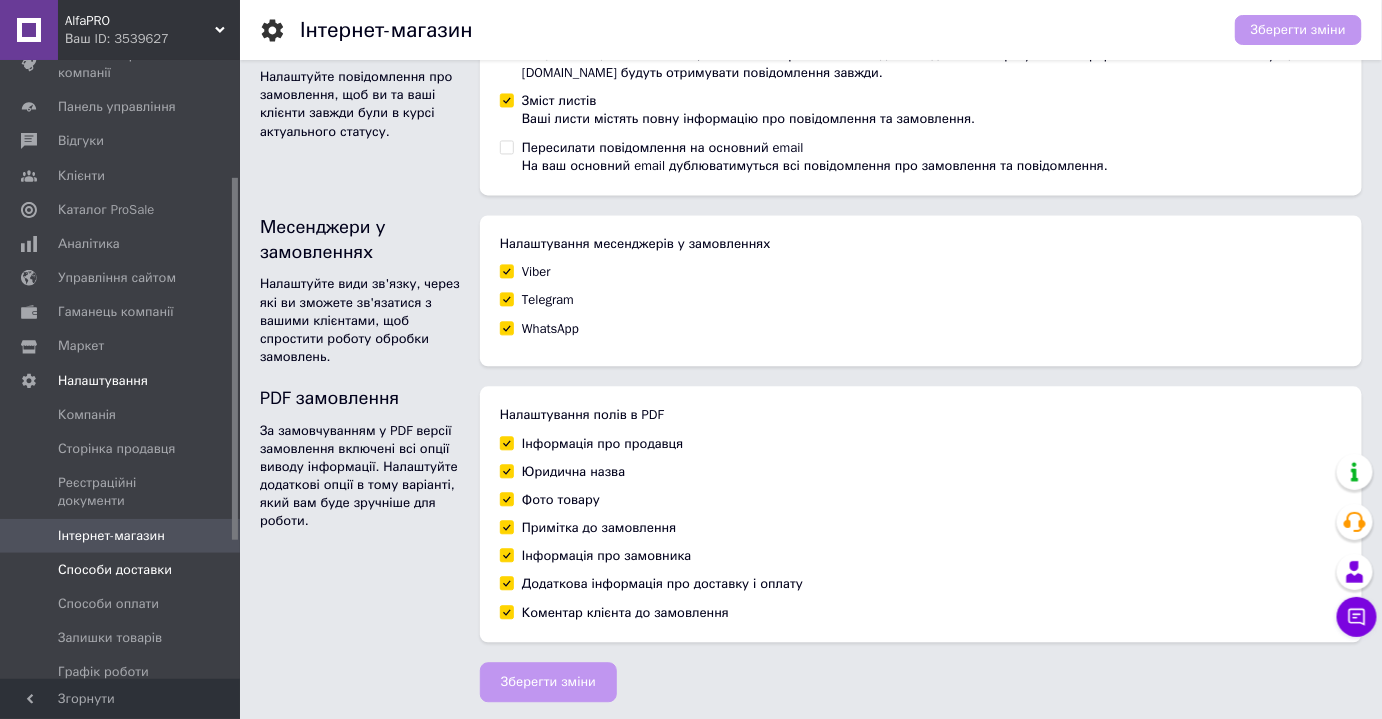 click at bounding box center (212, 570) 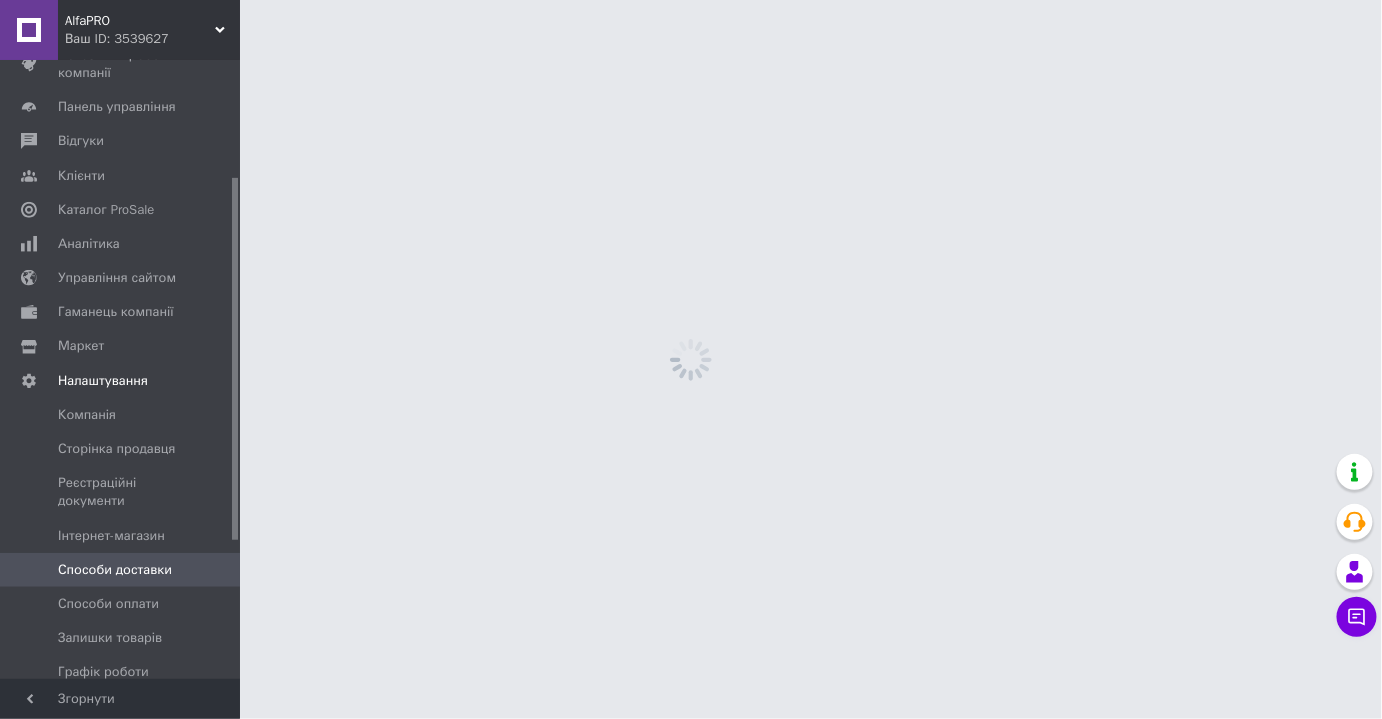scroll, scrollTop: 0, scrollLeft: 0, axis: both 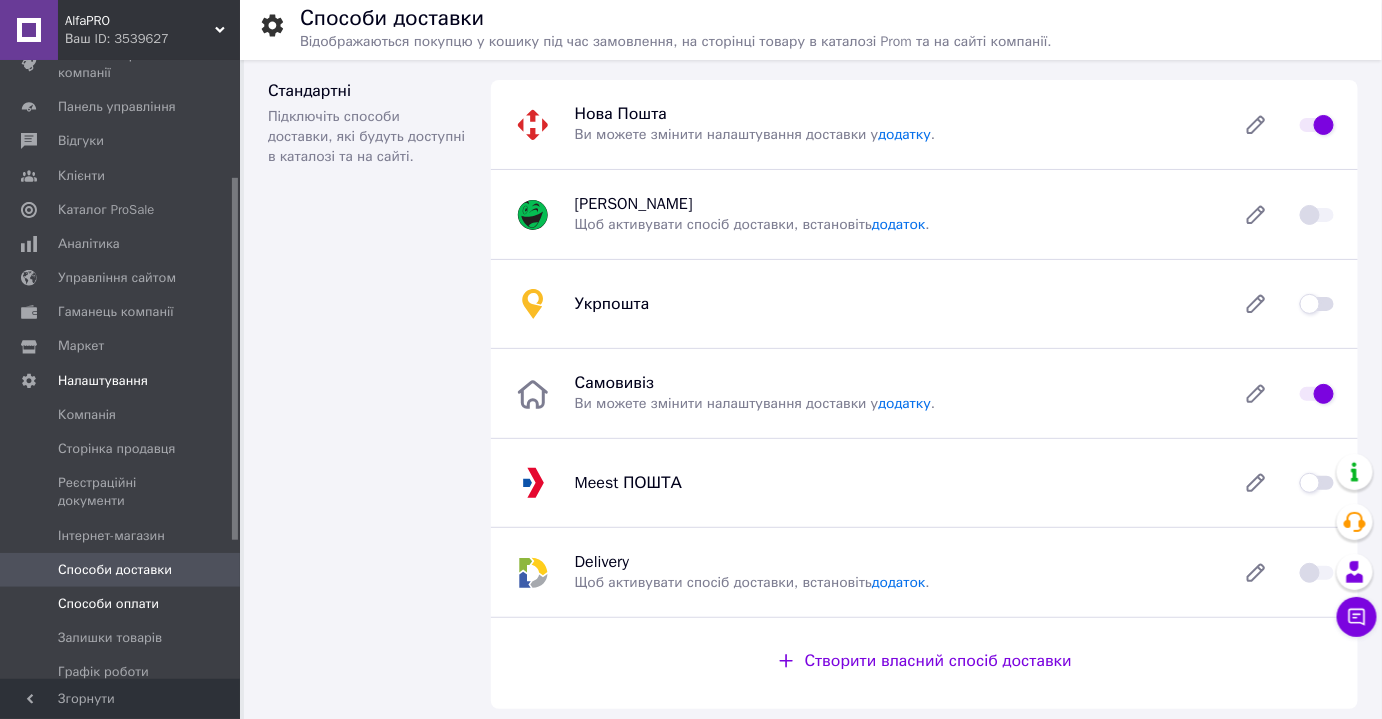 click on "Способи оплати" at bounding box center (121, 604) 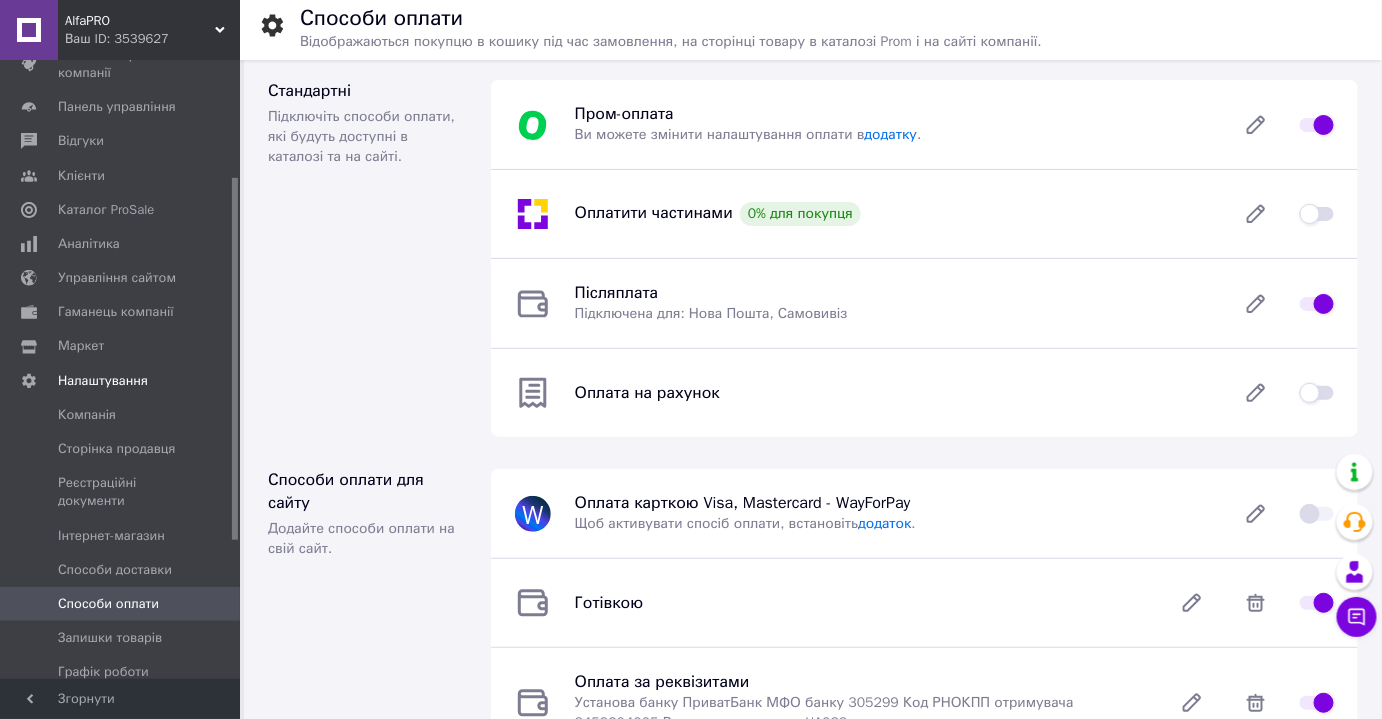 click at bounding box center [1317, 393] 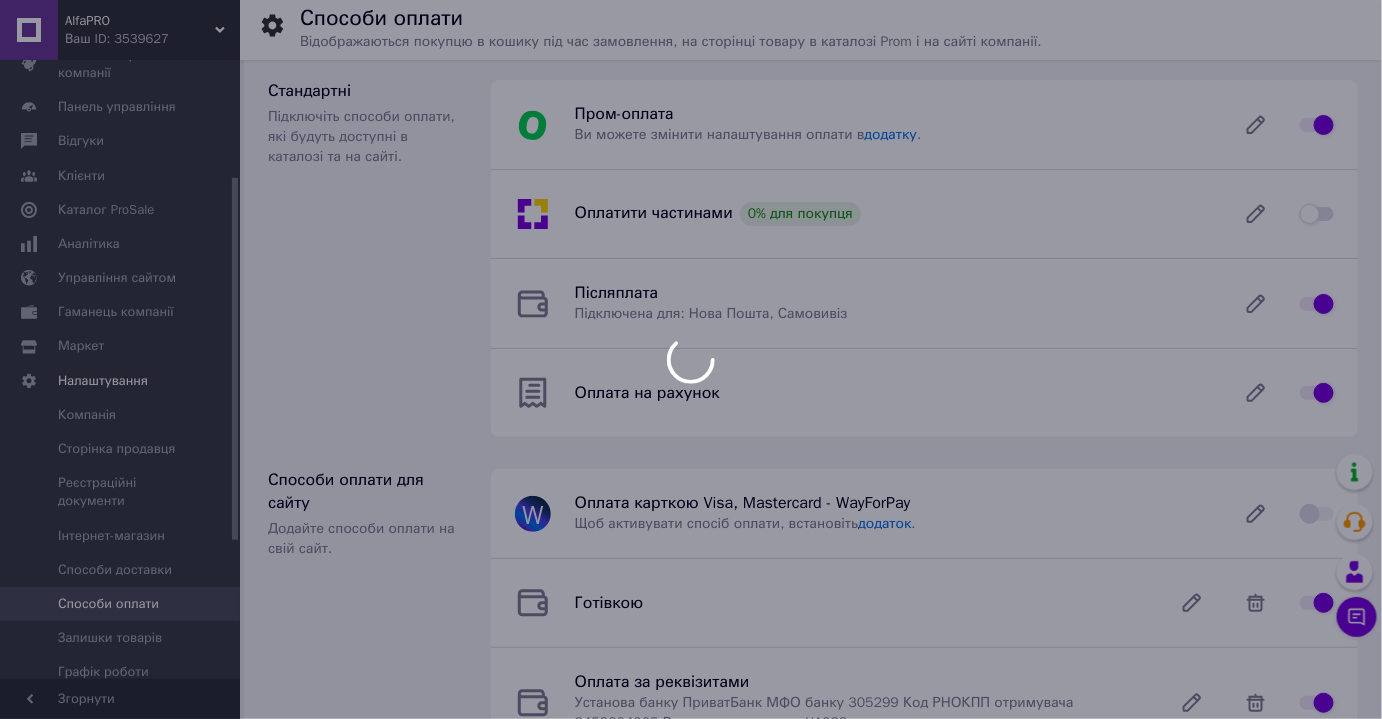 checkbox on "false" 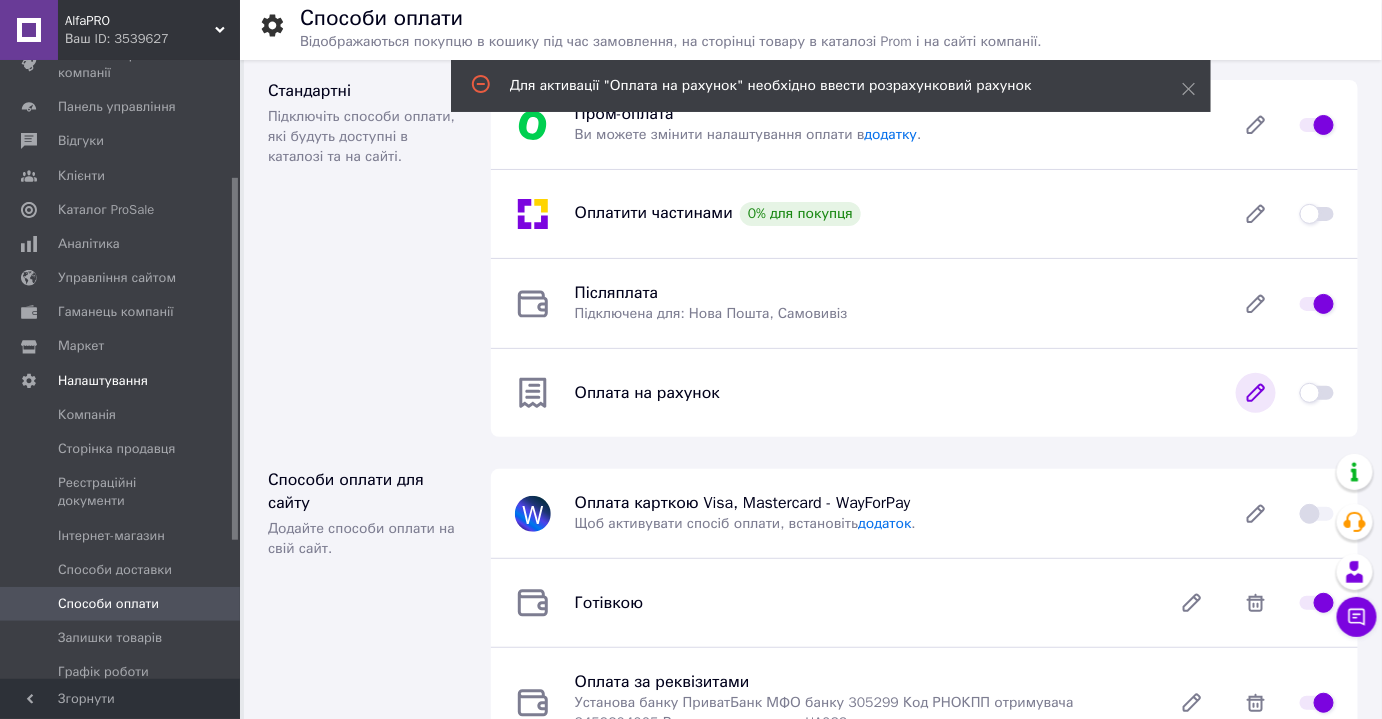 click 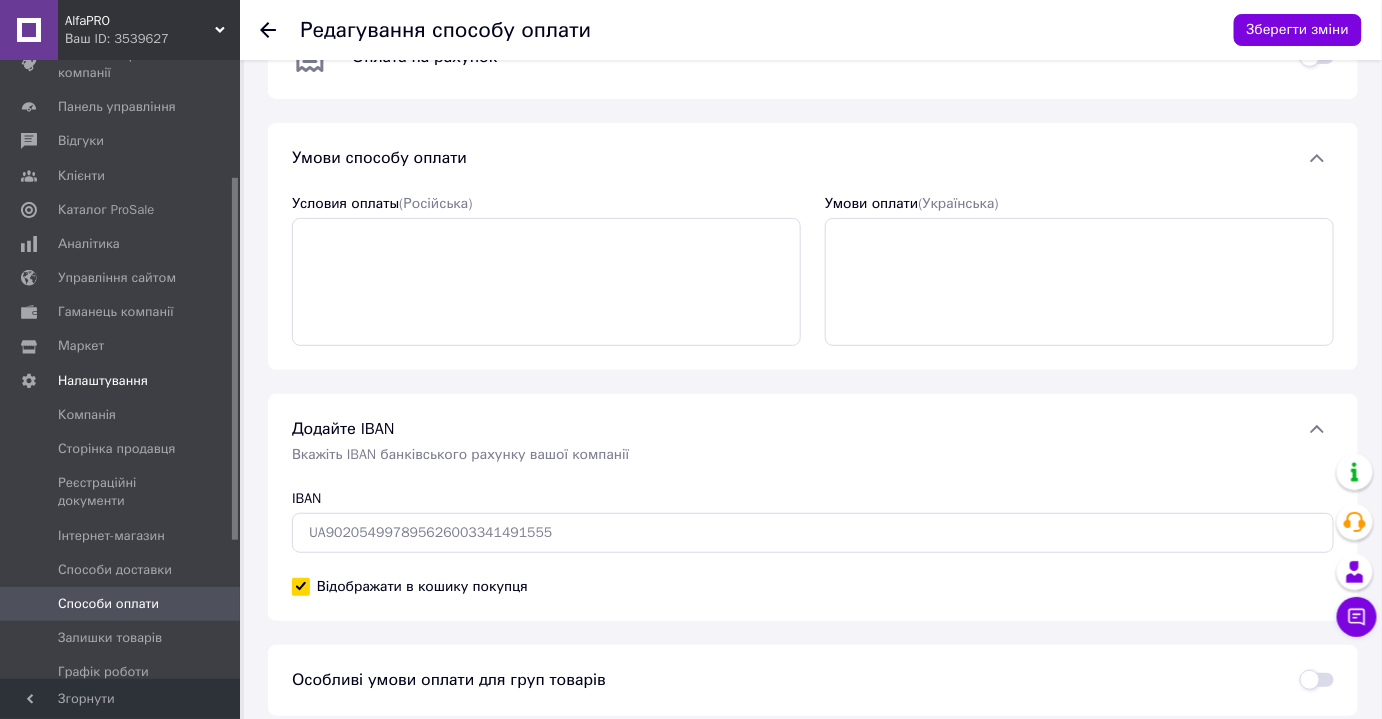 scroll, scrollTop: 0, scrollLeft: 0, axis: both 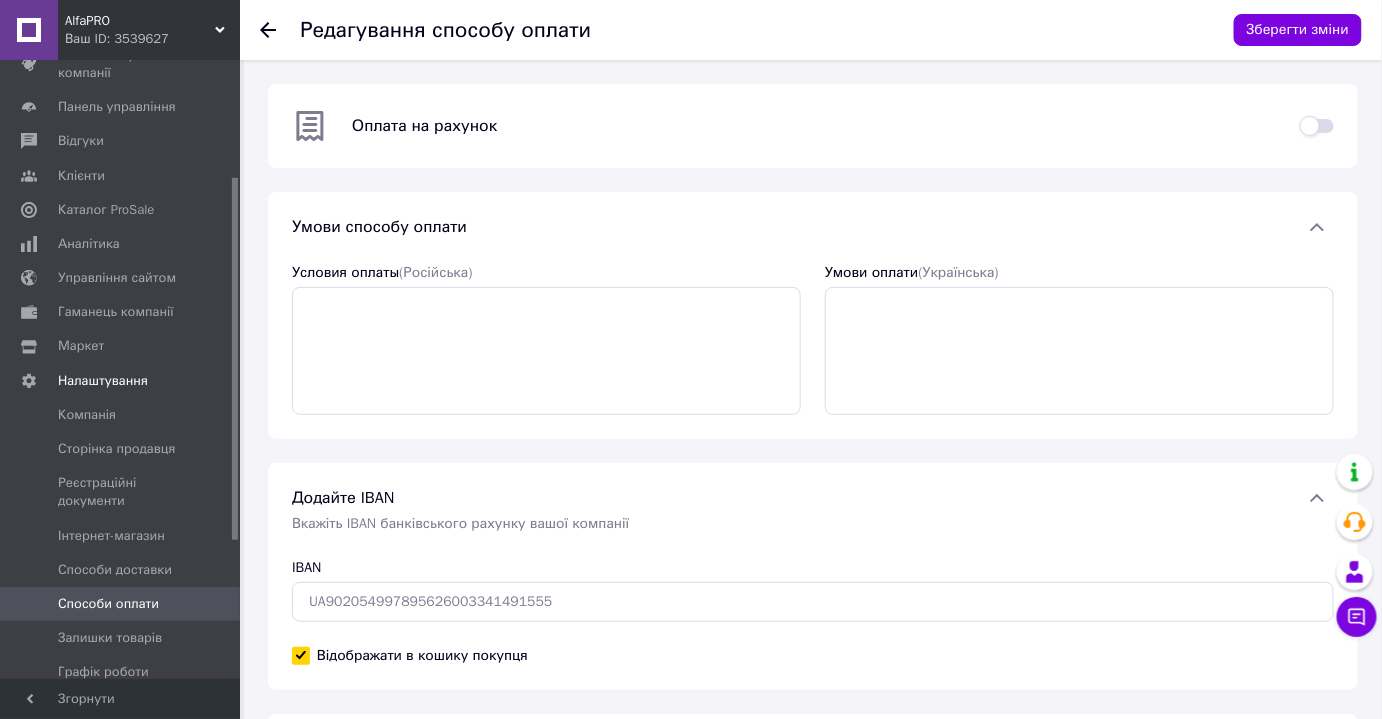click 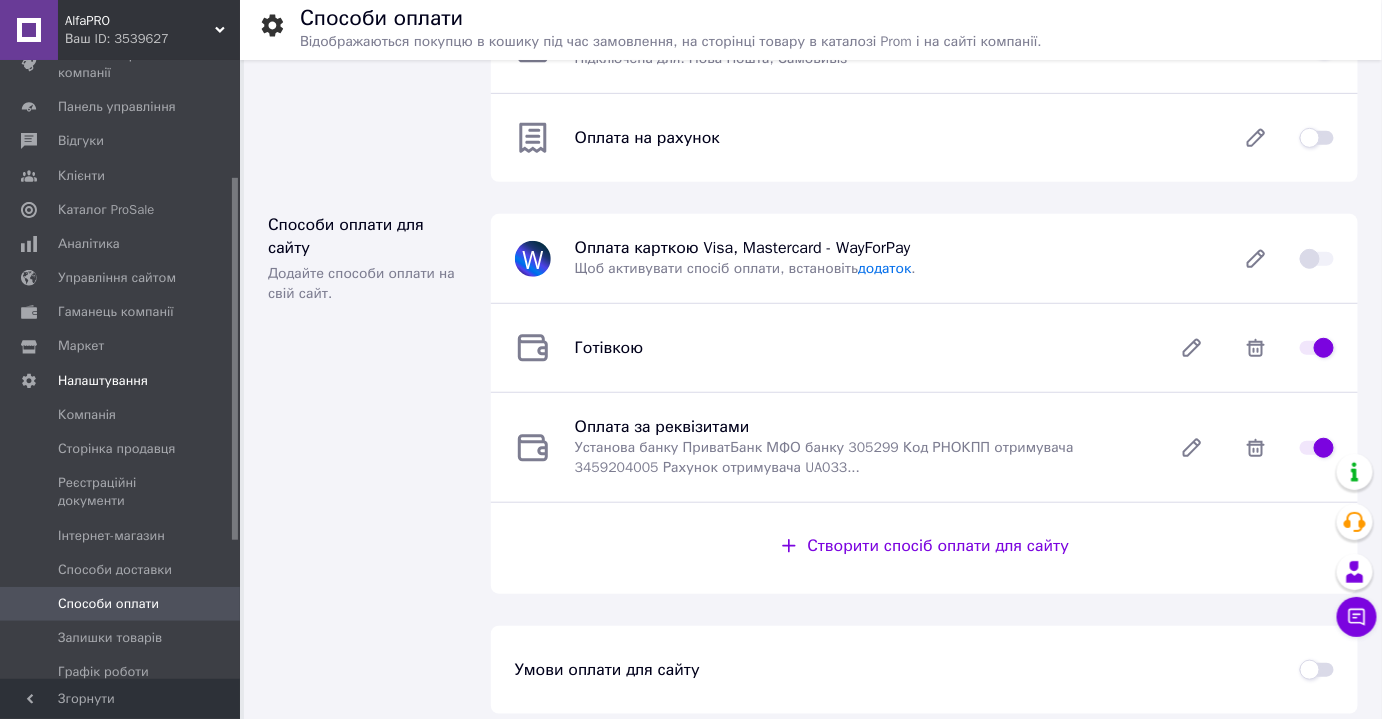 scroll, scrollTop: 266, scrollLeft: 0, axis: vertical 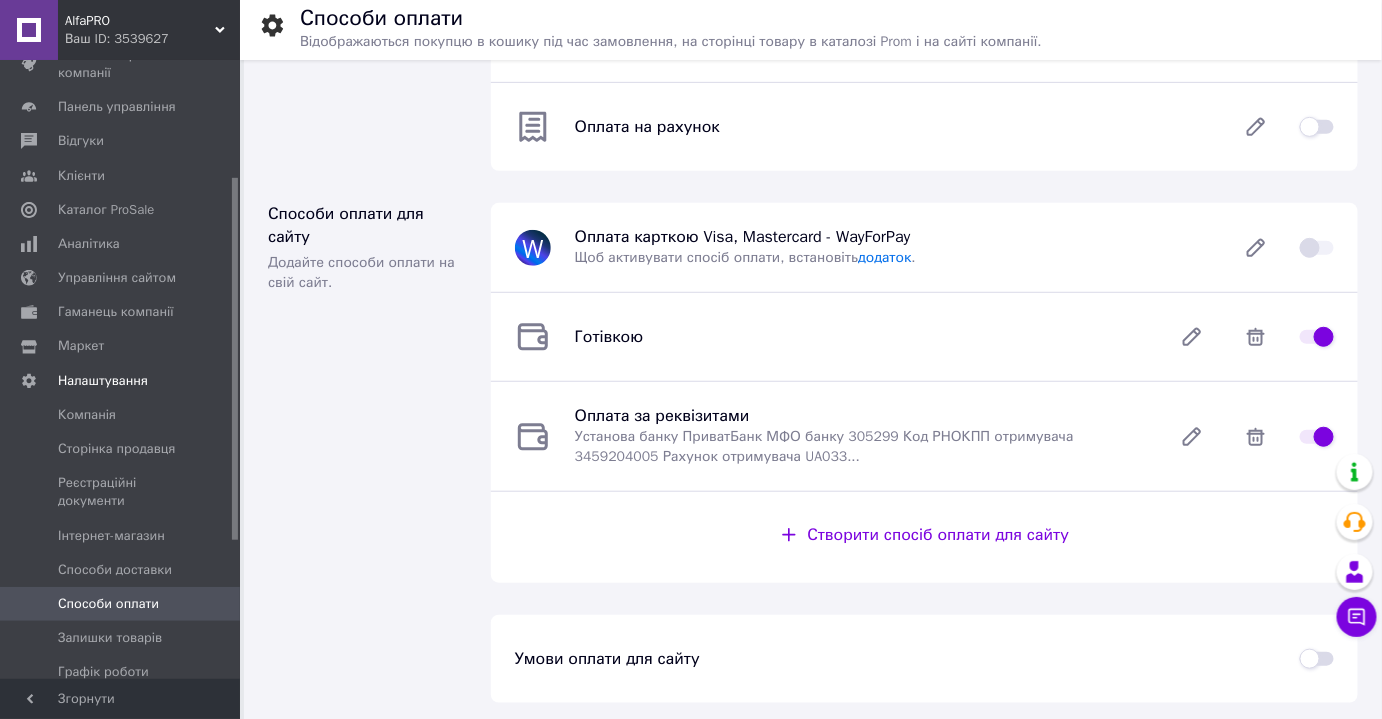 click on "Створити спосіб оплати для сайту" at bounding box center (939, 535) 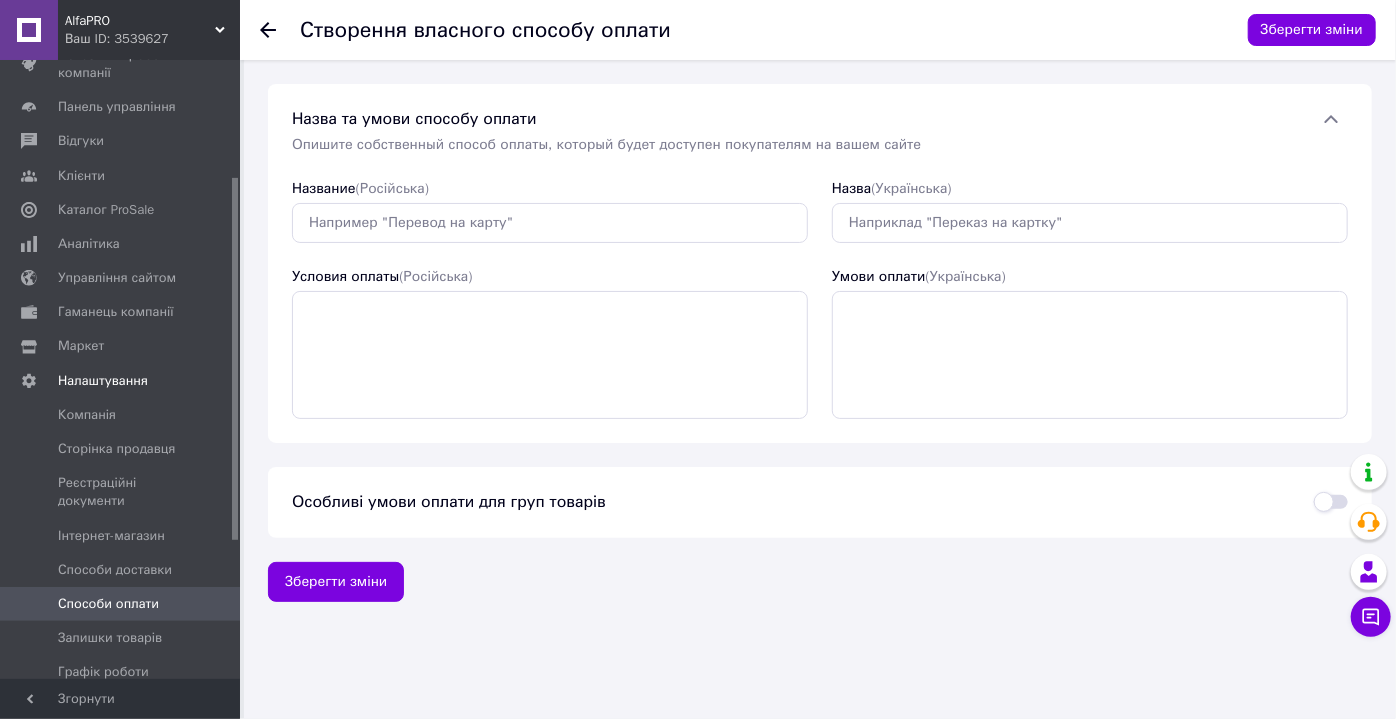 drag, startPoint x: 269, startPoint y: 31, endPoint x: 266, endPoint y: 44, distance: 13.341664 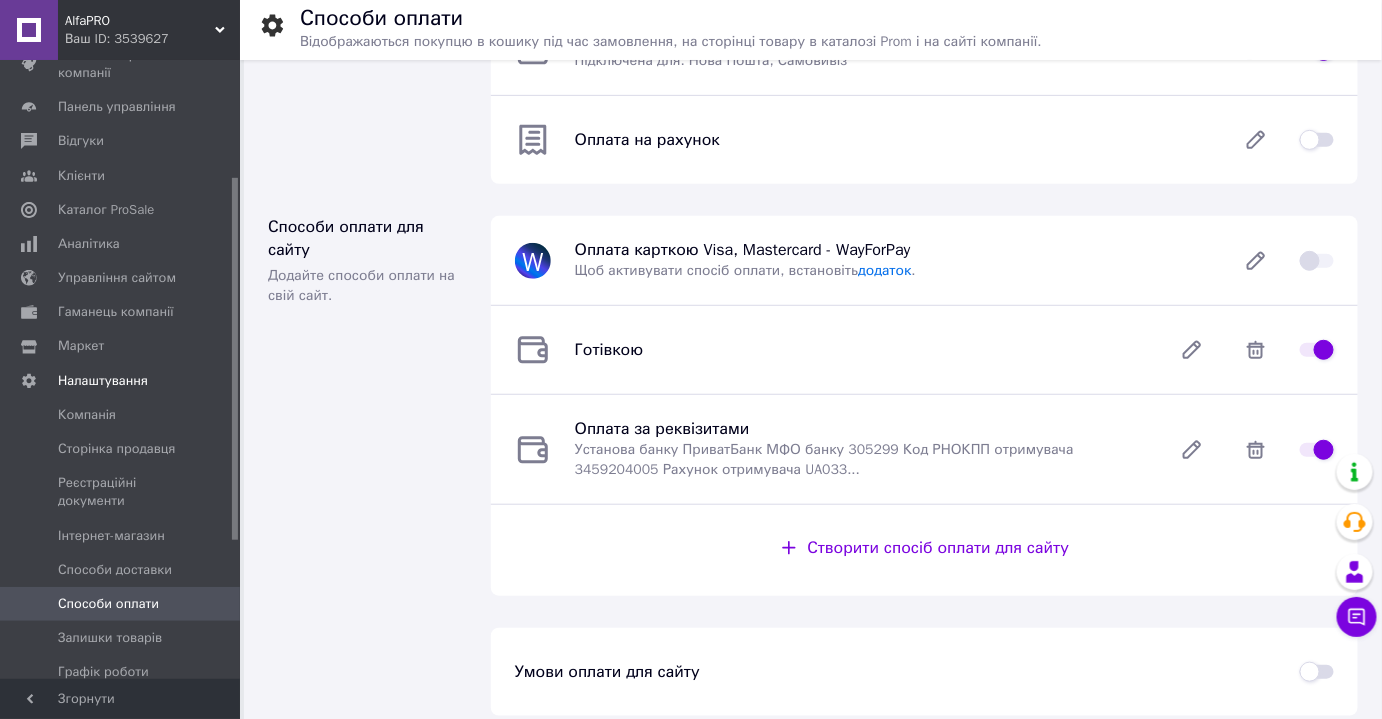 scroll, scrollTop: 266, scrollLeft: 0, axis: vertical 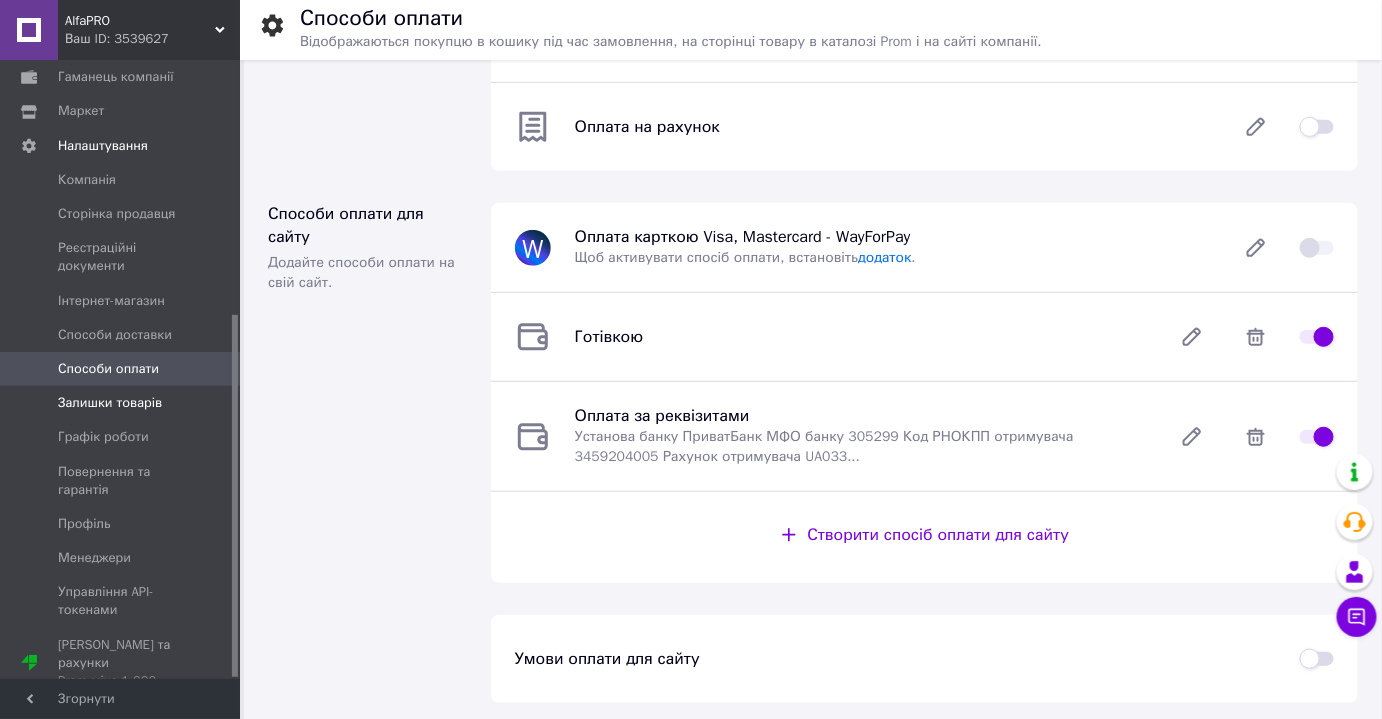 click on "Залишки товарів" at bounding box center [110, 403] 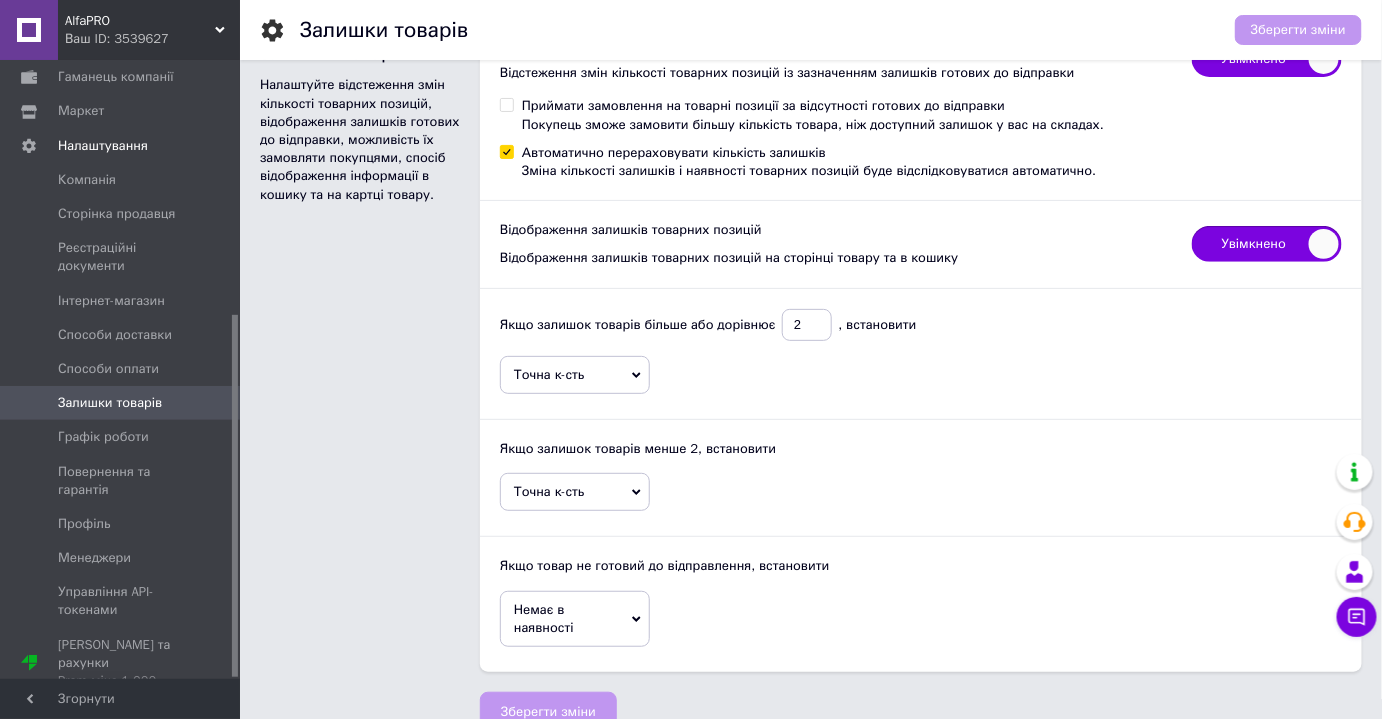scroll, scrollTop: 89, scrollLeft: 0, axis: vertical 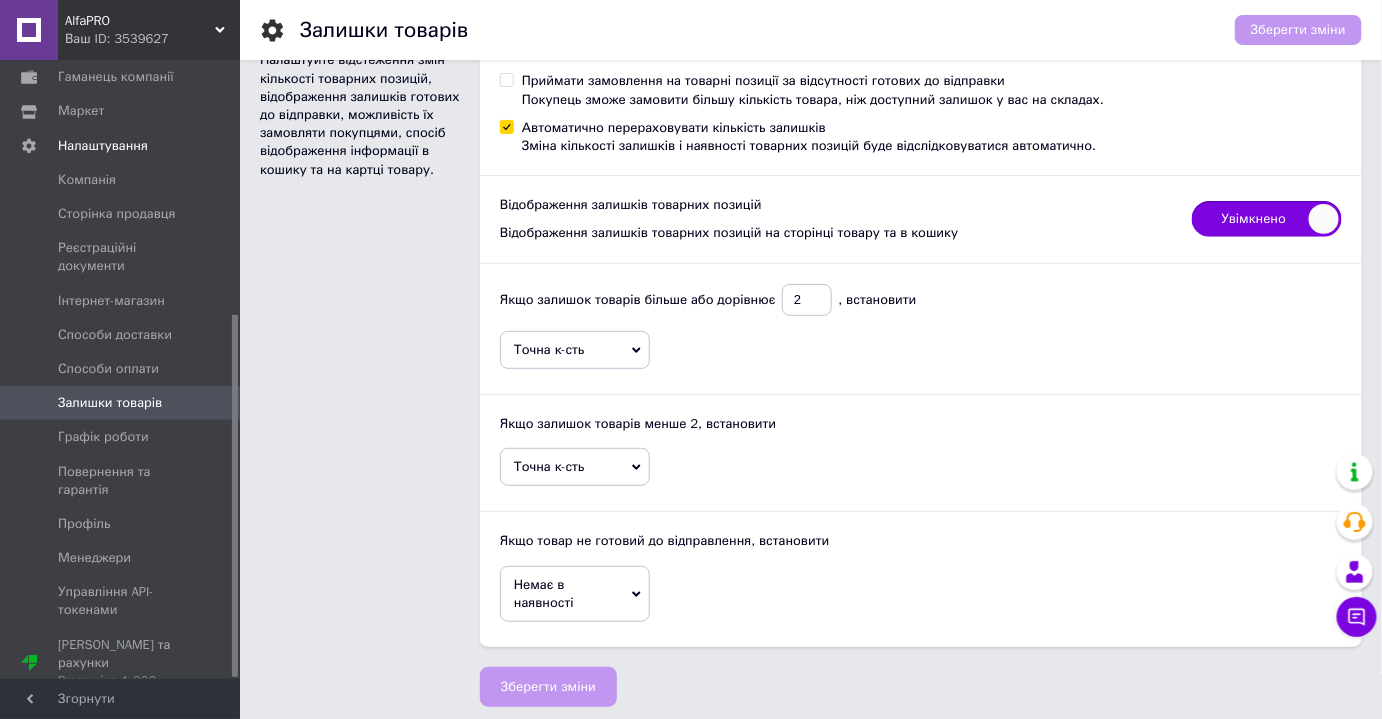 click on "Немає в наявності" at bounding box center [575, 594] 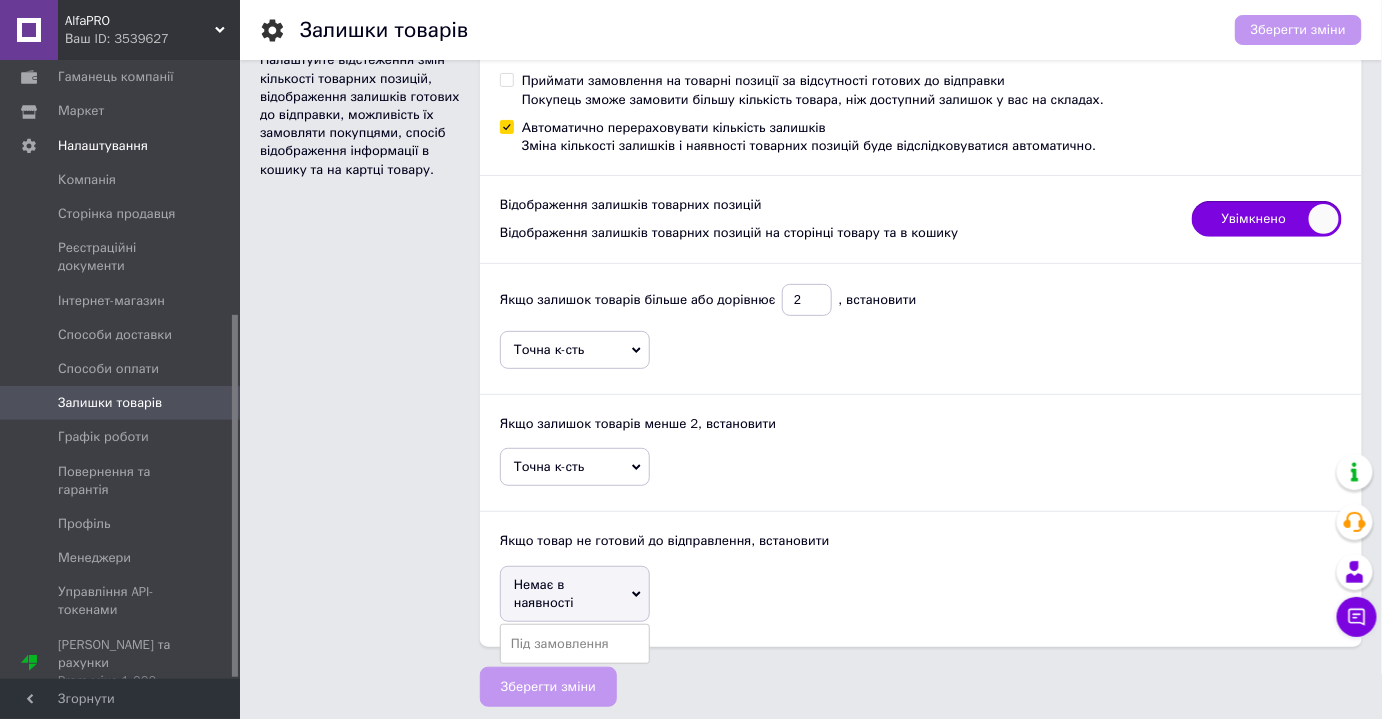 click on "Немає в наявності" at bounding box center [575, 594] 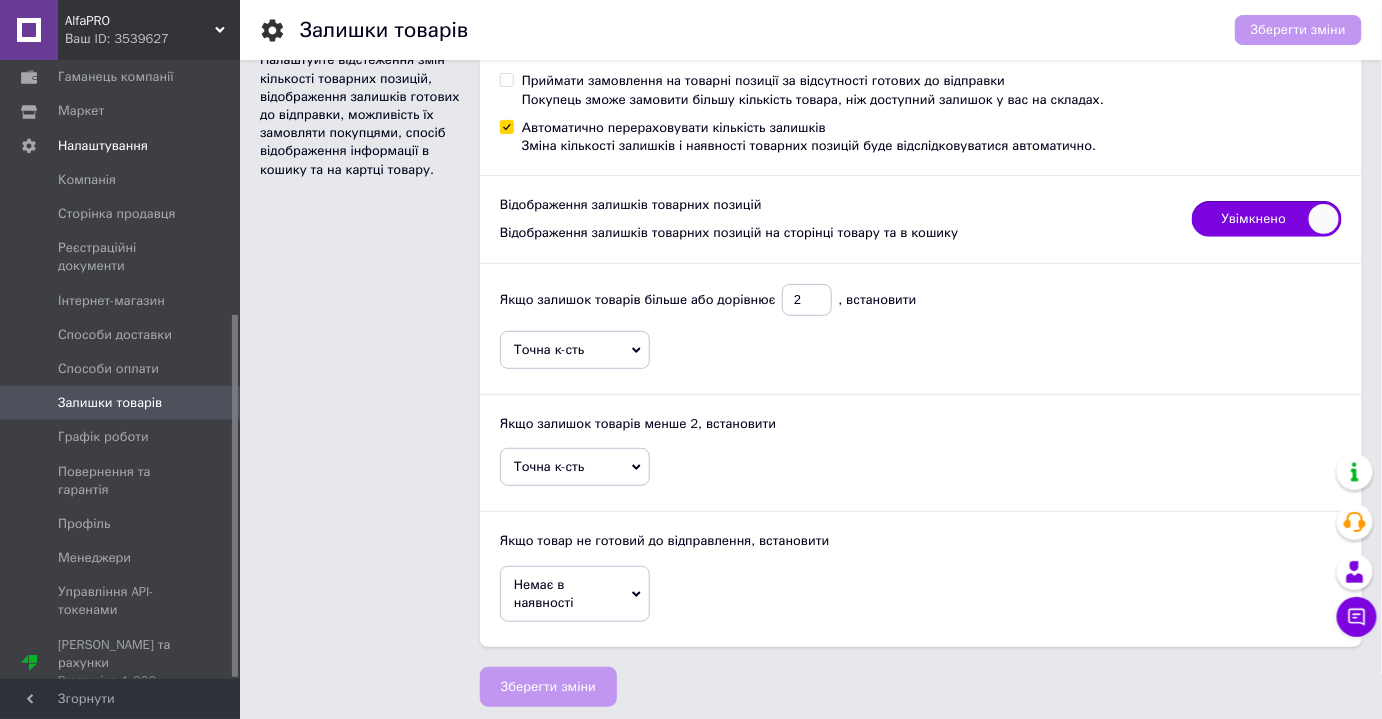 click on "Немає в наявності" at bounding box center (575, 594) 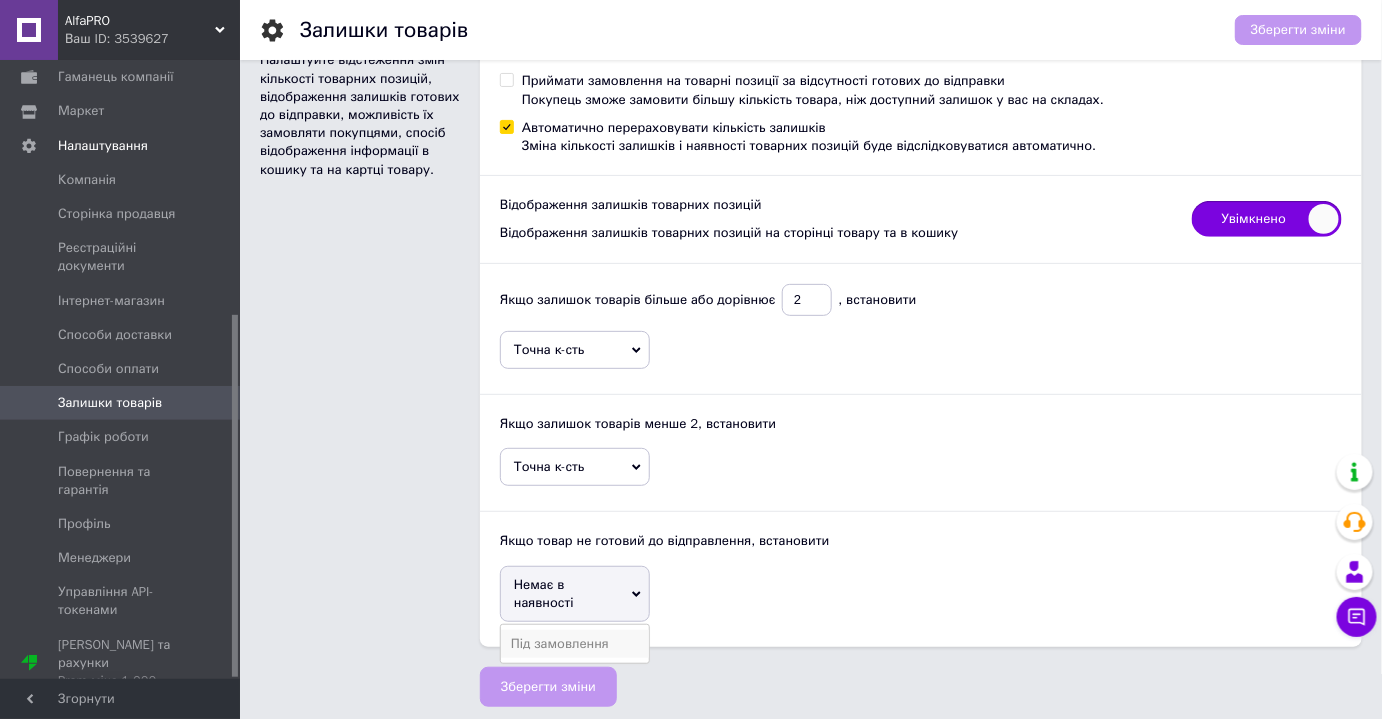 click on "Під замовлення" at bounding box center [575, 644] 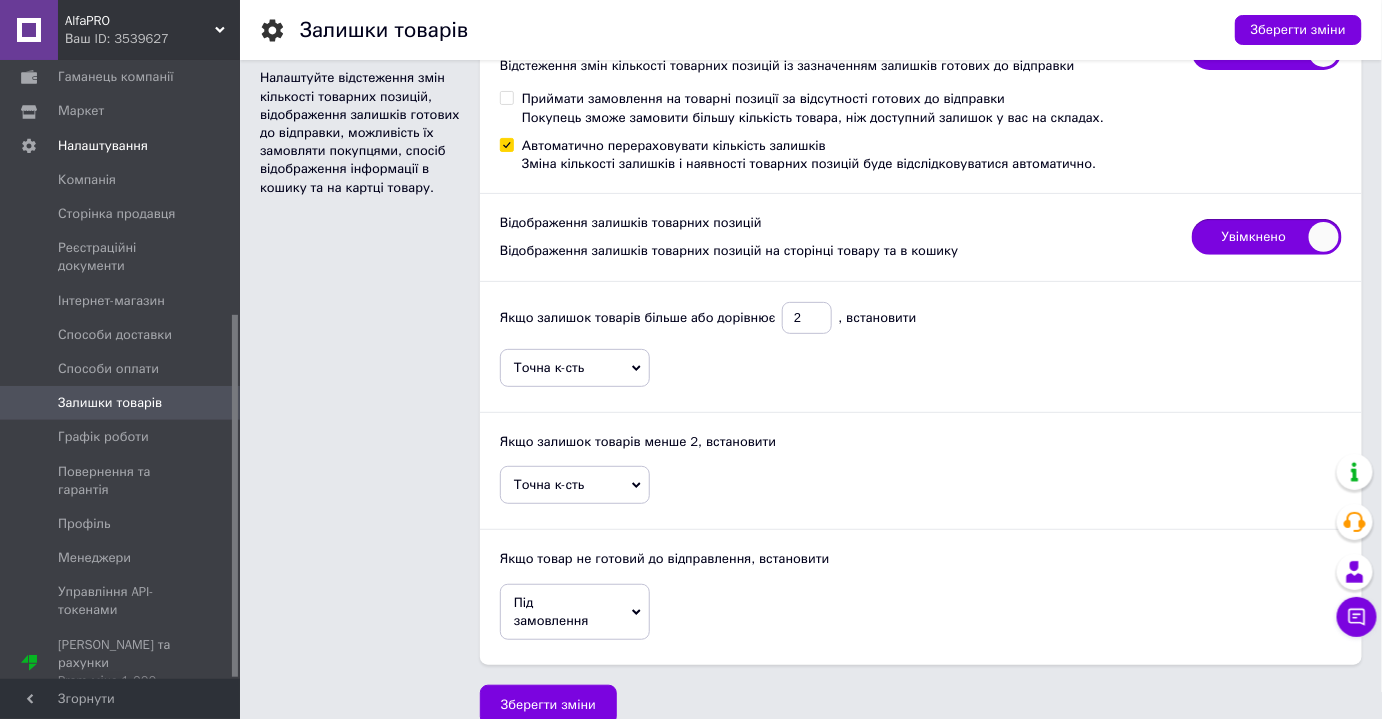 click on "Під замовлення" at bounding box center [575, 612] 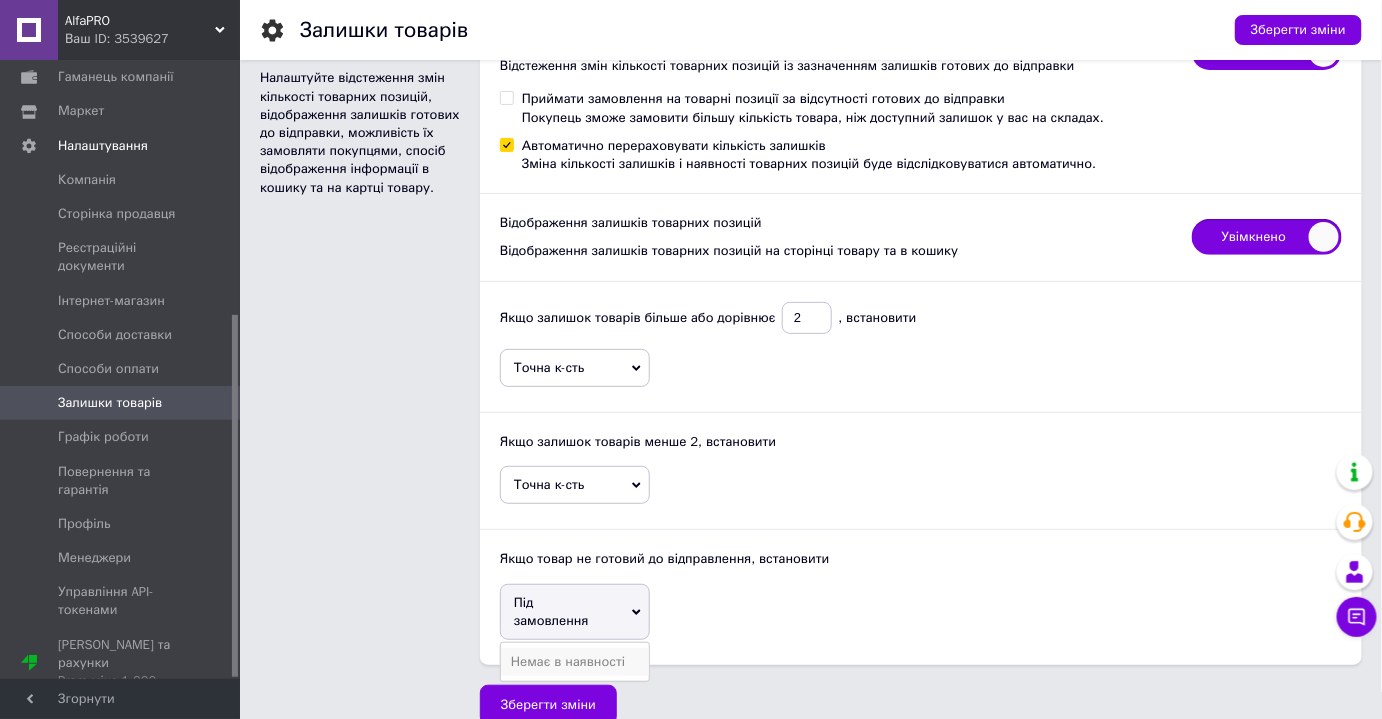 click on "Немає в наявності" at bounding box center (575, 662) 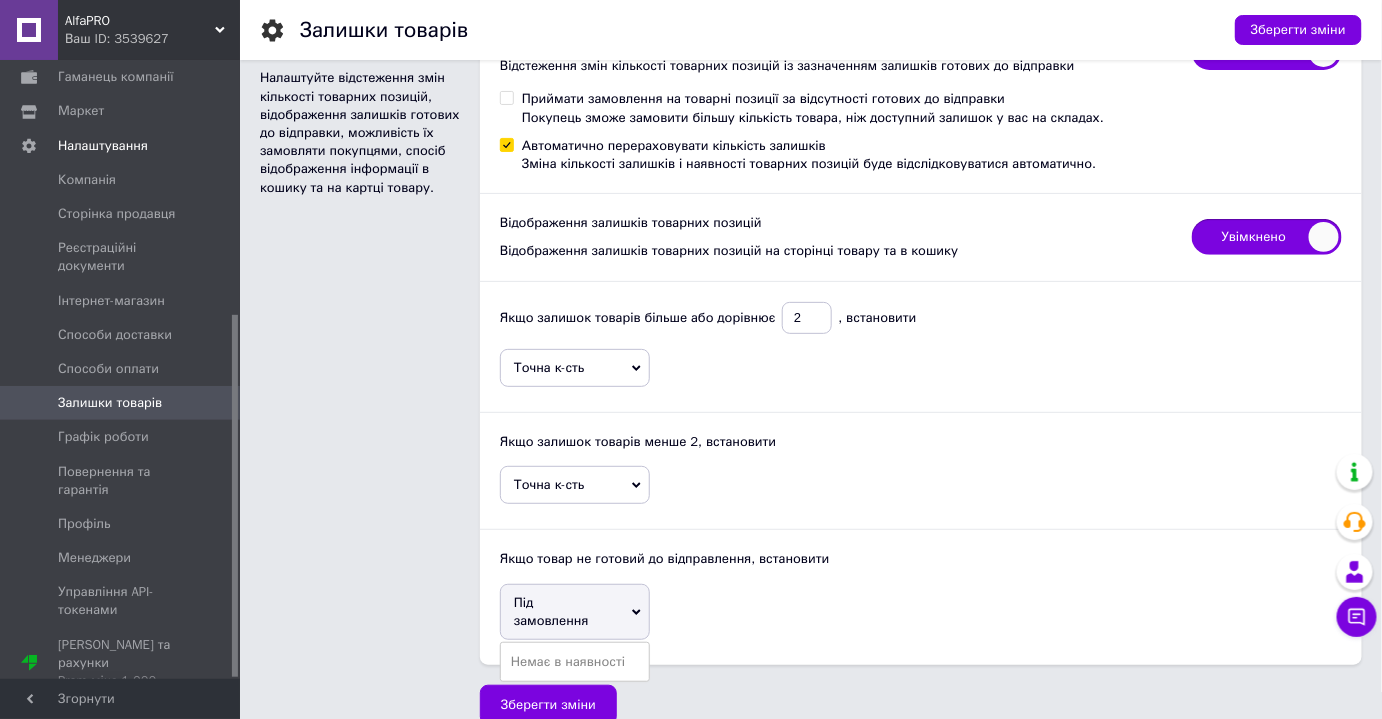 scroll, scrollTop: 89, scrollLeft: 0, axis: vertical 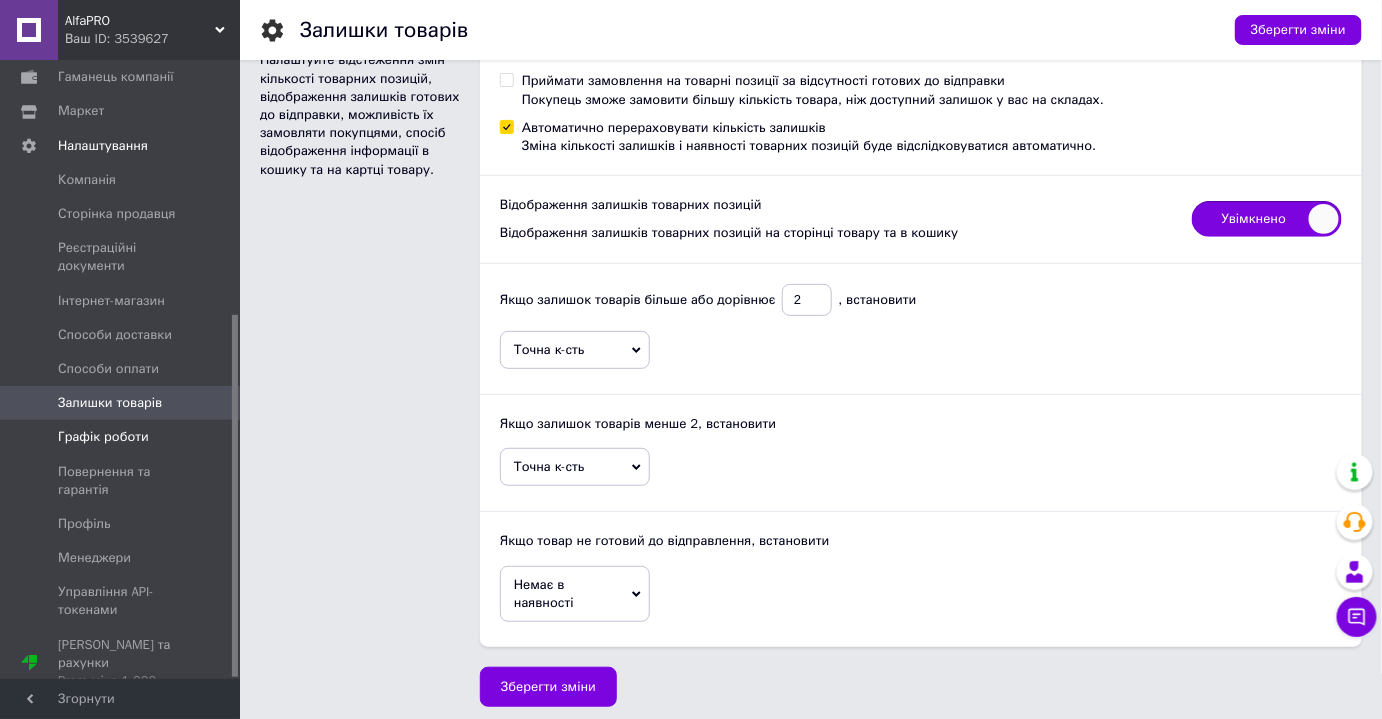 click on "Графік роботи" at bounding box center [123, 437] 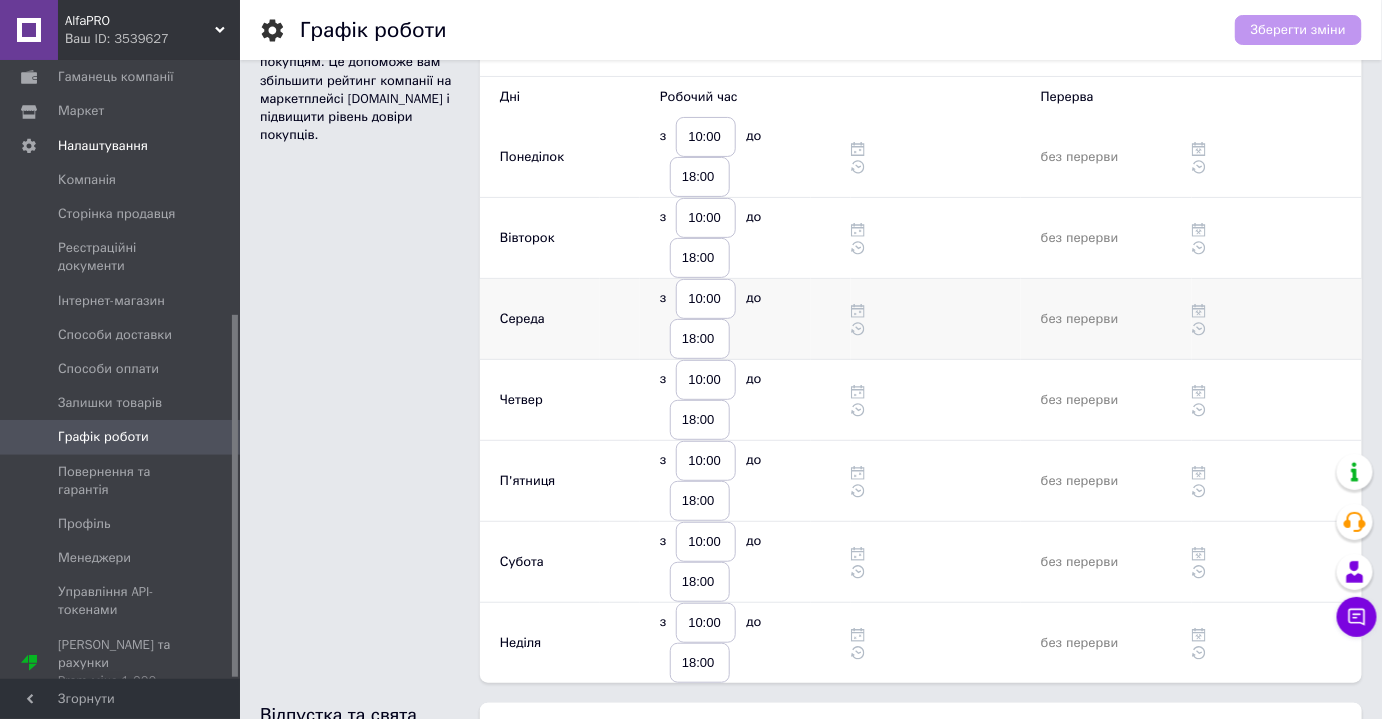 scroll, scrollTop: 272, scrollLeft: 0, axis: vertical 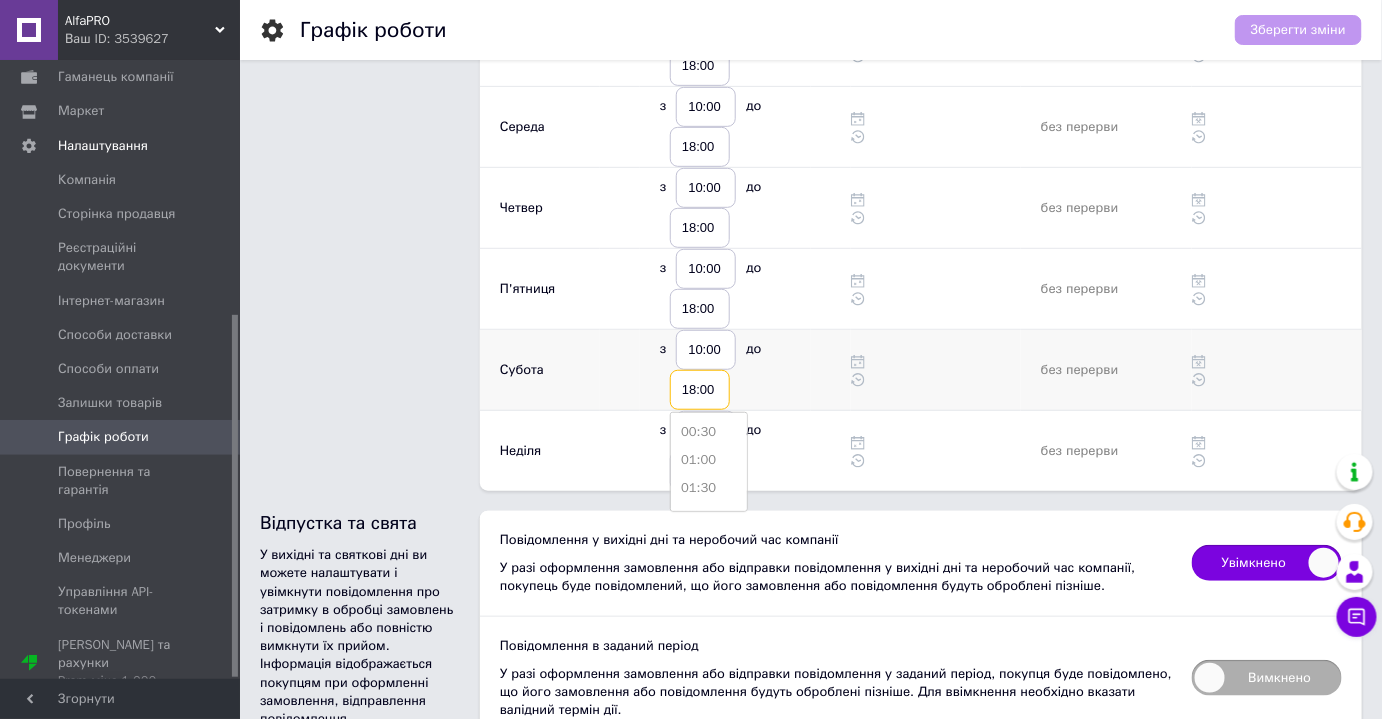 click on "18:00" at bounding box center [700, 390] 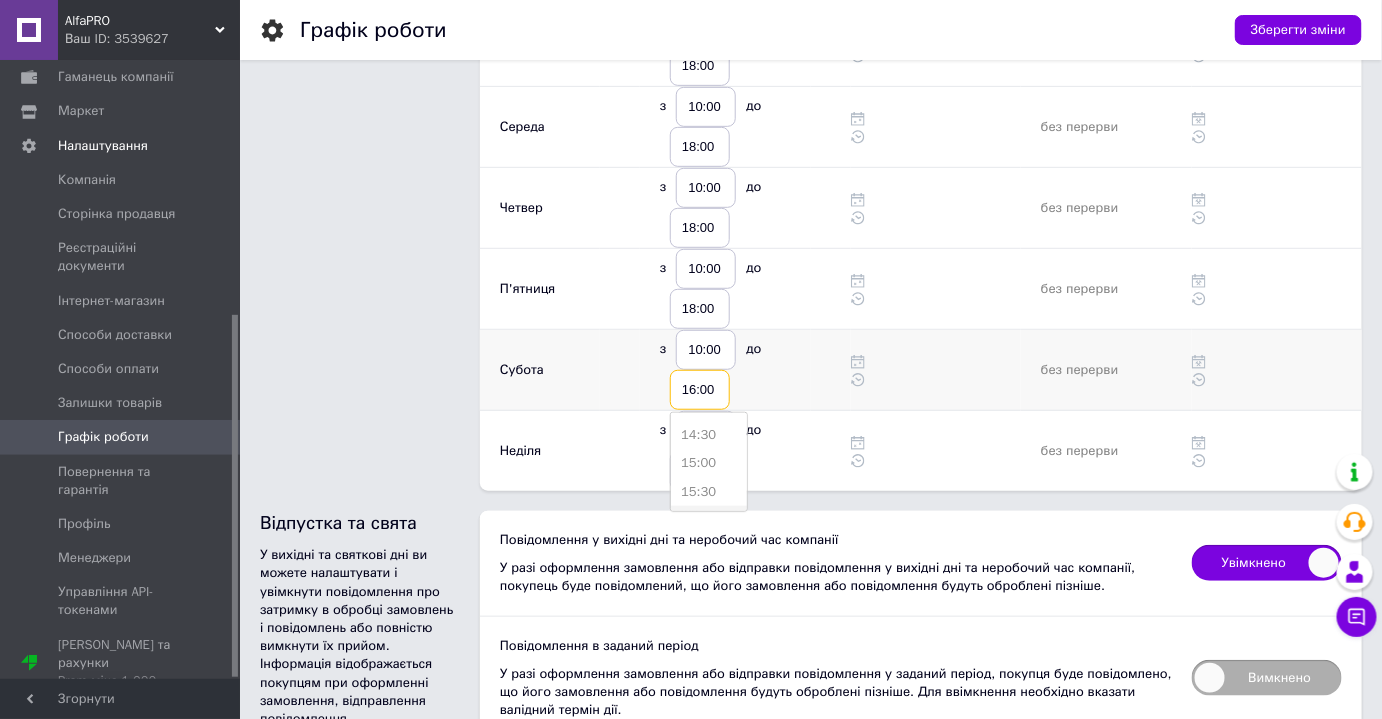 scroll, scrollTop: 818, scrollLeft: 0, axis: vertical 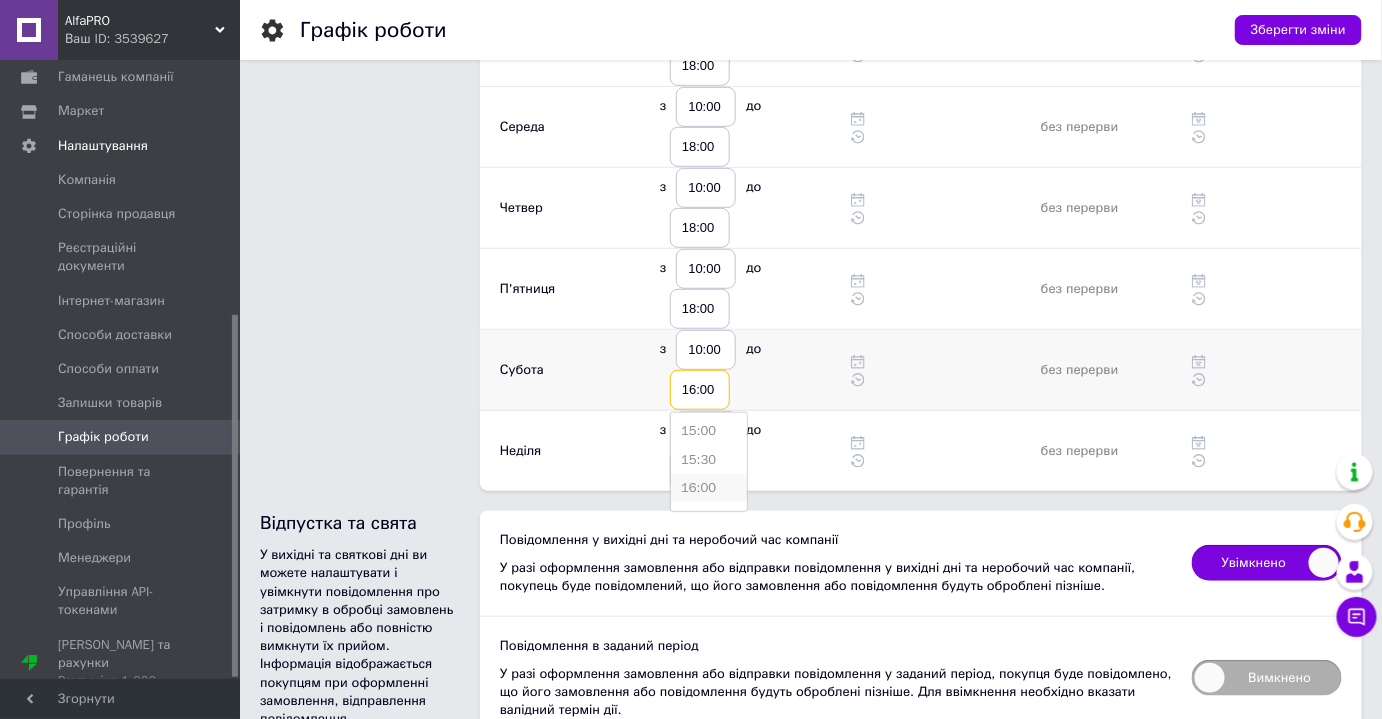 type on "16:00" 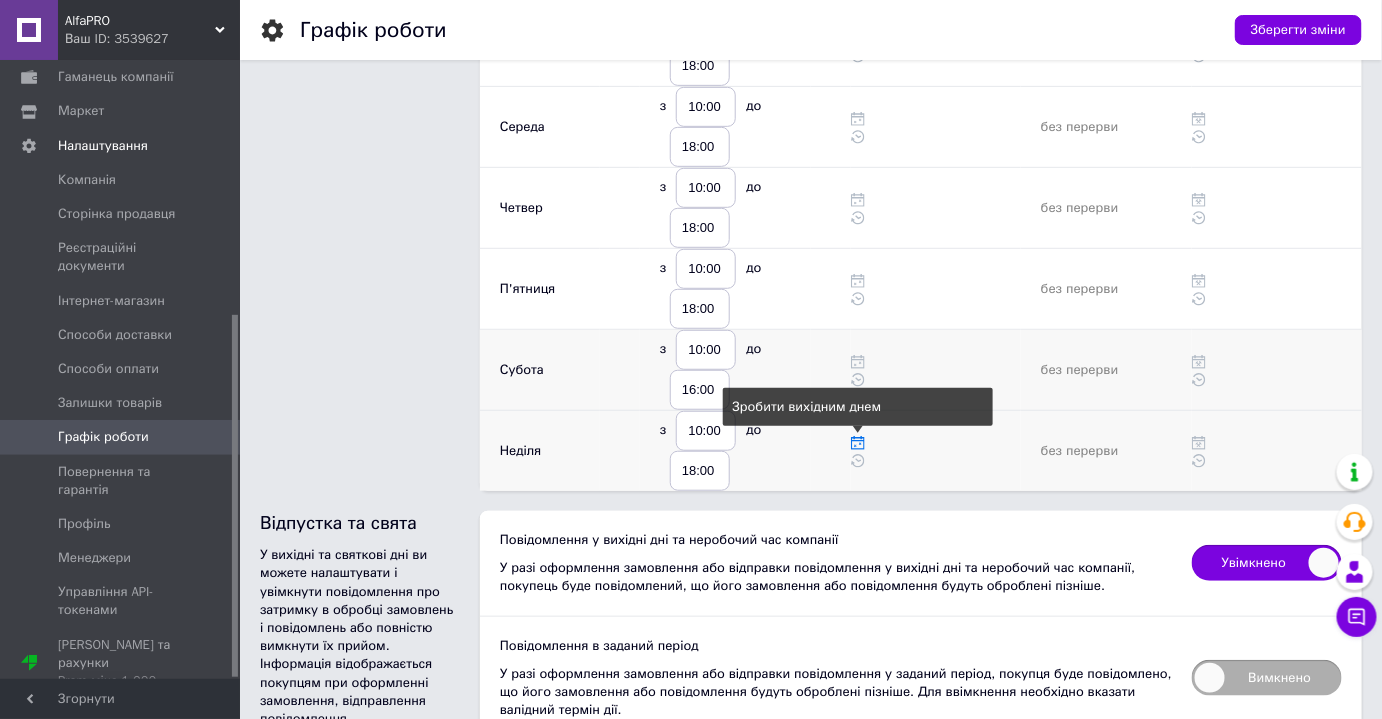 click 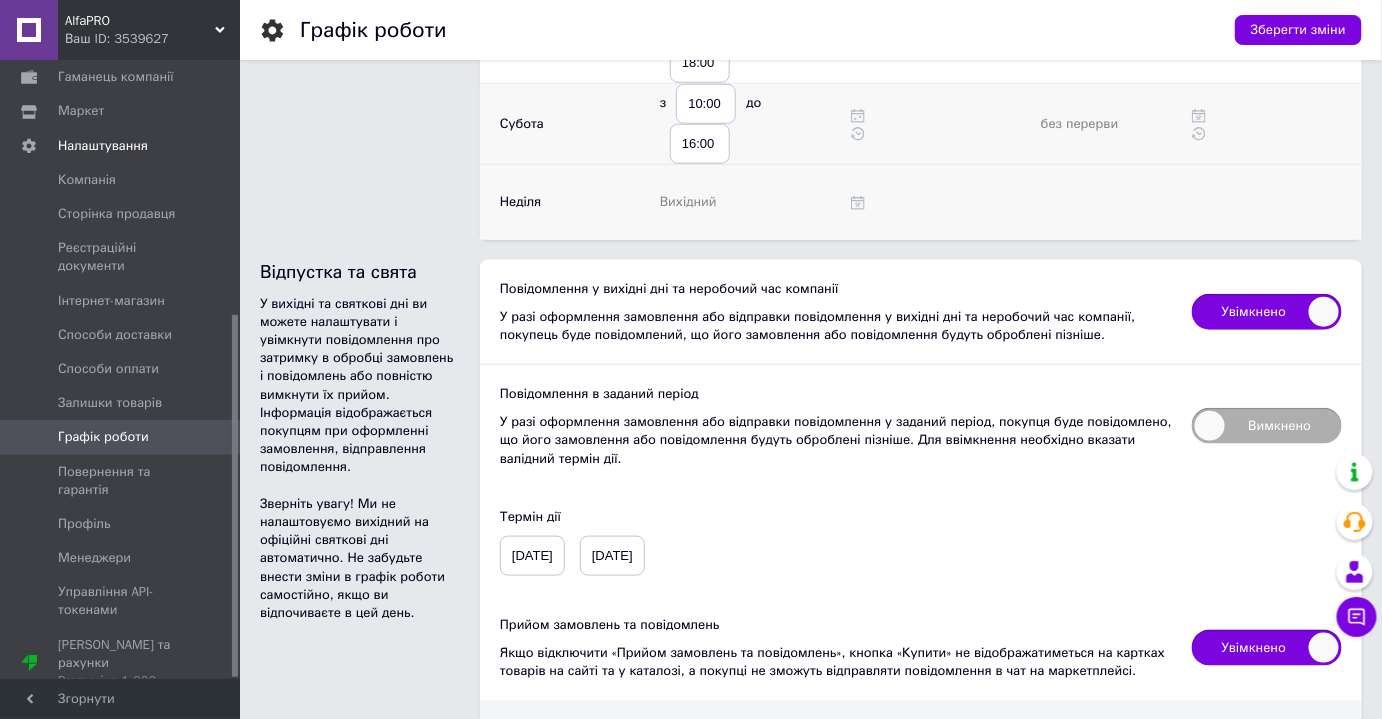 scroll, scrollTop: 545, scrollLeft: 0, axis: vertical 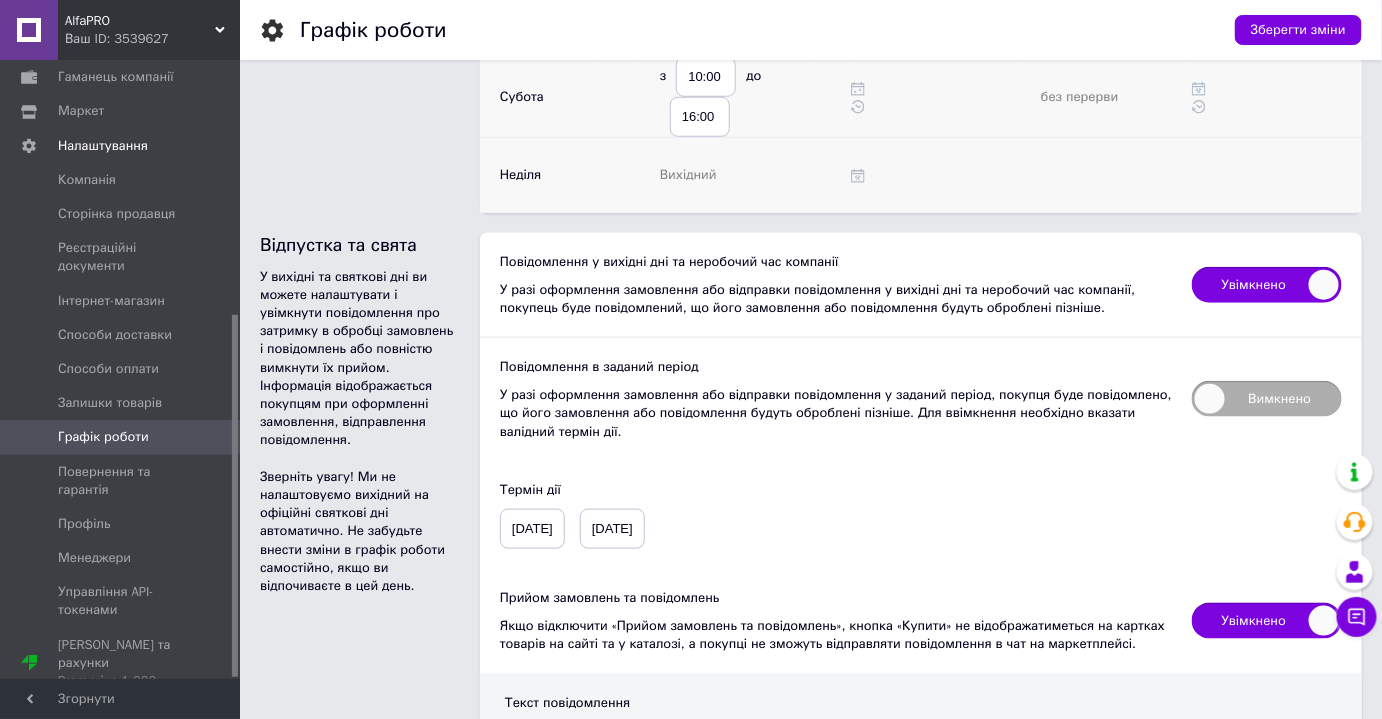 click on "Вимкнено" at bounding box center [1267, 399] 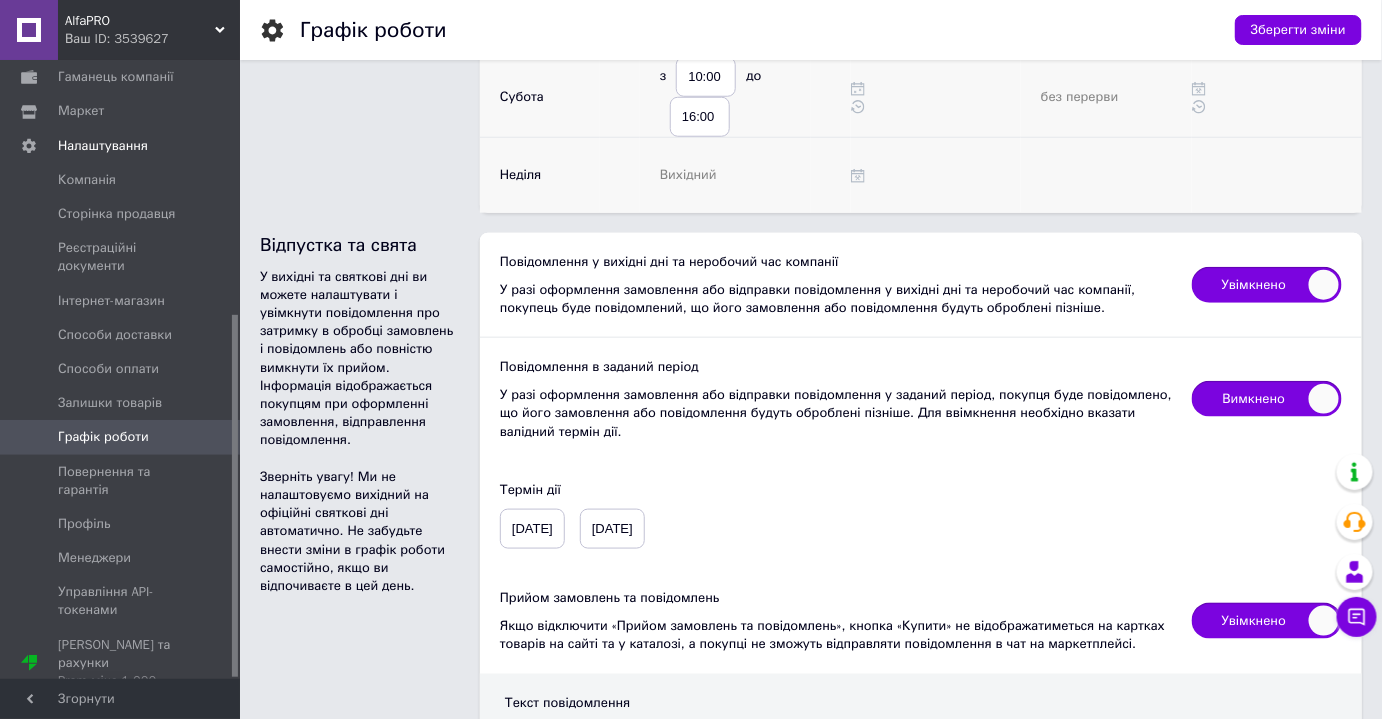 checkbox on "true" 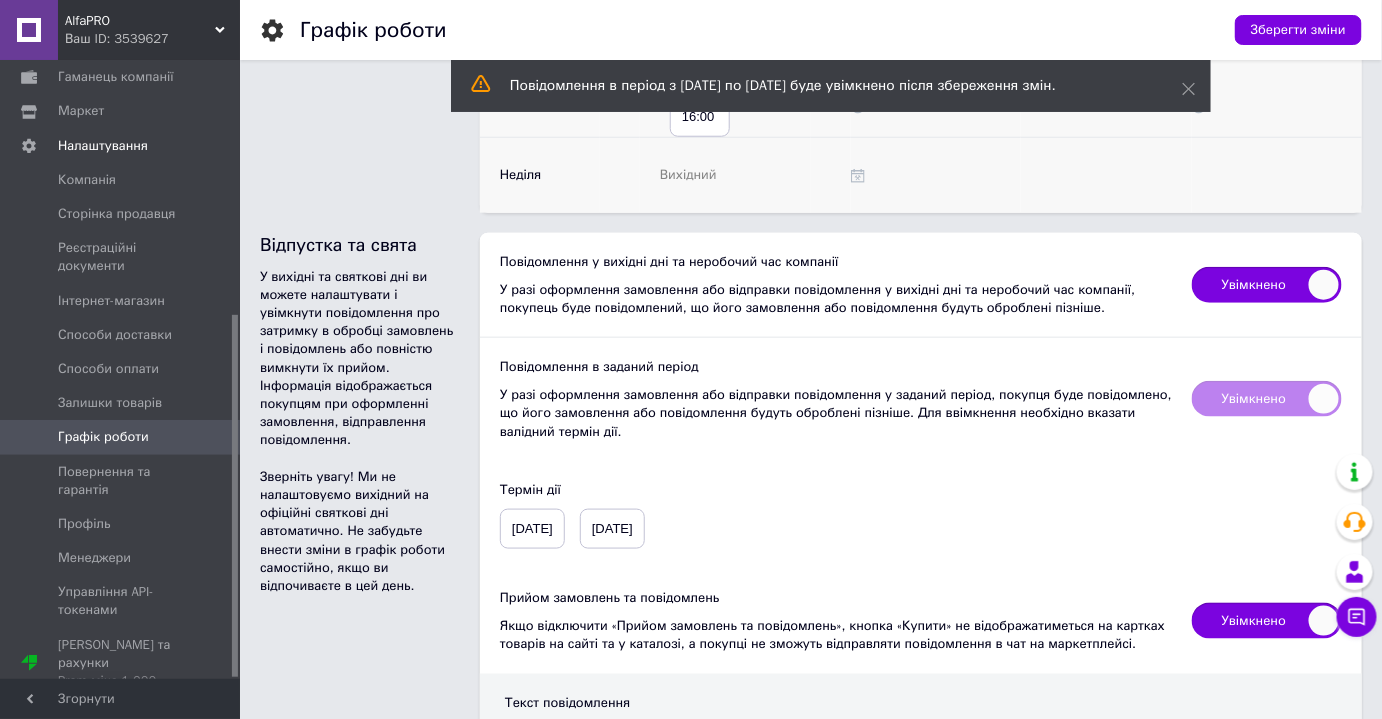 click on "Увімкнено" at bounding box center [1267, 399] 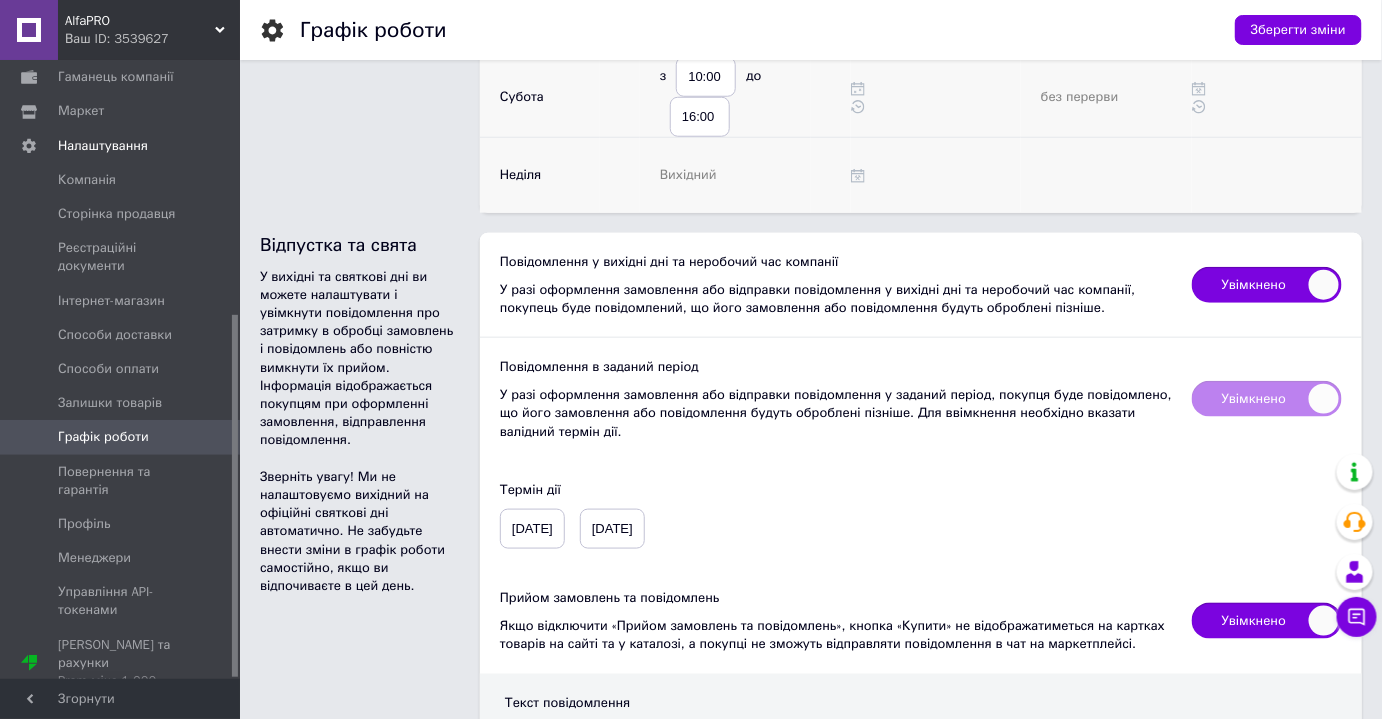 click on "Увімкнено" at bounding box center [1267, 399] 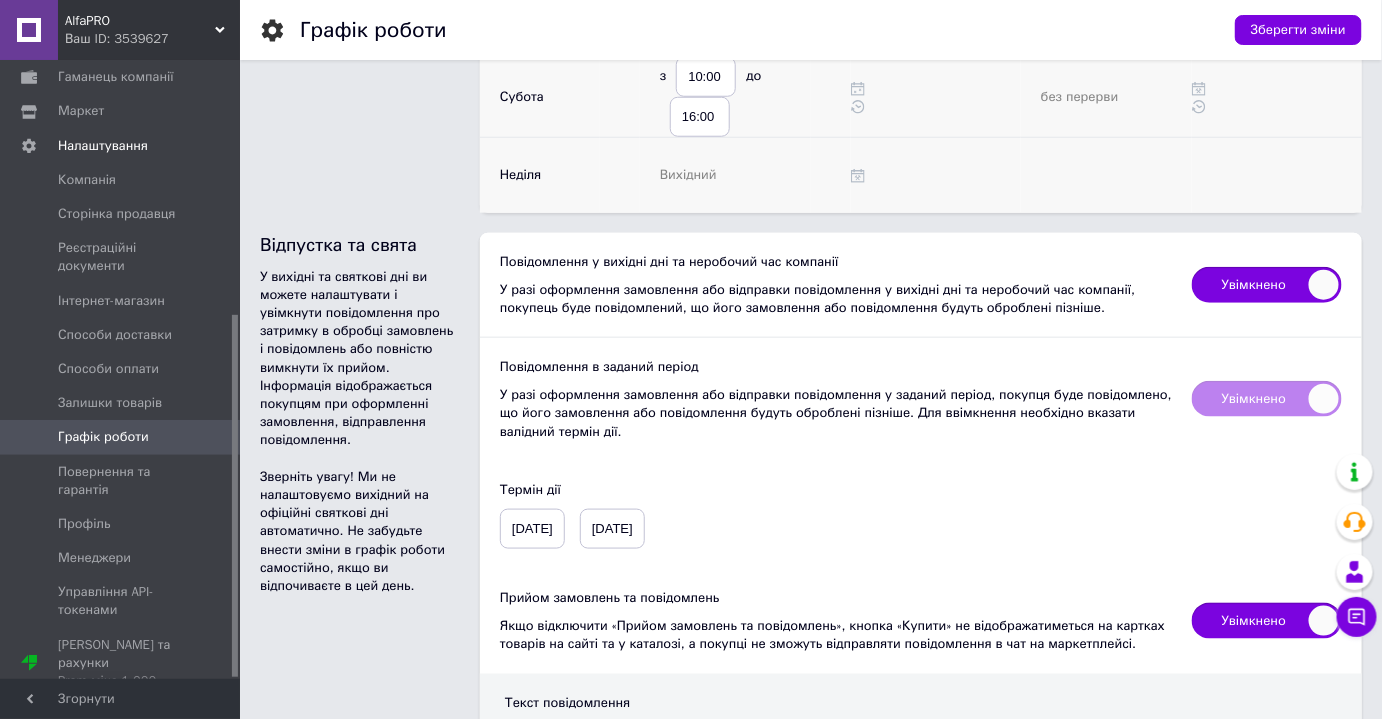 click on "Увімкнено" at bounding box center [1267, 399] 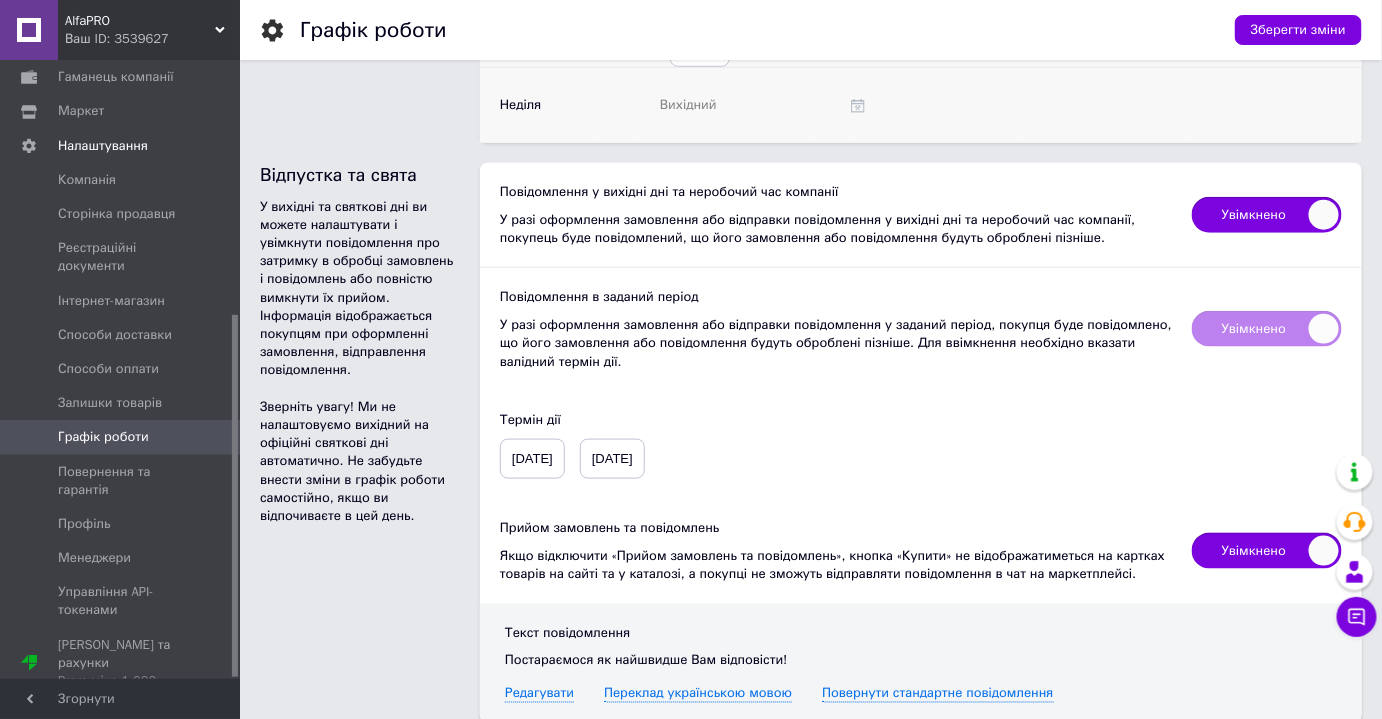 scroll, scrollTop: 691, scrollLeft: 0, axis: vertical 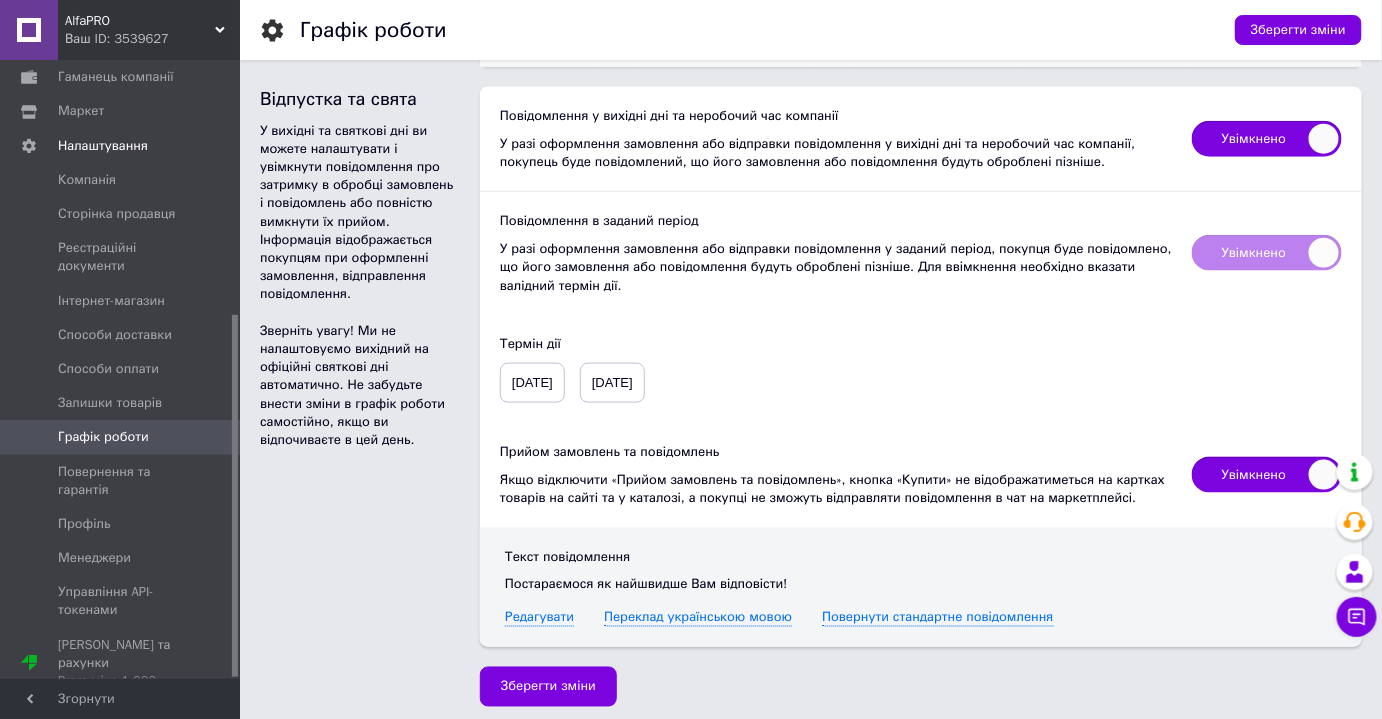 click on "Постараємося як найшвидше Вам відповісти!" at bounding box center [921, 585] 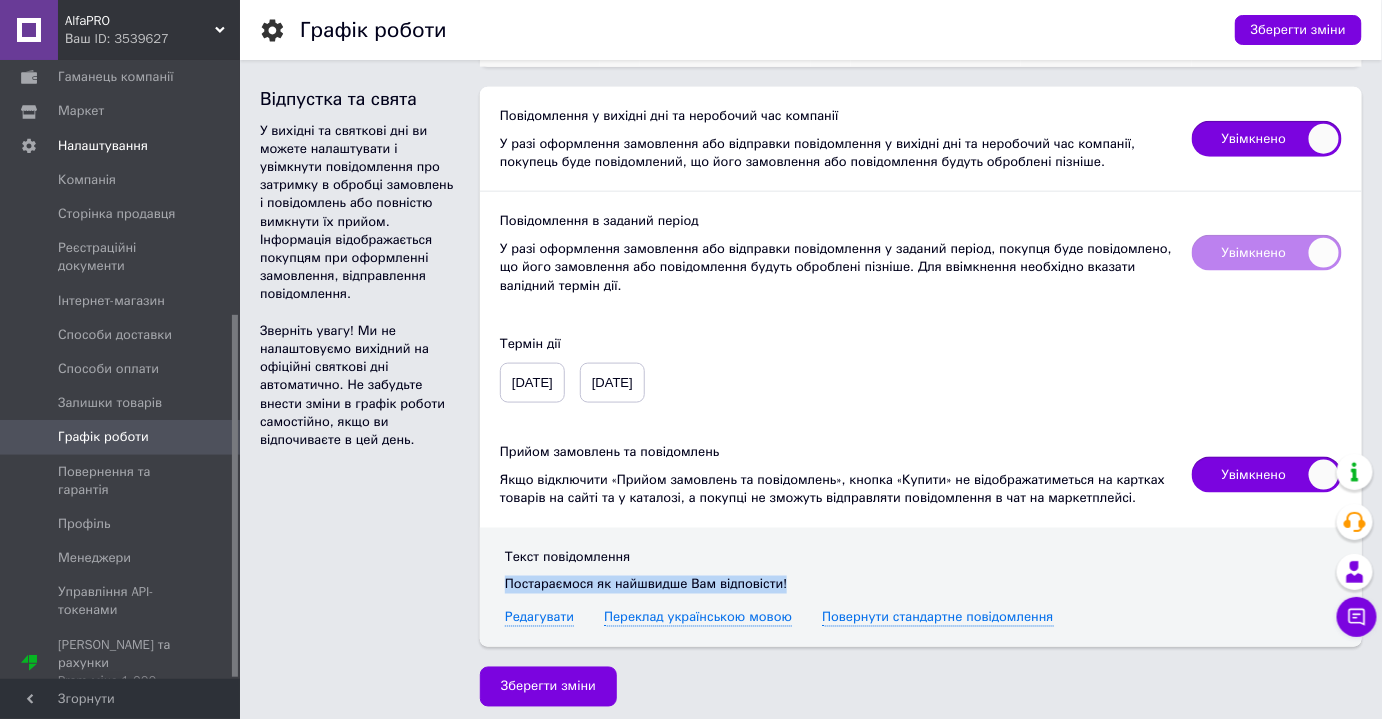 drag, startPoint x: 504, startPoint y: 578, endPoint x: 890, endPoint y: 575, distance: 386.01166 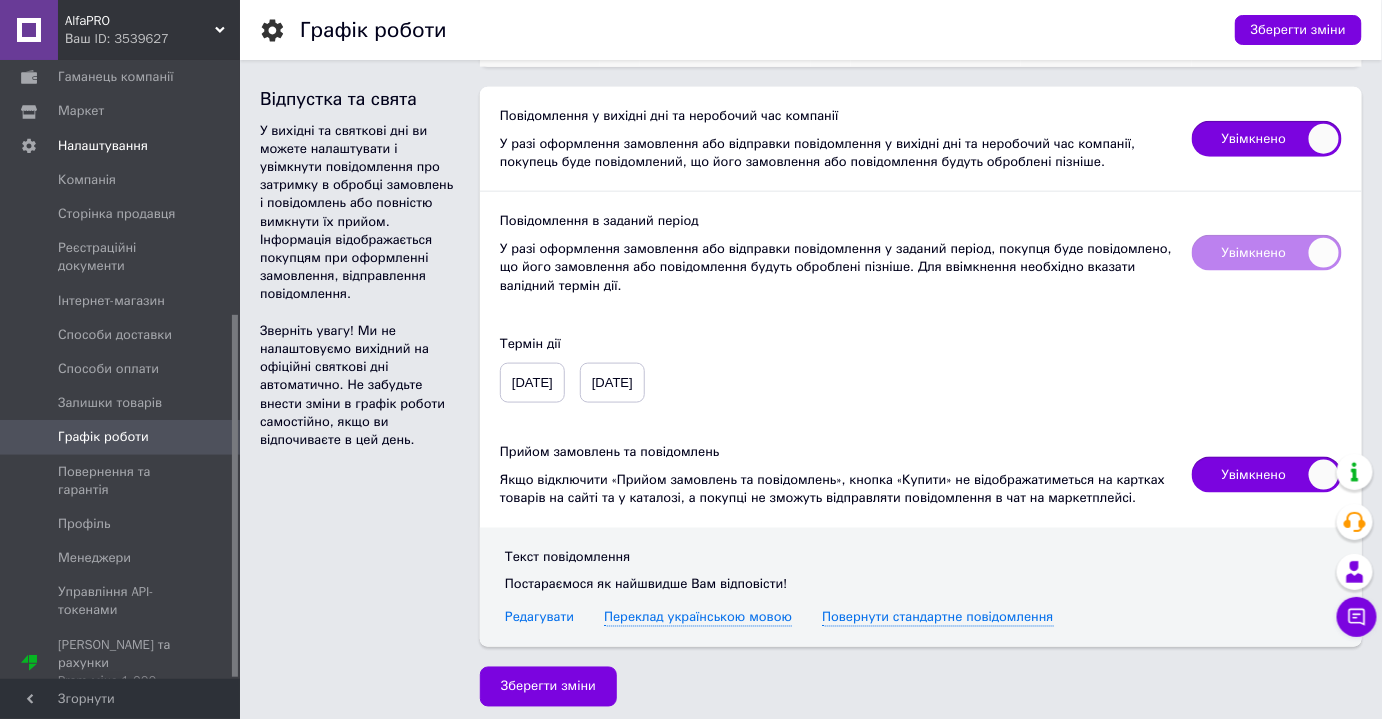 click on "Редагувати" at bounding box center (539, 618) 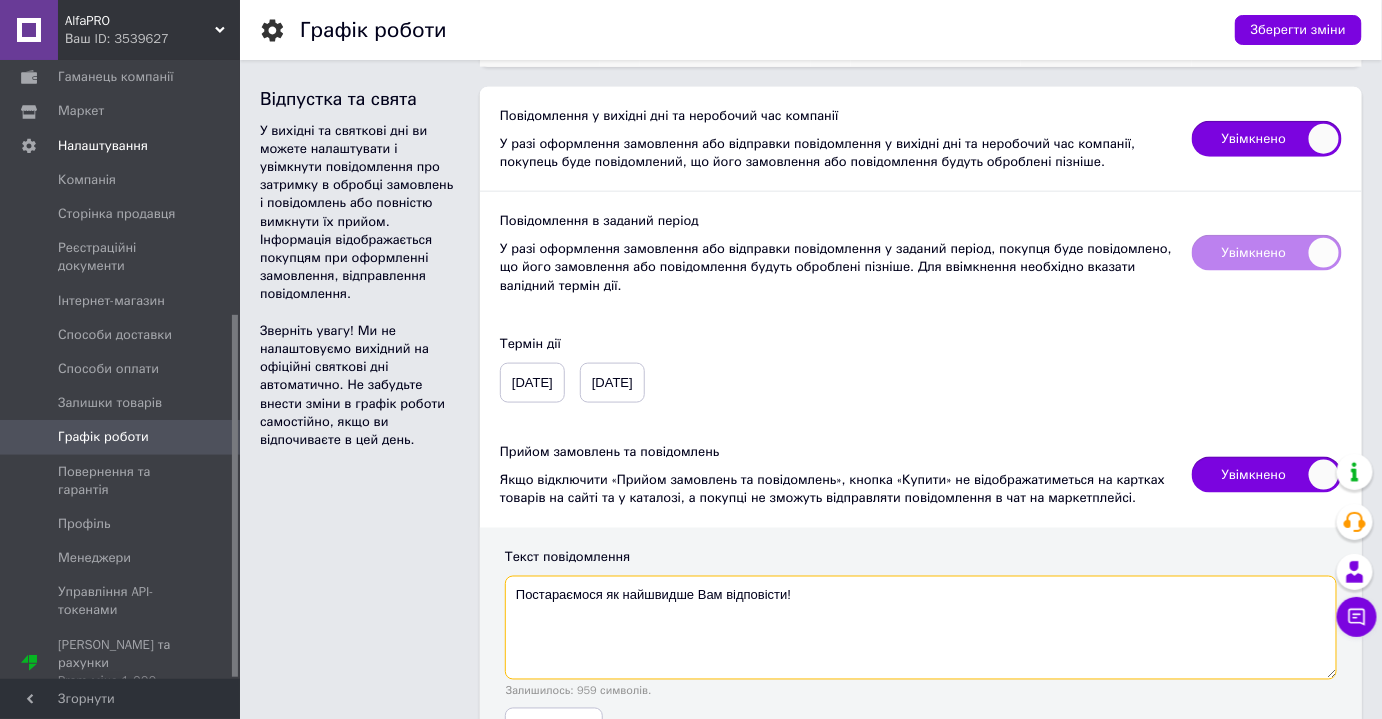 drag, startPoint x: 511, startPoint y: 580, endPoint x: 813, endPoint y: 556, distance: 302.95215 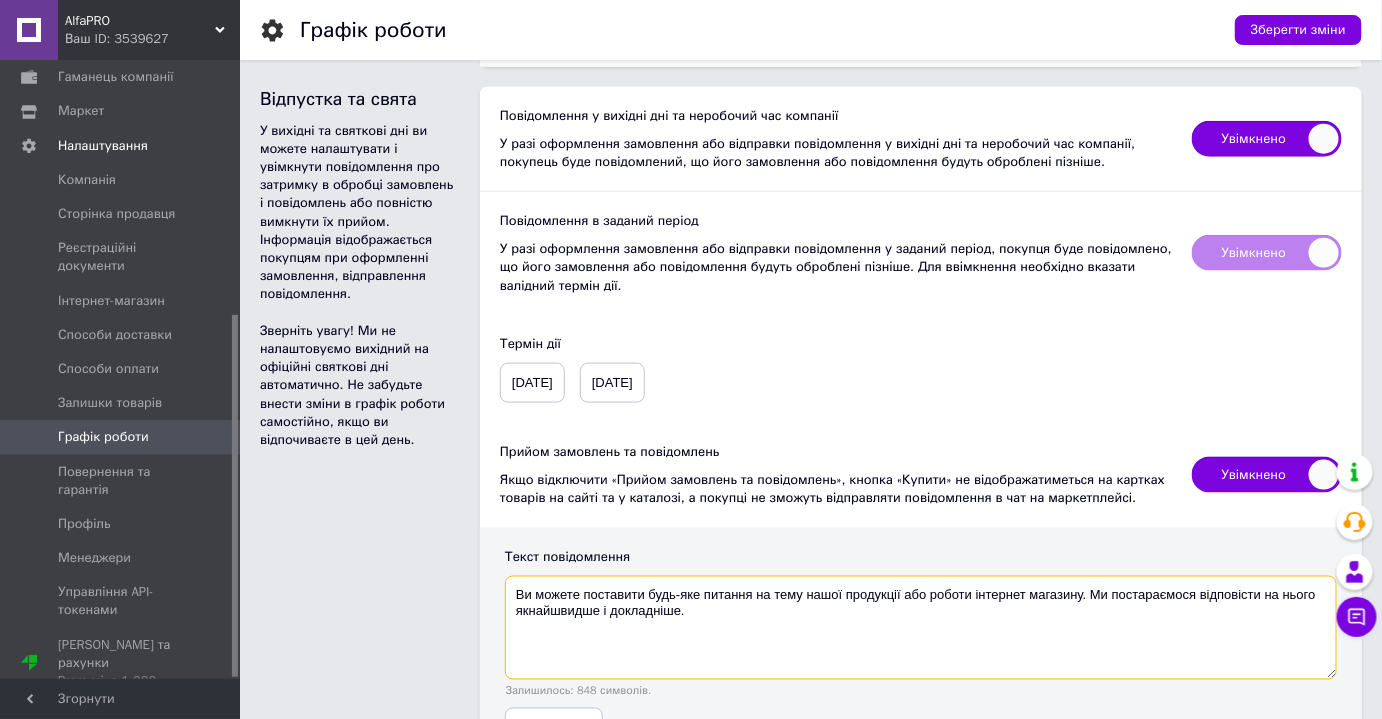 click on "Ви можете поставити будь-яке питання на тему нашої продукції або роботи інтернет магазину. Ми постараємося відповісти на нього якнайшвидше і докладніше." at bounding box center (921, 628) 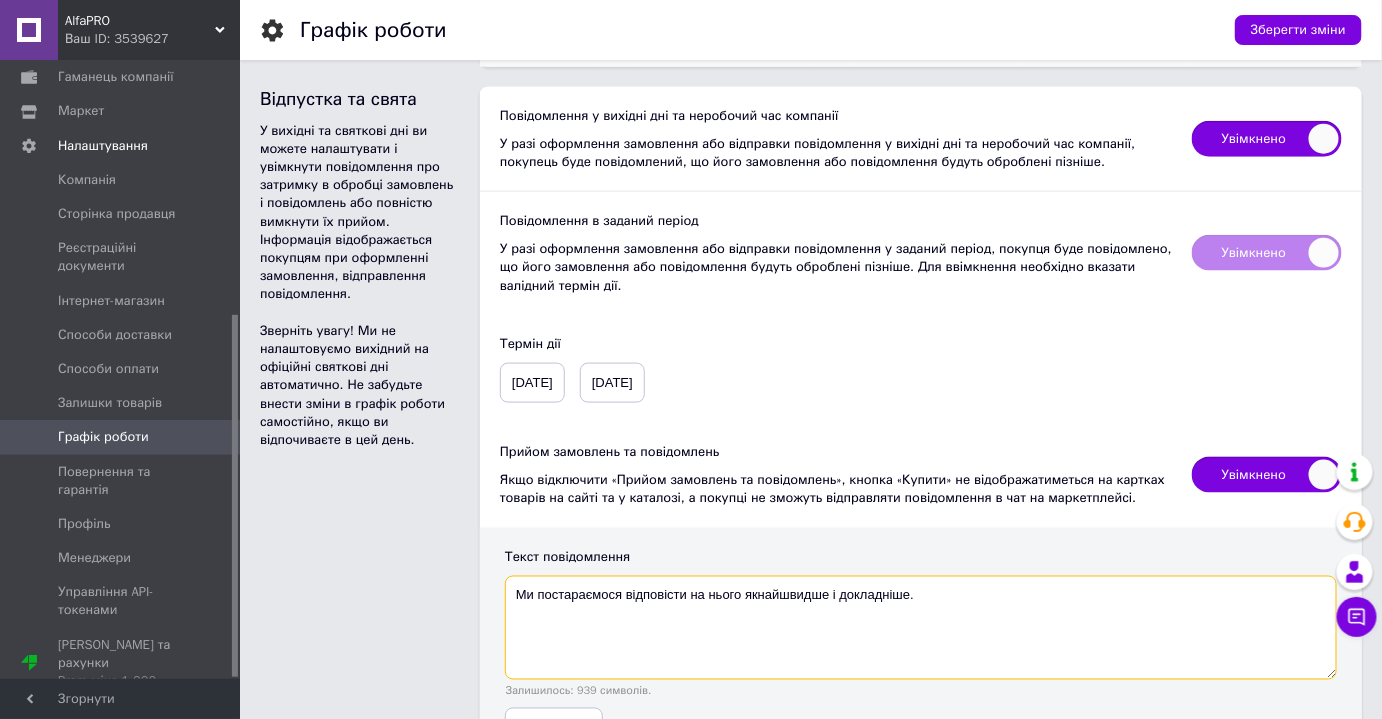 click on "Ми постараємося відповісти на нього якнайшвидше і докладніше." at bounding box center (921, 628) 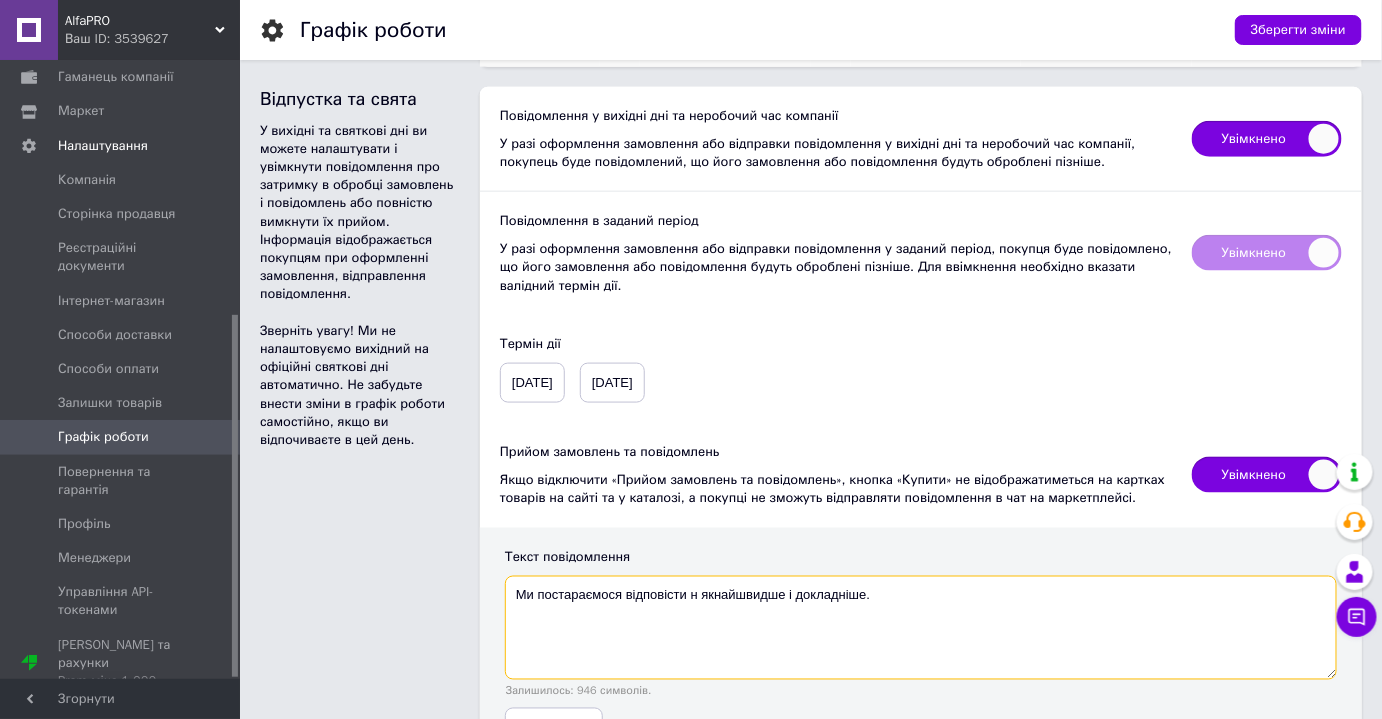 type on "Ми постараємося відповісти  якнайшвидше і докладніше." 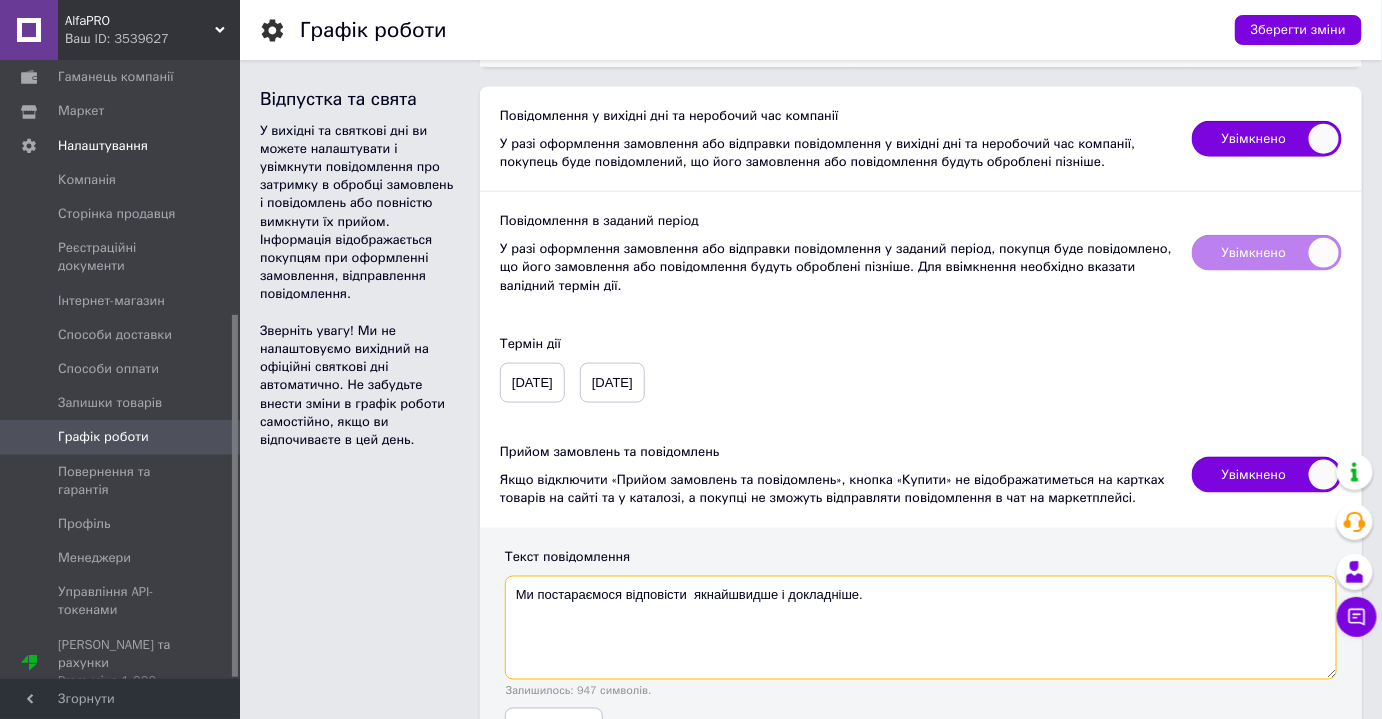 drag, startPoint x: 922, startPoint y: 594, endPoint x: 316, endPoint y: 560, distance: 606.95306 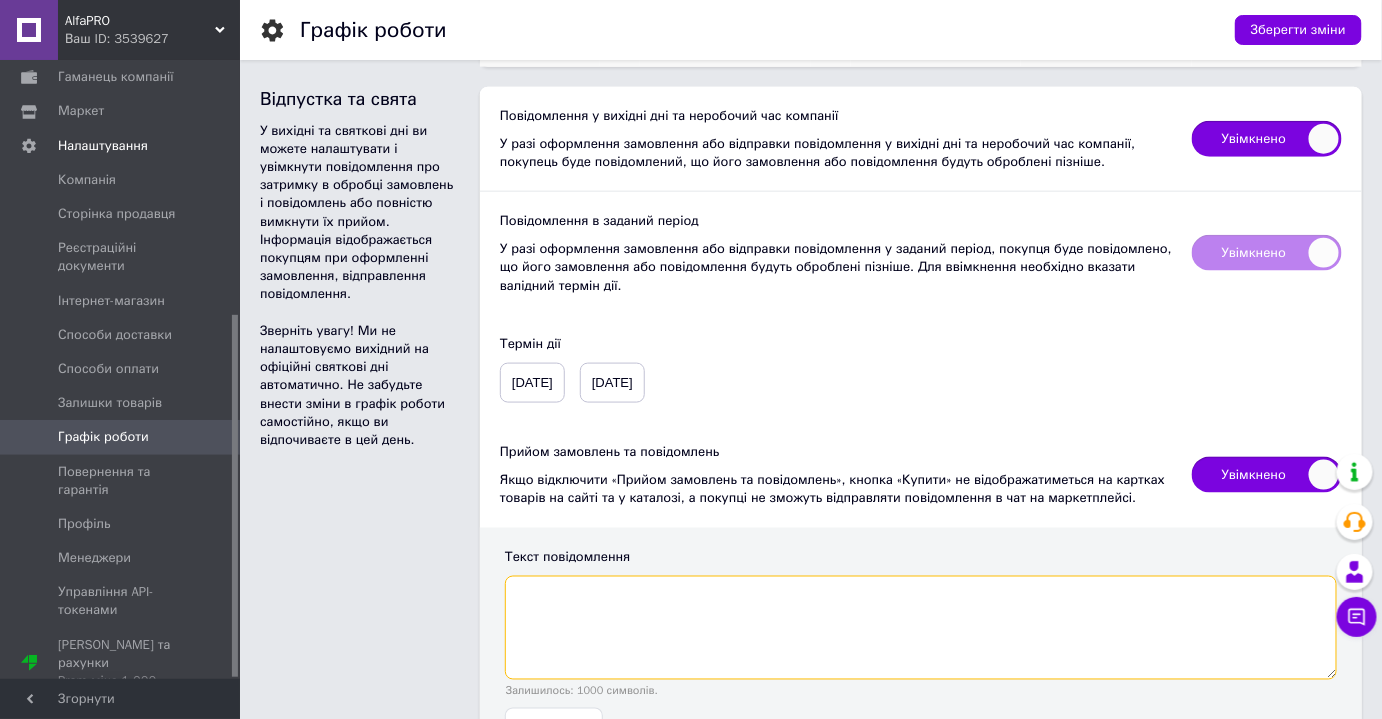 paste on "Наші фахівці готові відповісти на ваші запитання та допомогти у вирішенні будь-яких проблем. ... Ми постараємося відповісти вам якнайшвидше після отримання вашого ..." 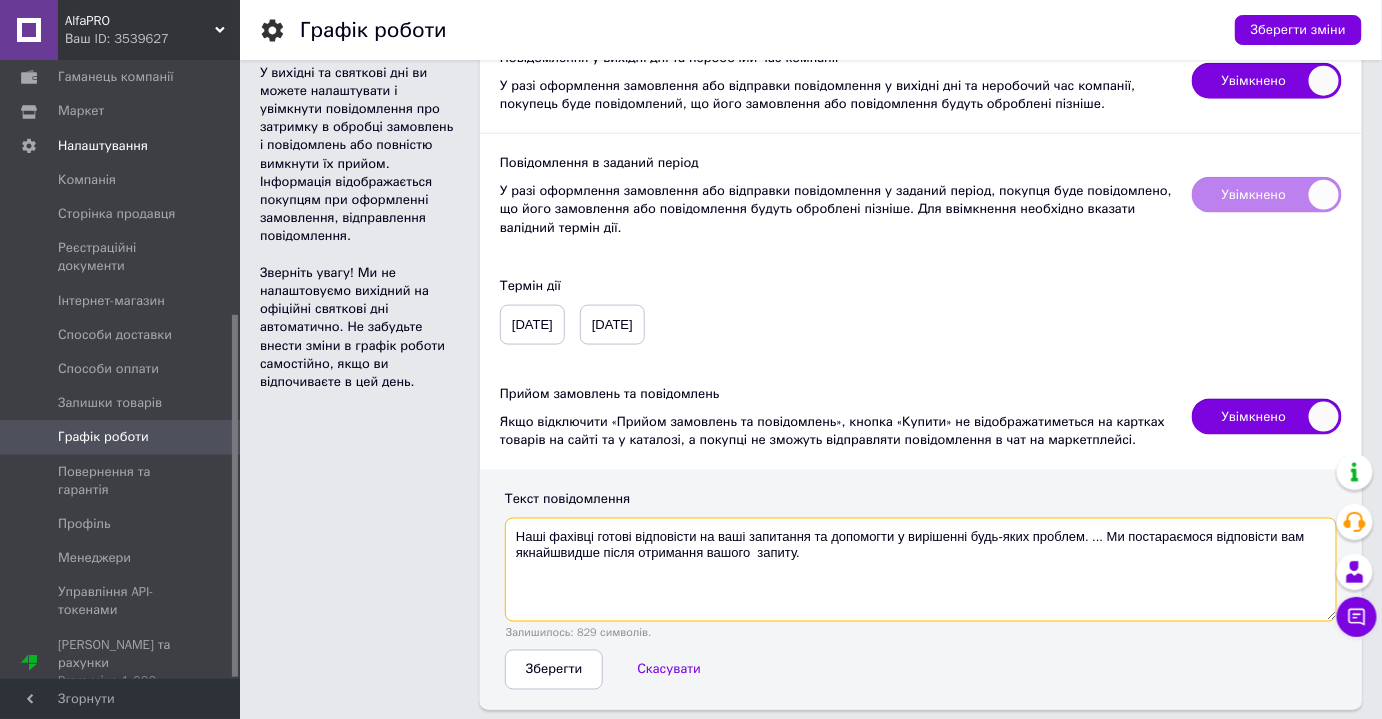 scroll, scrollTop: 810, scrollLeft: 0, axis: vertical 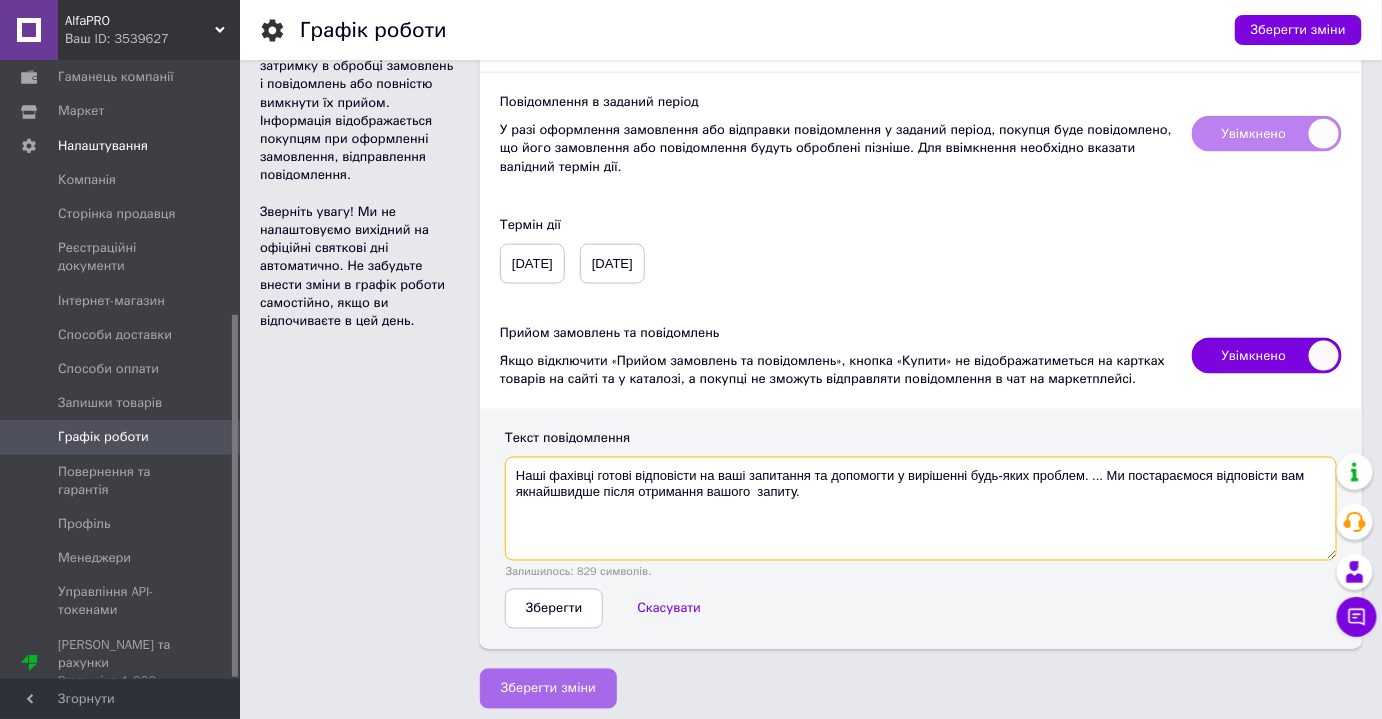 type on "Наші фахівці готові відповісти на ваші запитання та допомогти у вирішенні будь-яких проблем. ... Ми постараємося відповісти вам якнайшвидше після отримання вашого  запиту." 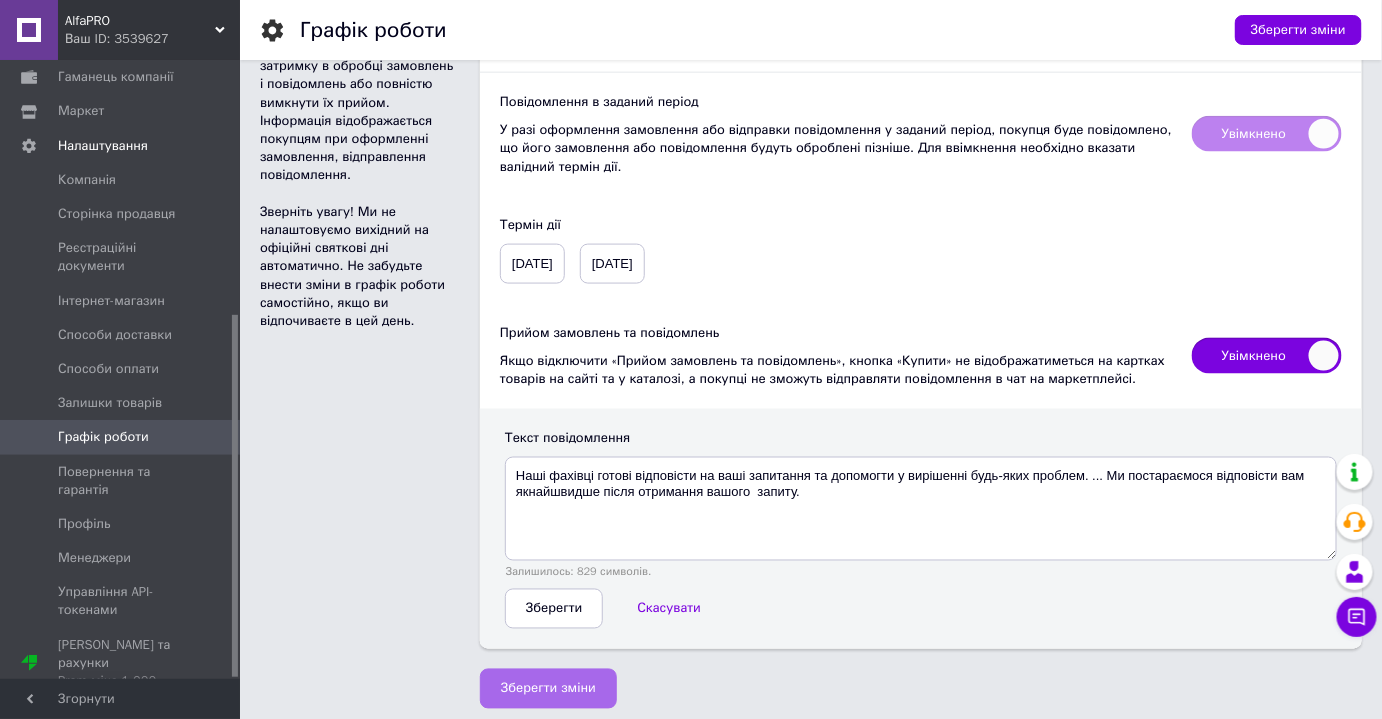 click on "Зберегти зміни" at bounding box center [548, 689] 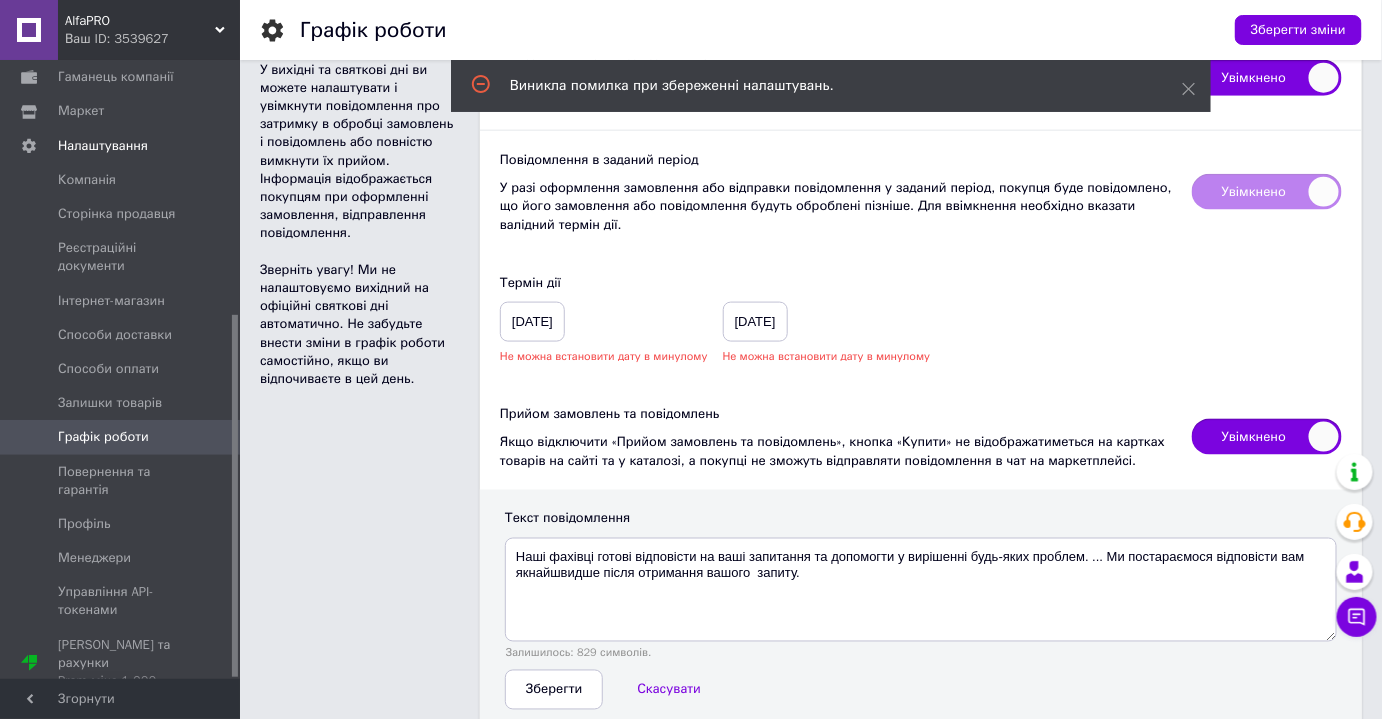 scroll, scrollTop: 742, scrollLeft: 0, axis: vertical 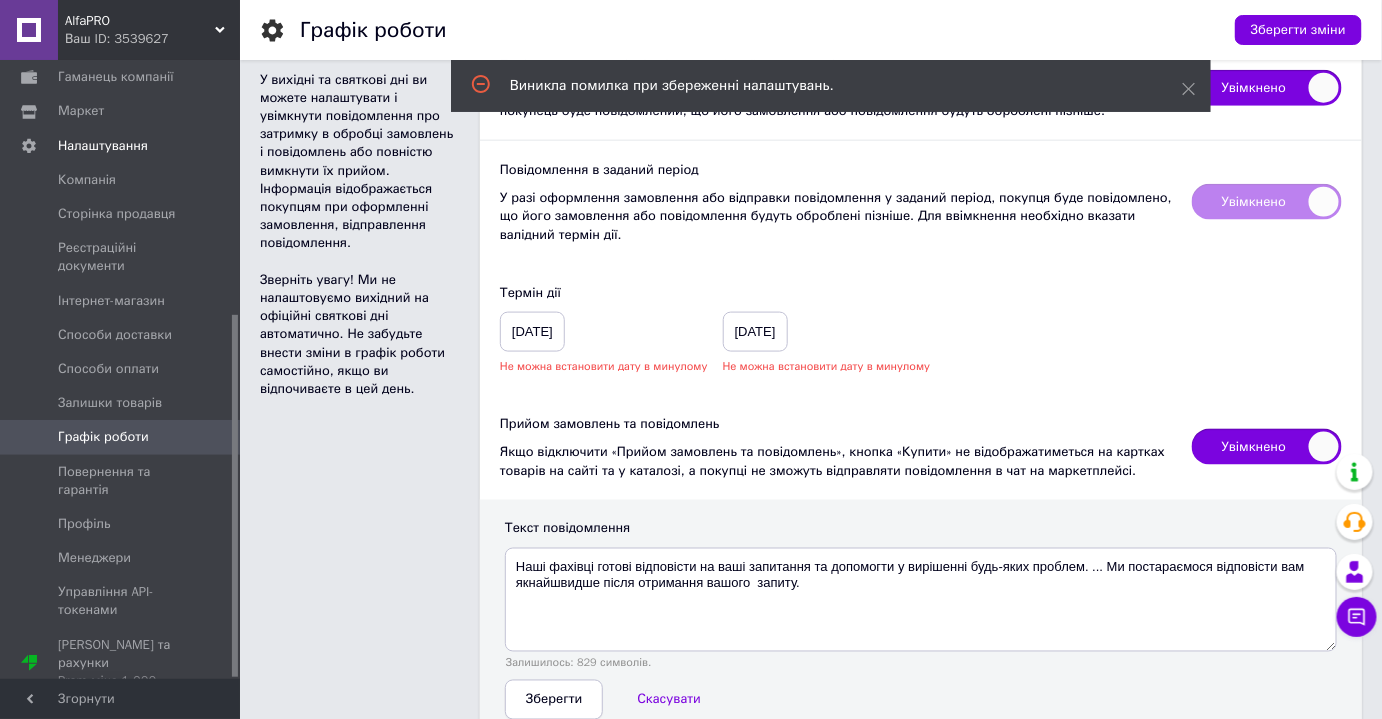 click on "Зберегти" at bounding box center (554, 700) 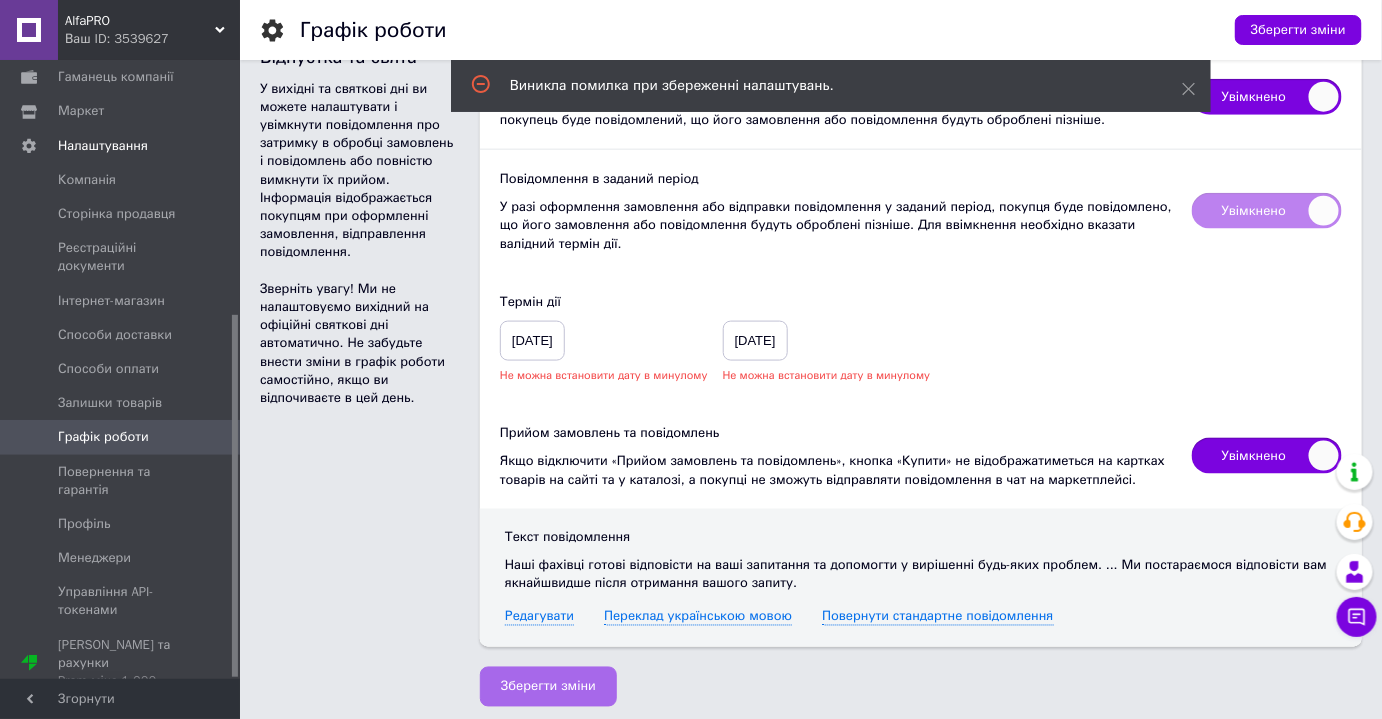 click on "Зберегти зміни" at bounding box center (548, 687) 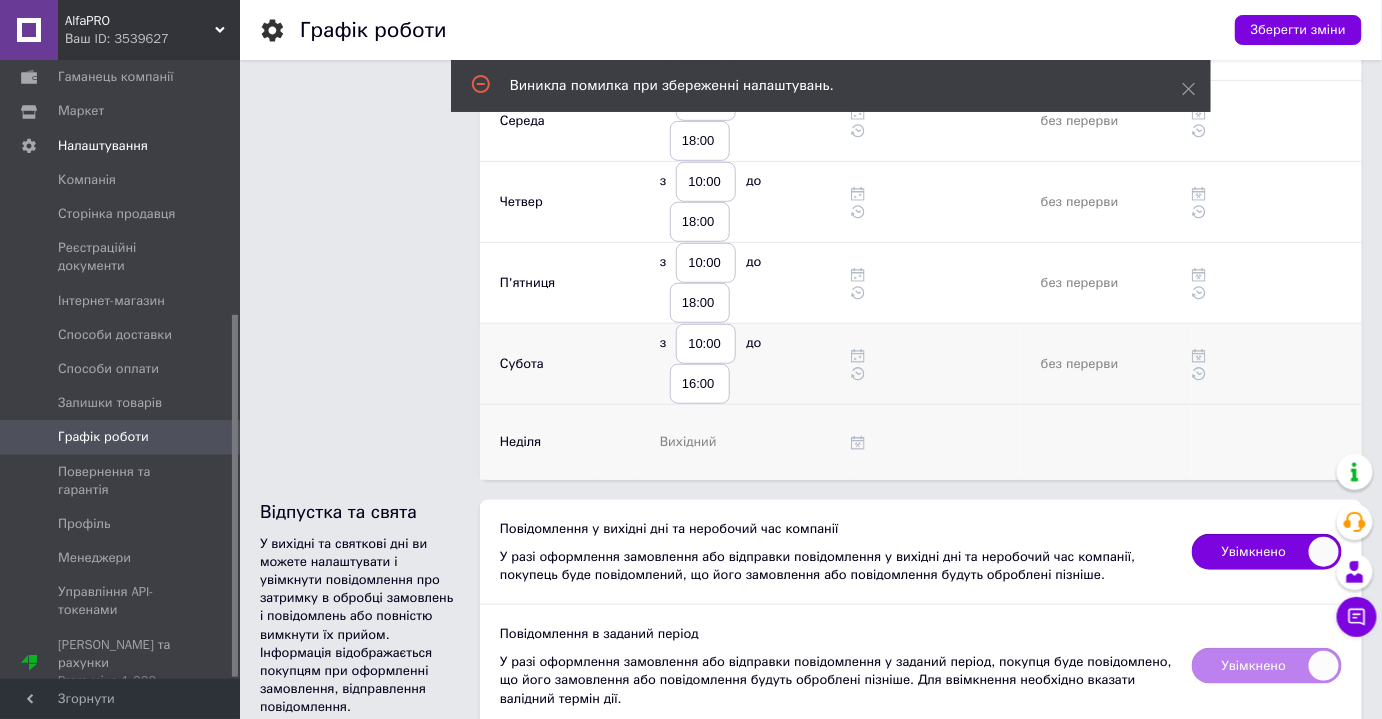 scroll, scrollTop: 649, scrollLeft: 0, axis: vertical 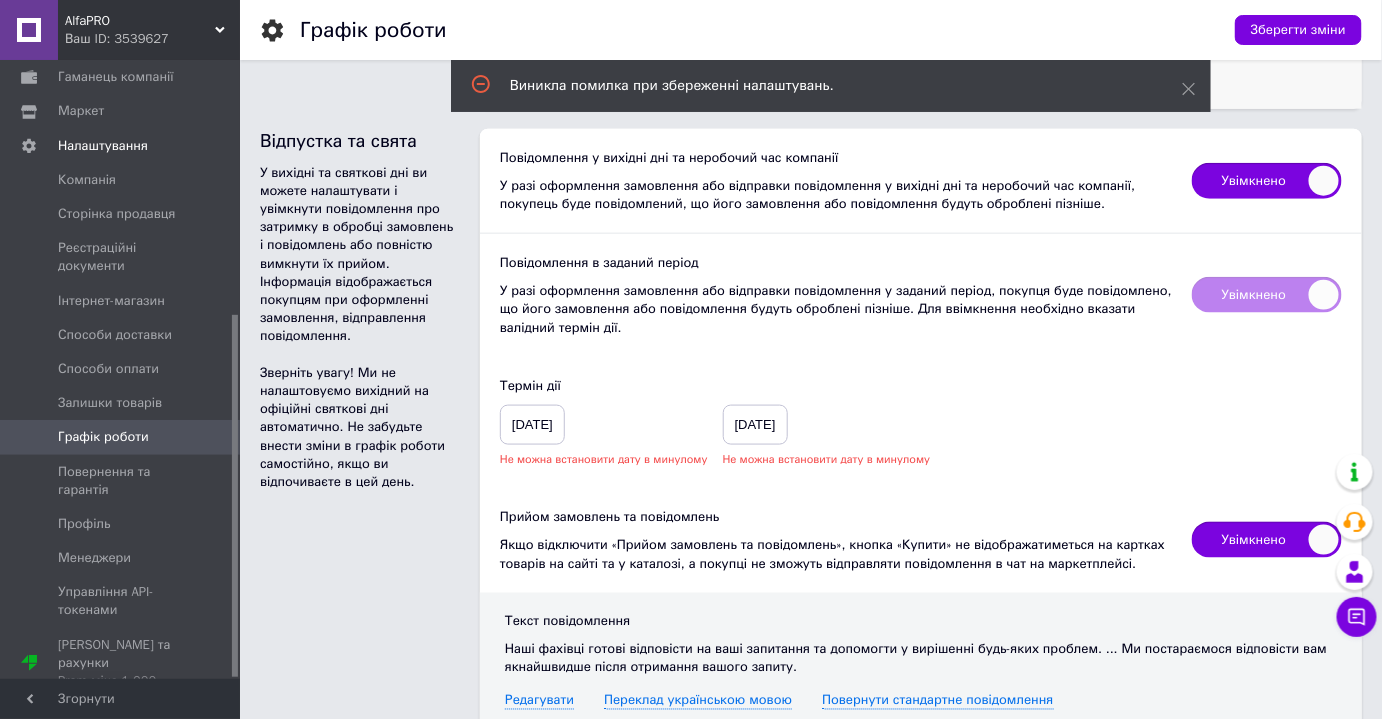 click on "Увімкнено" at bounding box center [1267, 295] 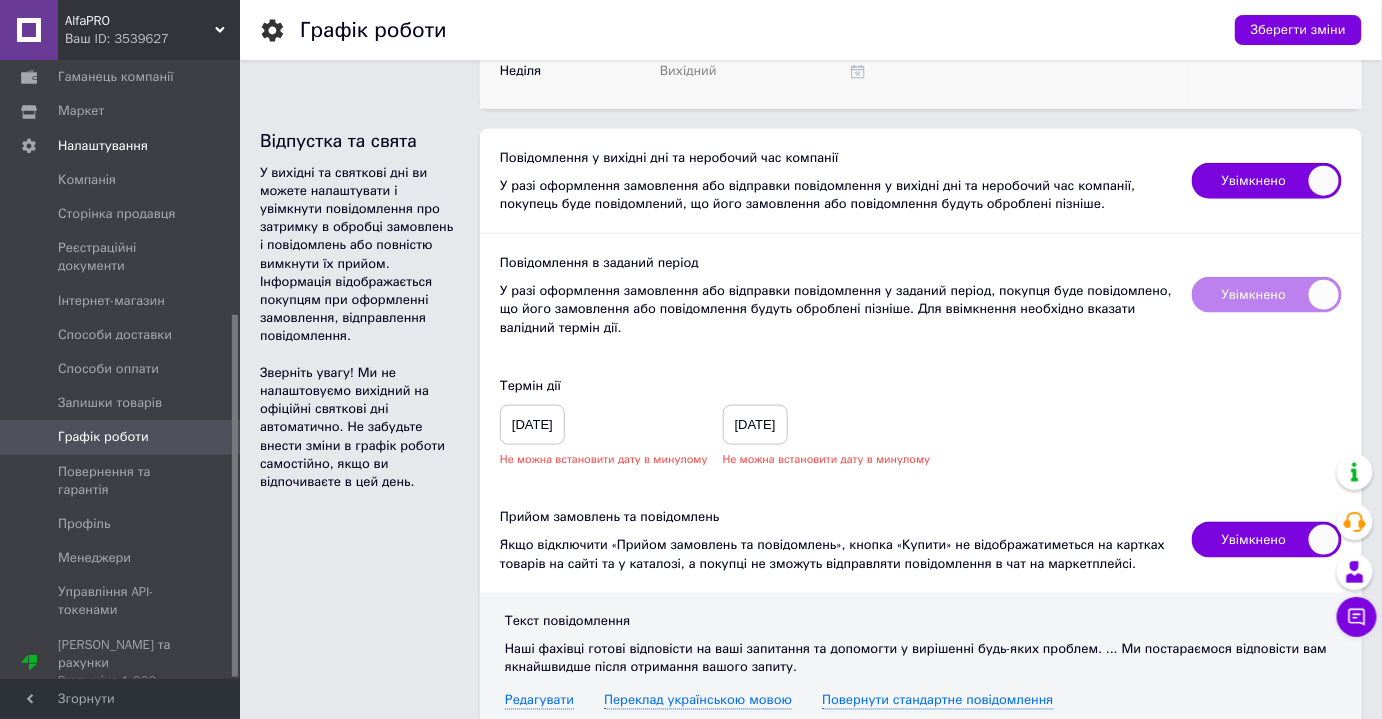 click on "31-12-2023" at bounding box center [532, 425] 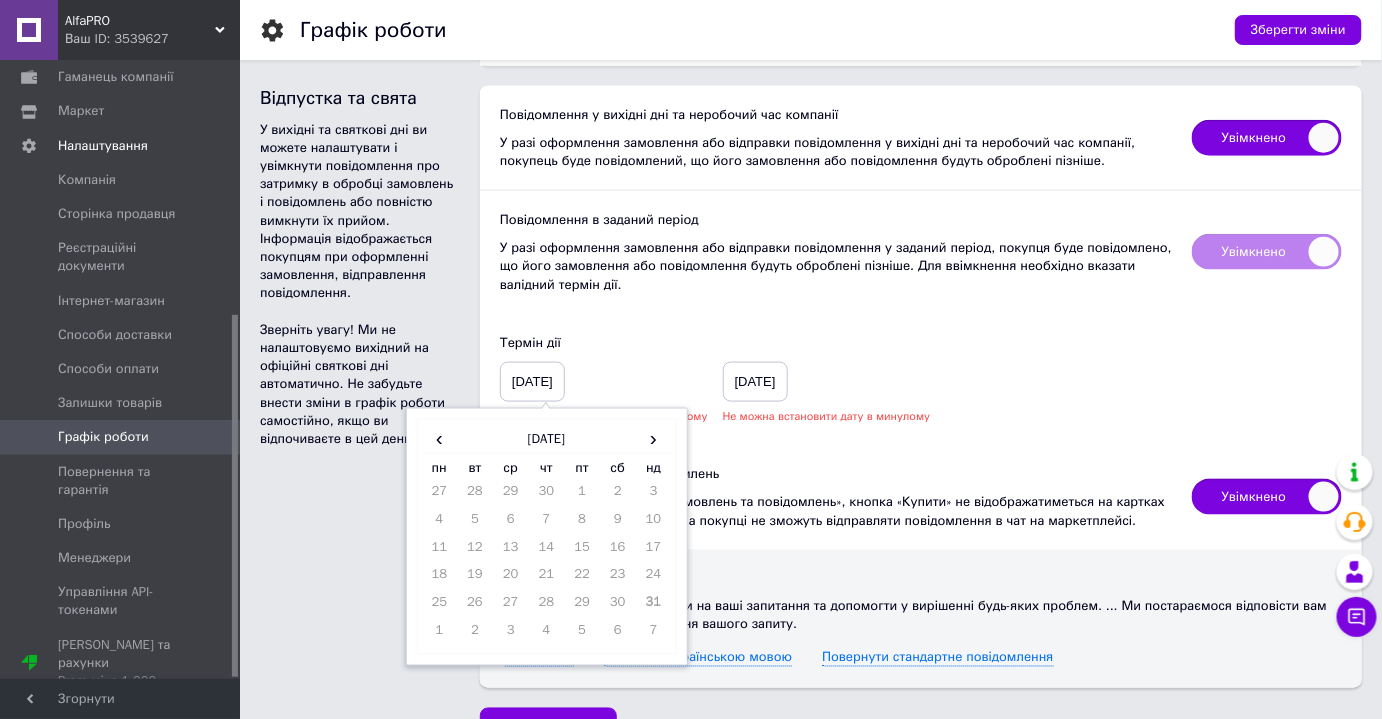 scroll, scrollTop: 733, scrollLeft: 0, axis: vertical 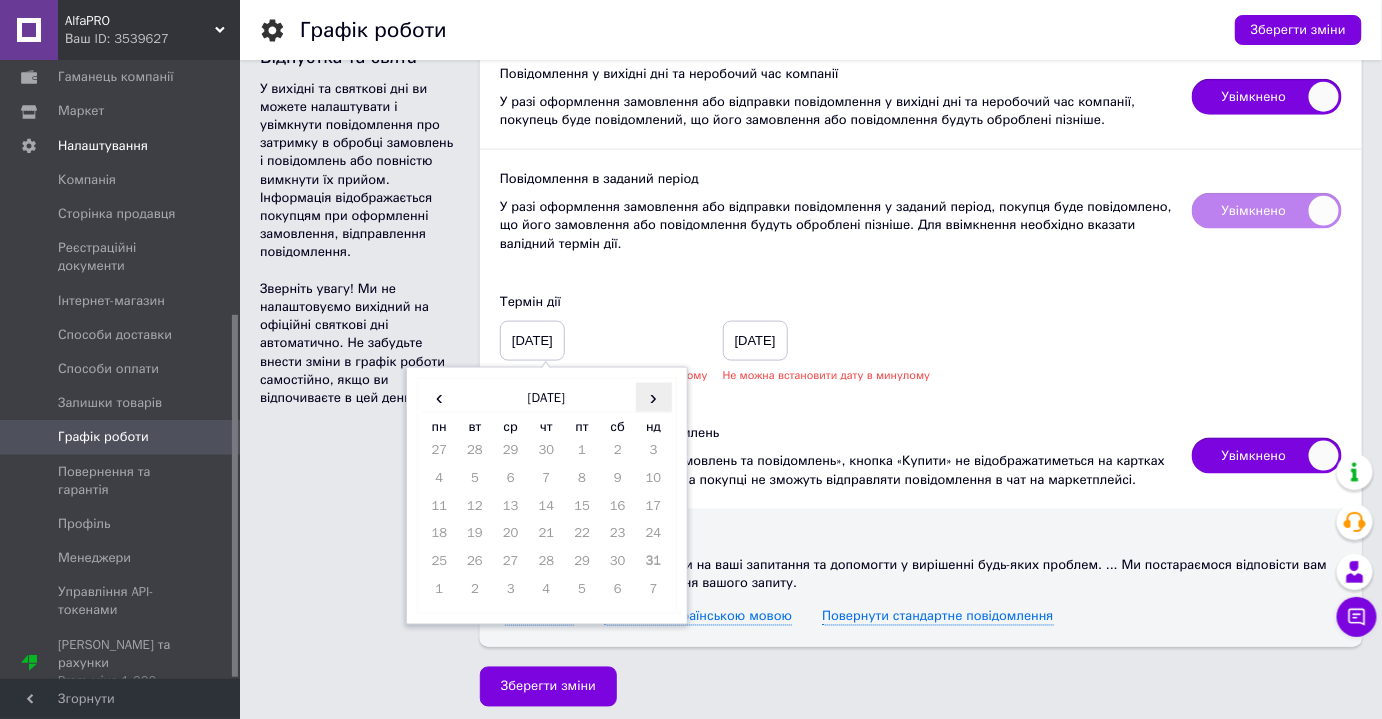 click on "›" at bounding box center (654, 397) 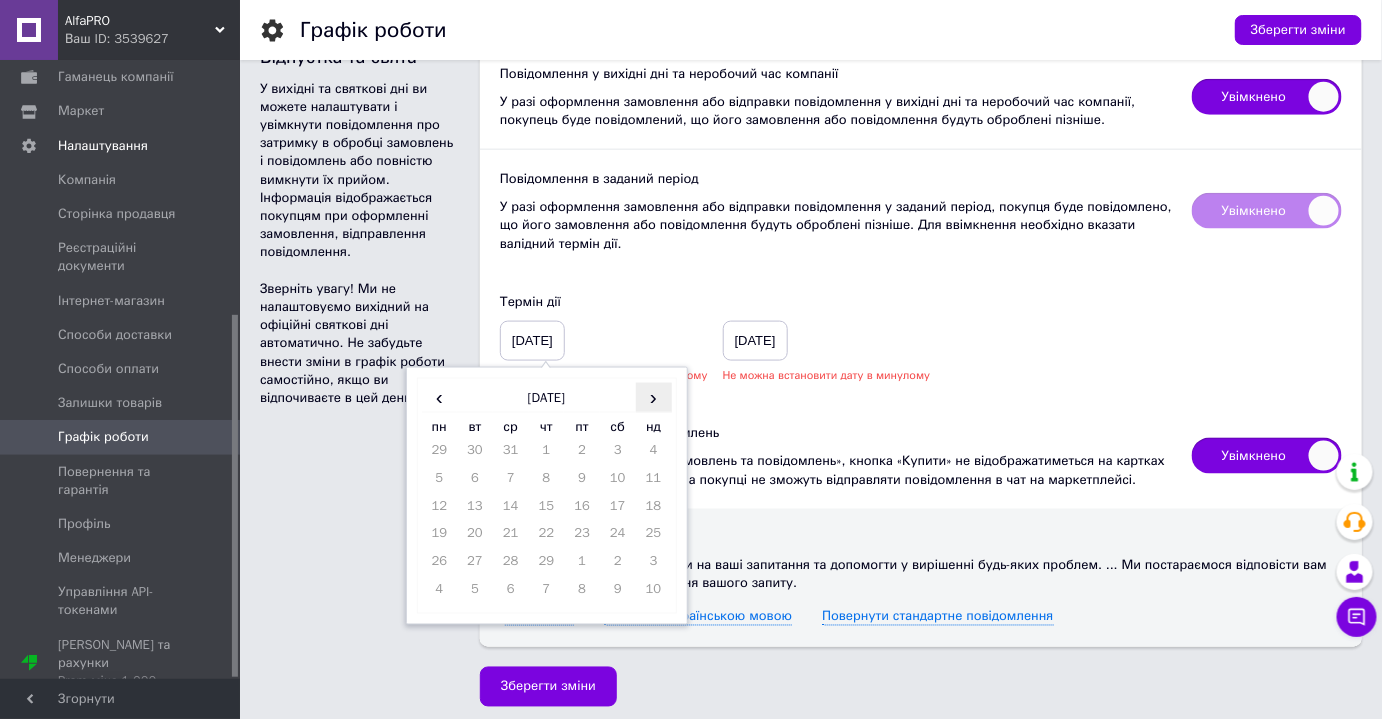 click on "›" at bounding box center (654, 397) 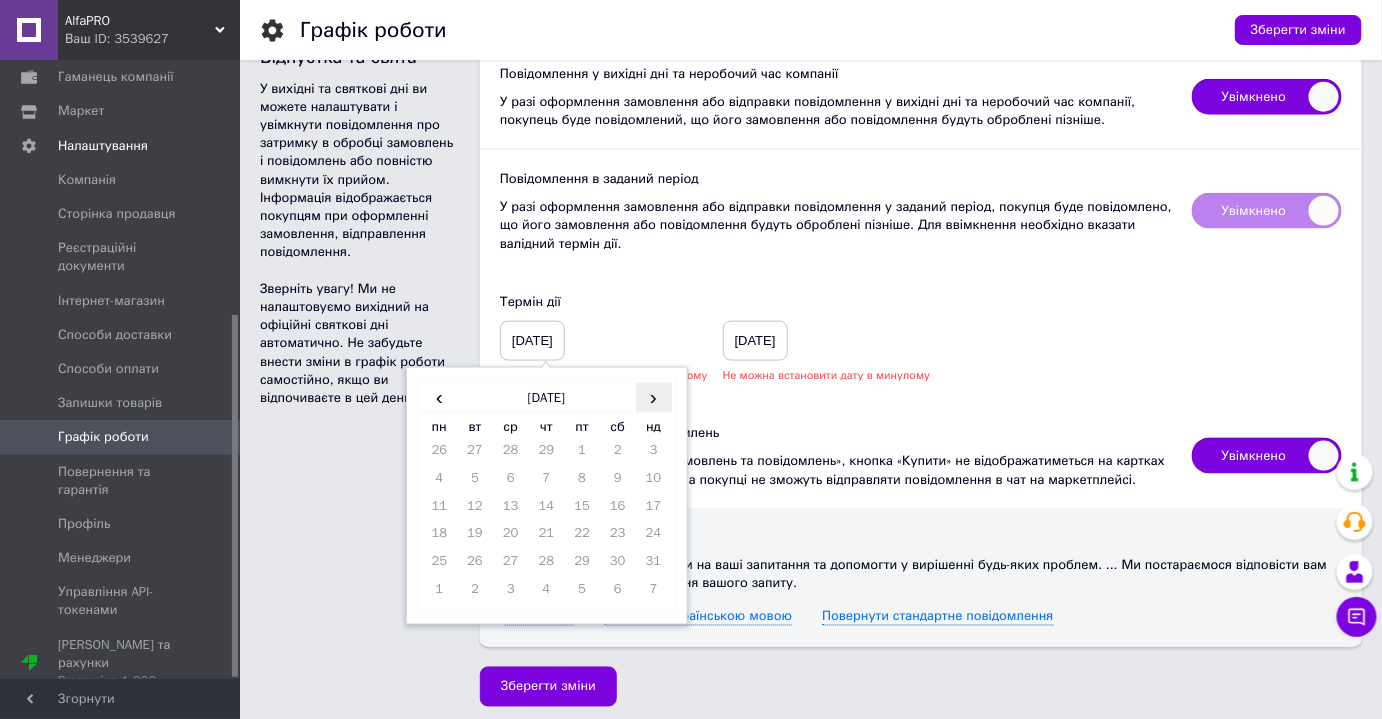 click on "›" at bounding box center [654, 397] 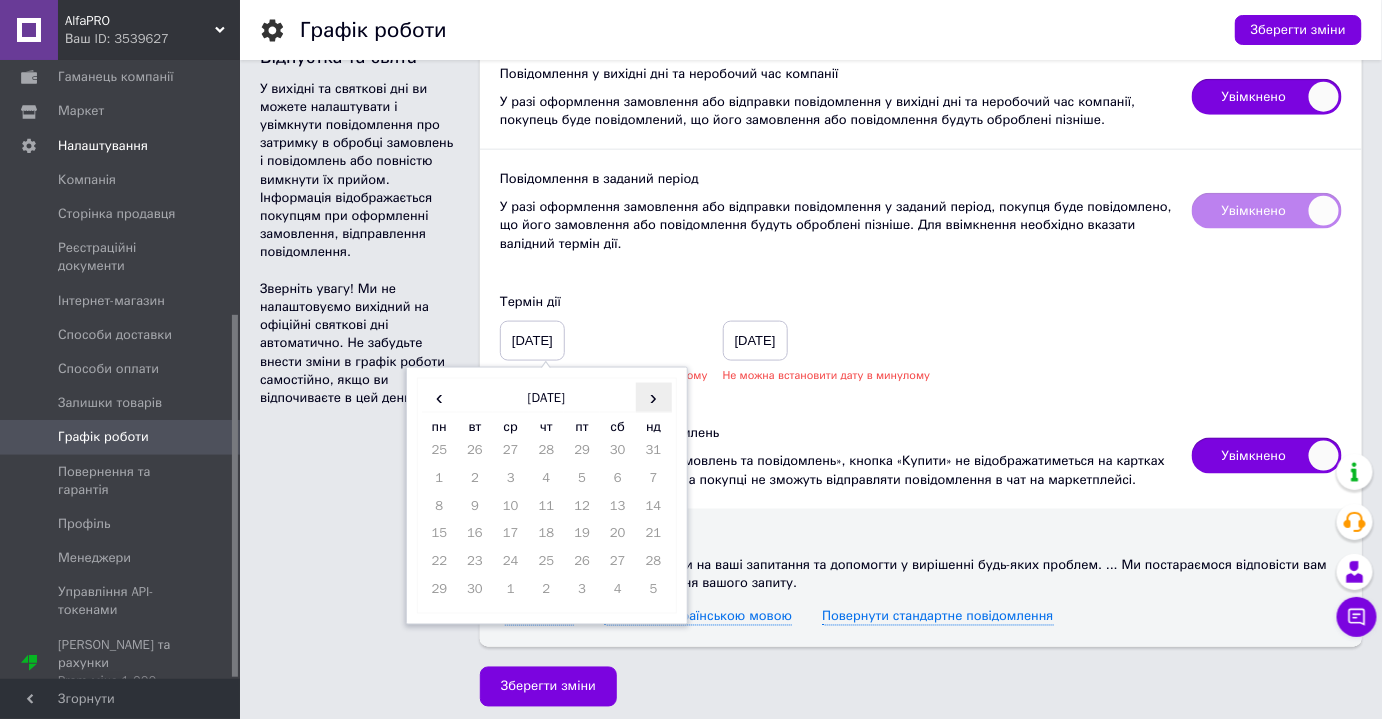 click on "›" at bounding box center (654, 397) 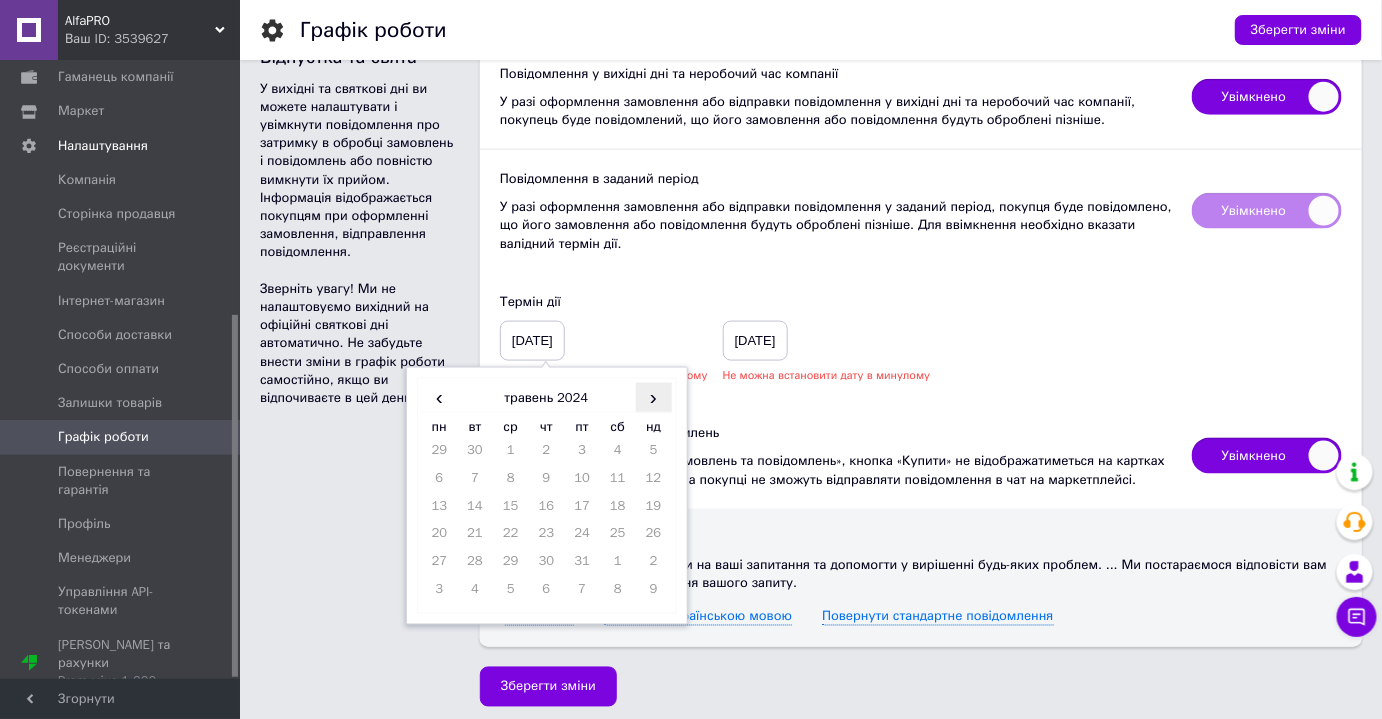 click on "›" at bounding box center (654, 397) 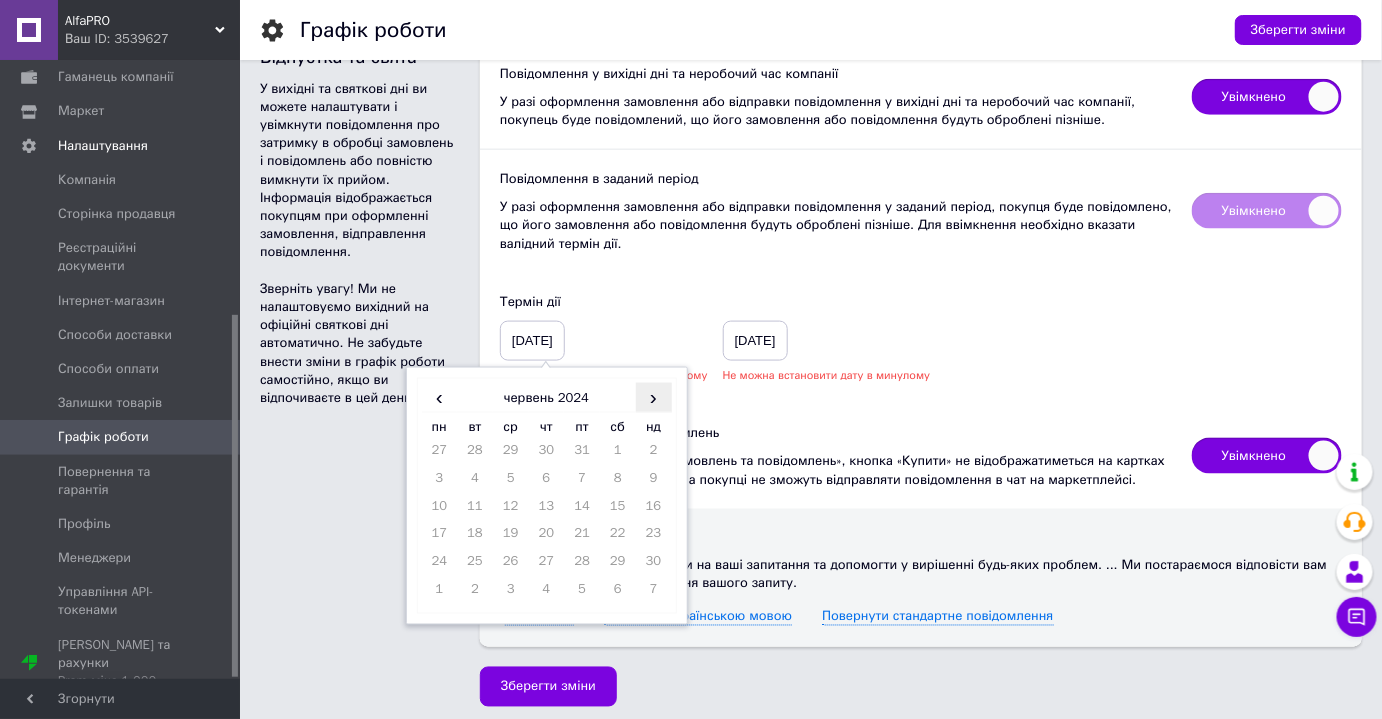 click on "›" at bounding box center (654, 397) 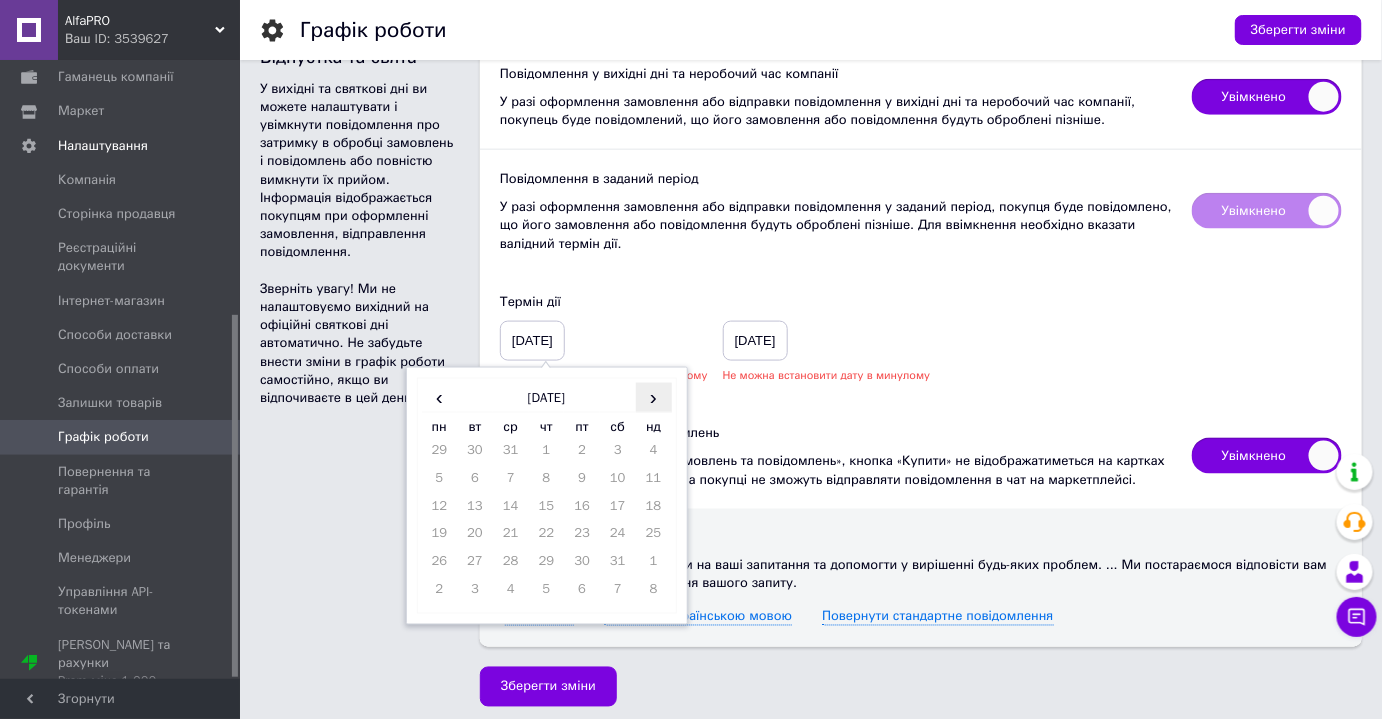 click on "›" at bounding box center [654, 397] 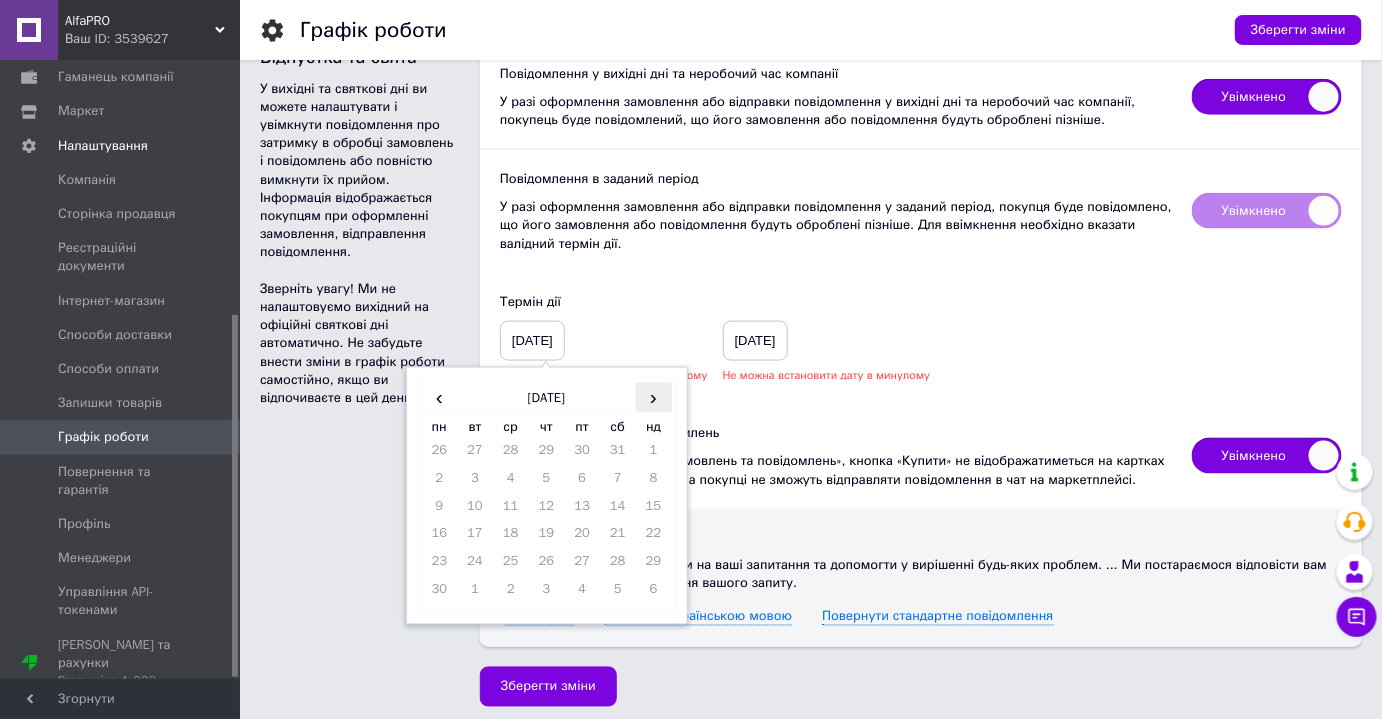 click on "›" at bounding box center [654, 397] 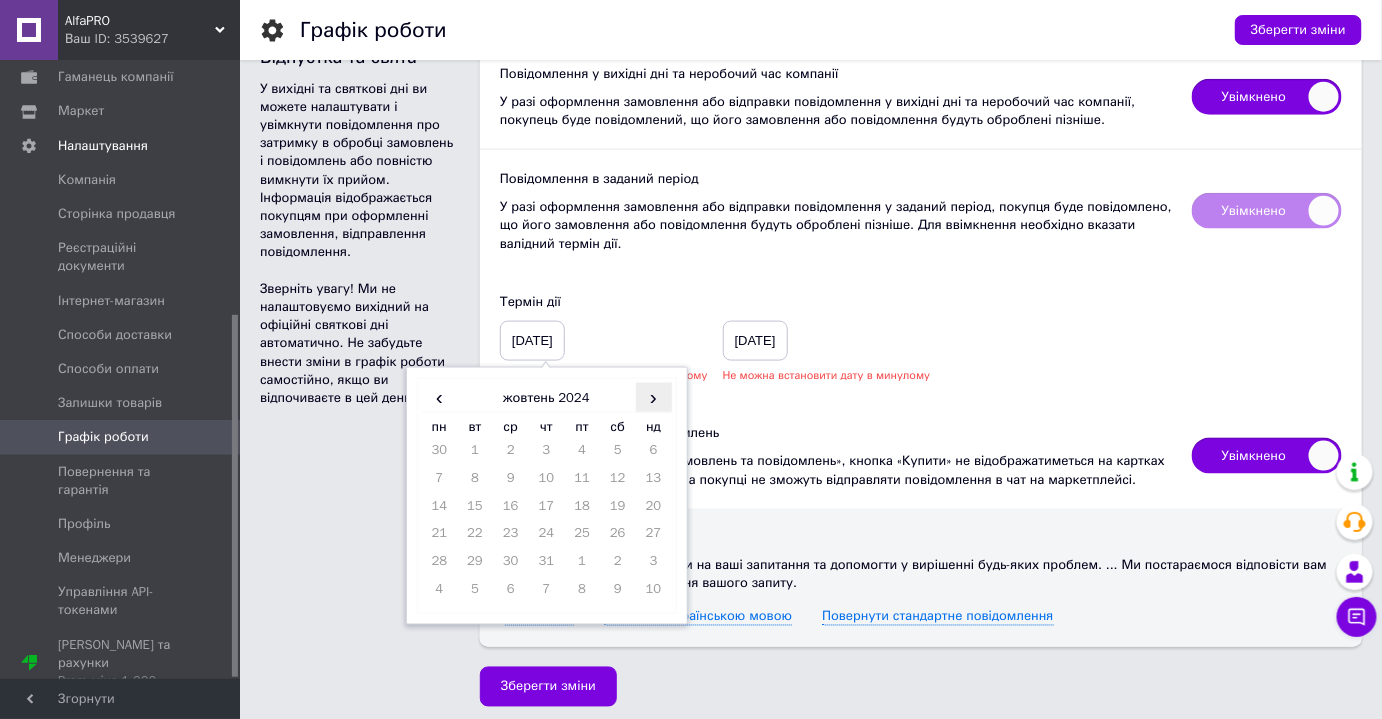 click on "›" at bounding box center [654, 397] 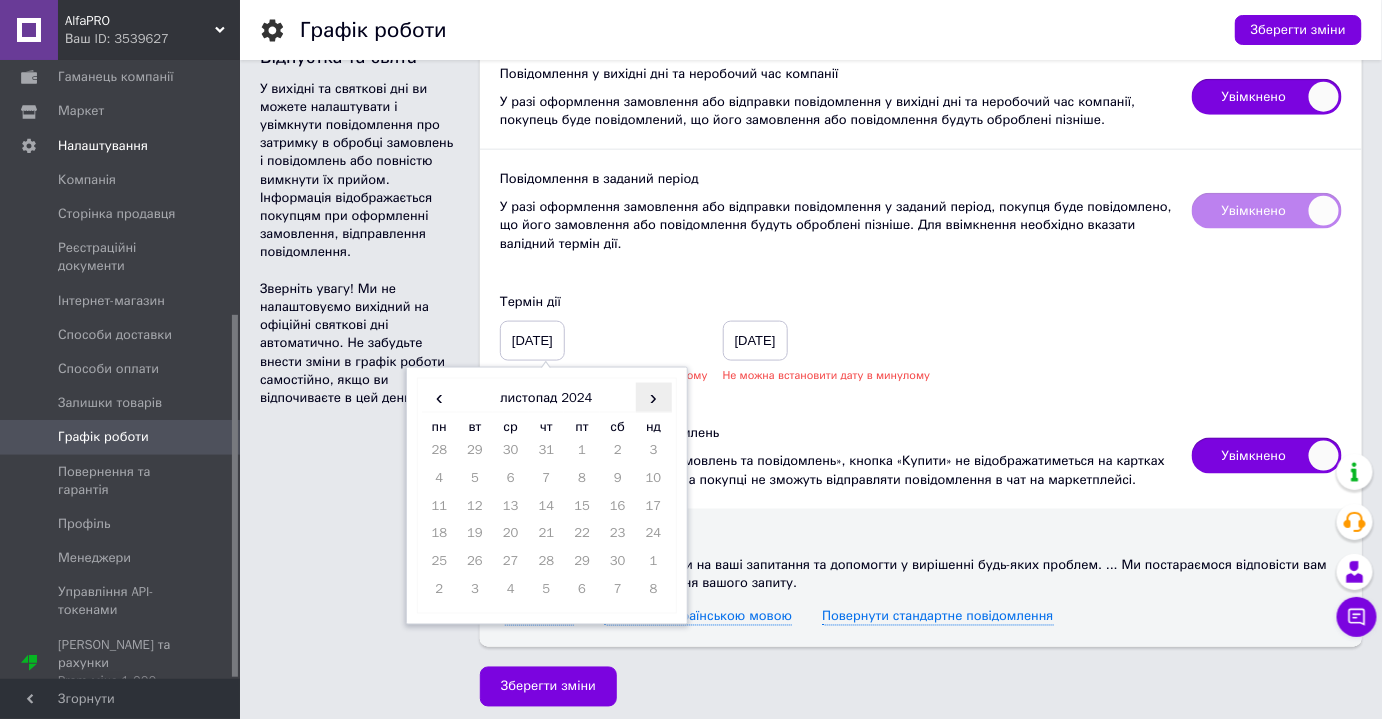 click on "›" at bounding box center [654, 397] 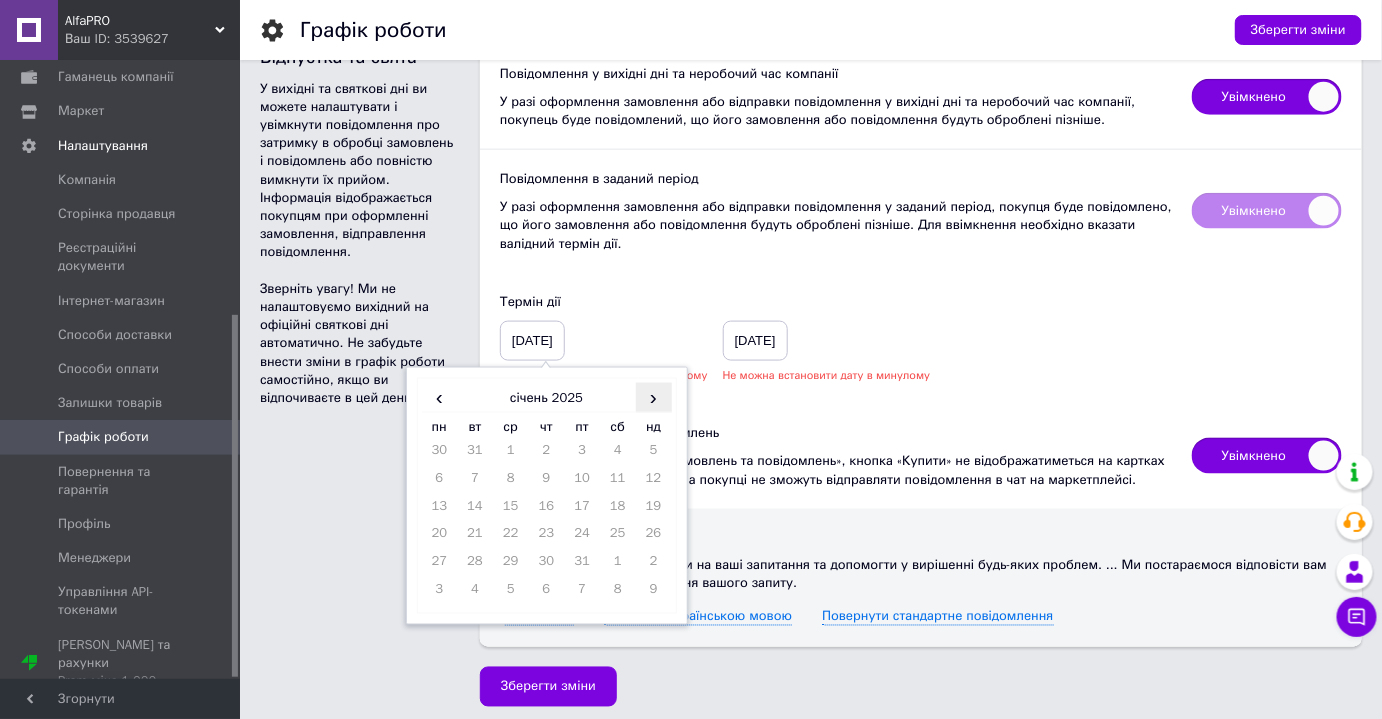 click on "›" at bounding box center [654, 397] 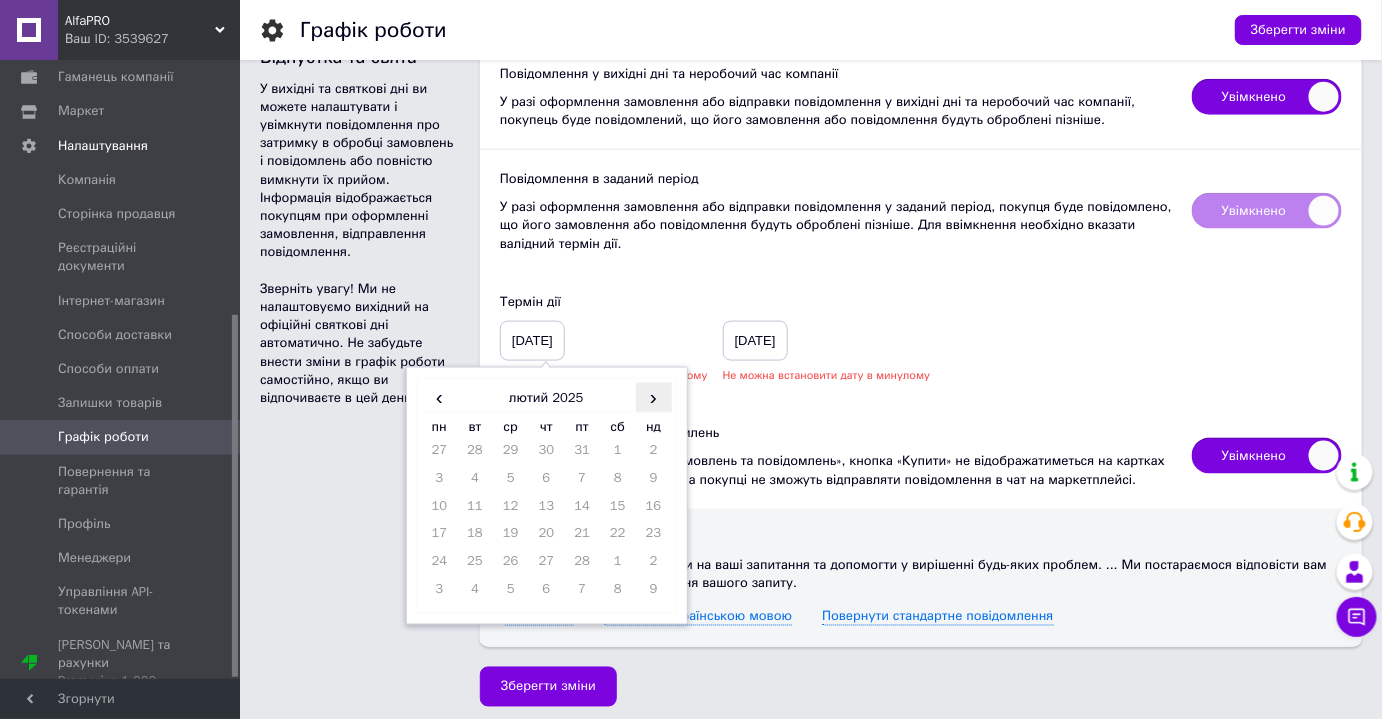 click on "›" at bounding box center [654, 397] 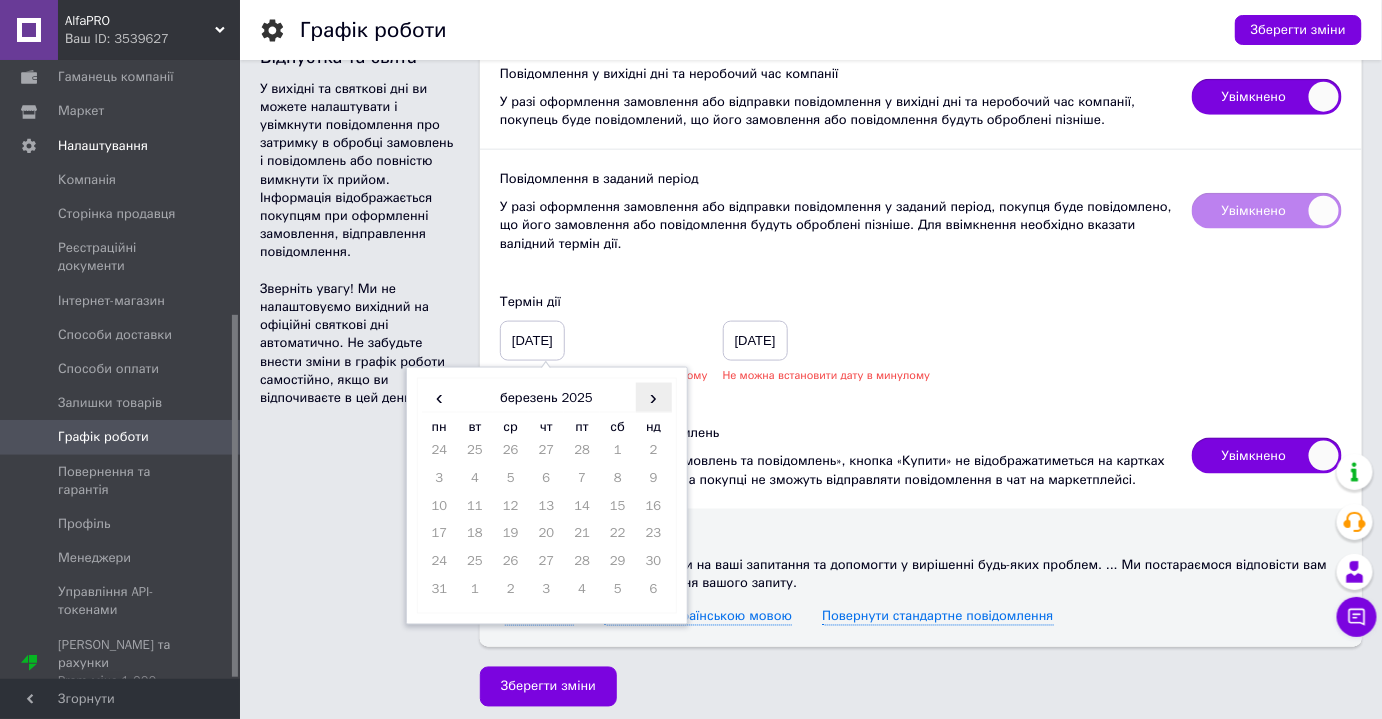 click on "›" at bounding box center [654, 397] 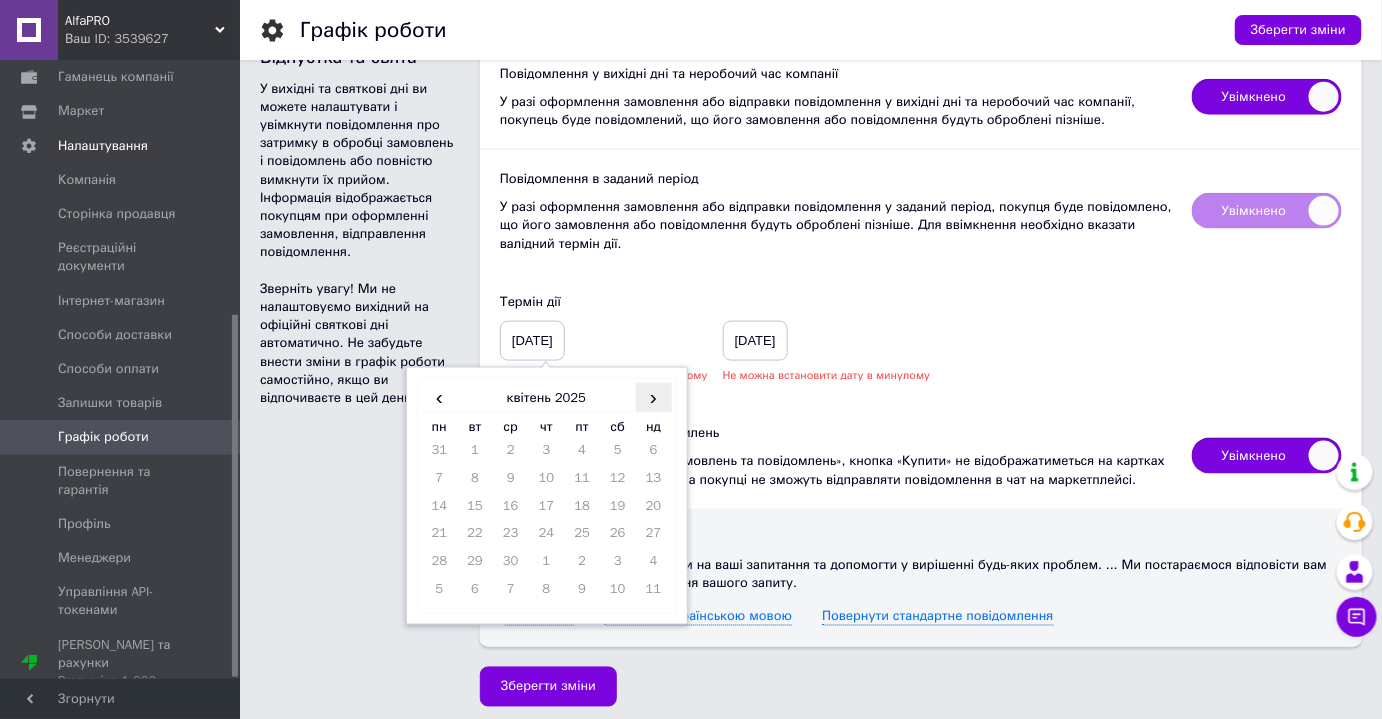 click on "›" at bounding box center [654, 397] 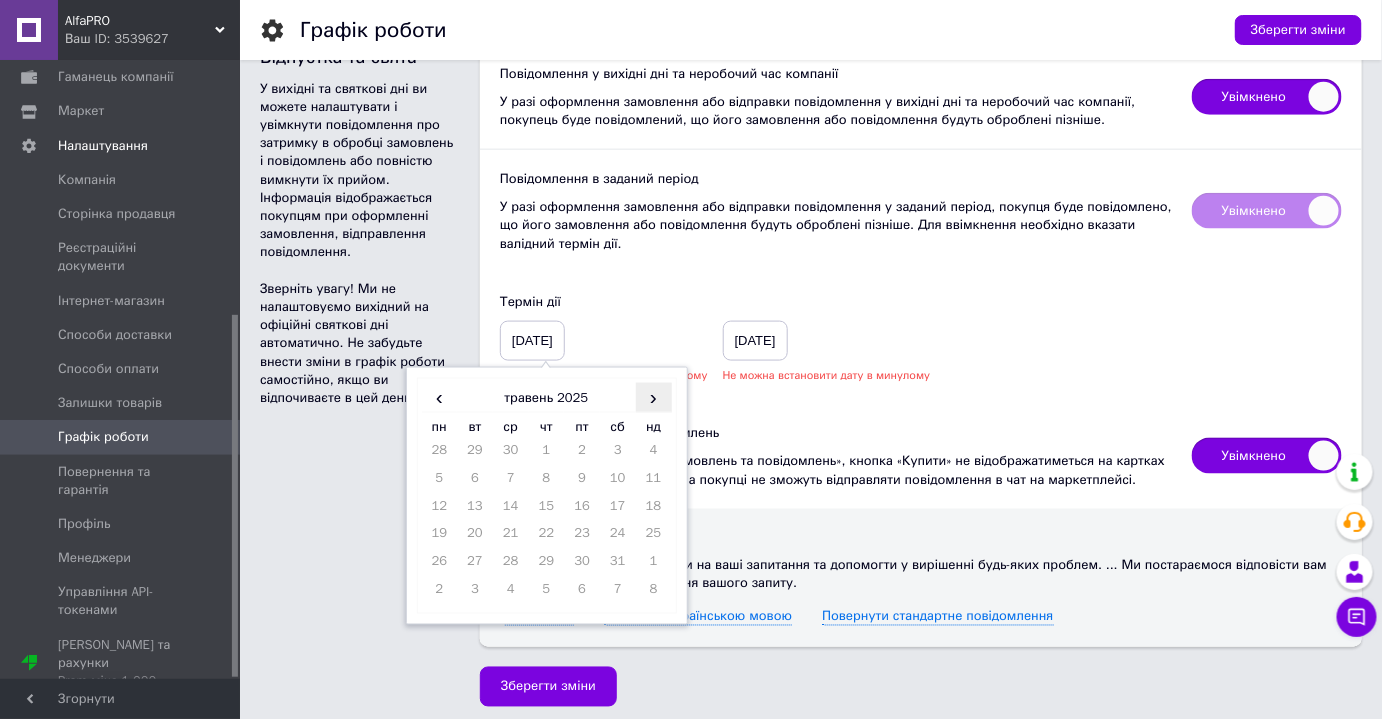 click on "›" at bounding box center [654, 397] 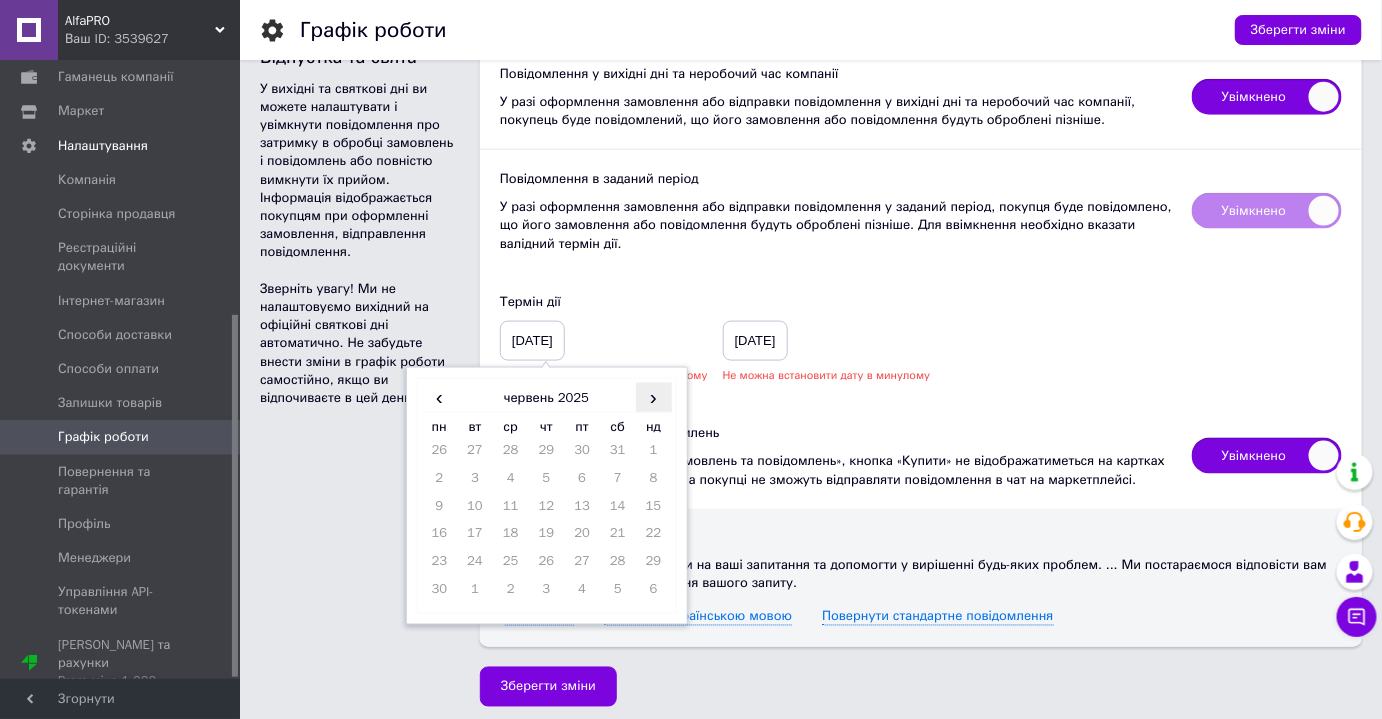 click on "›" at bounding box center (654, 397) 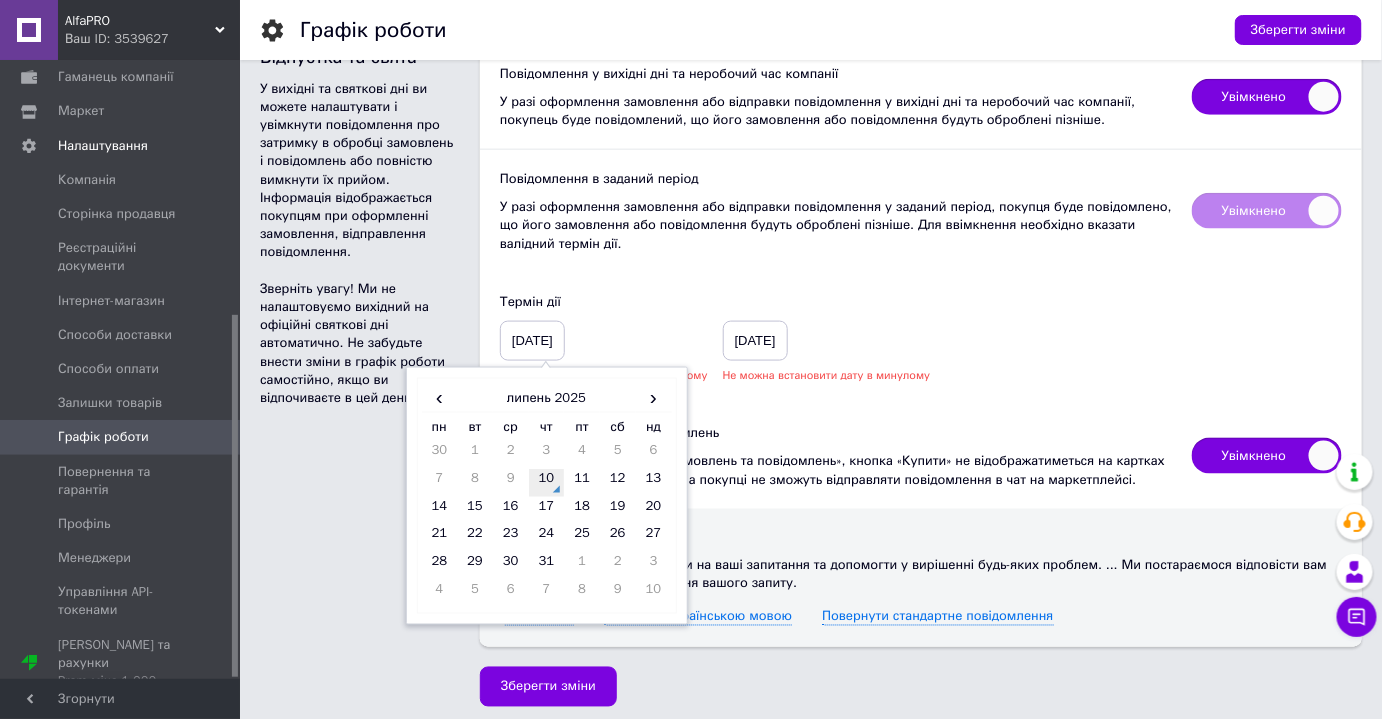 click on "10" at bounding box center (547, 483) 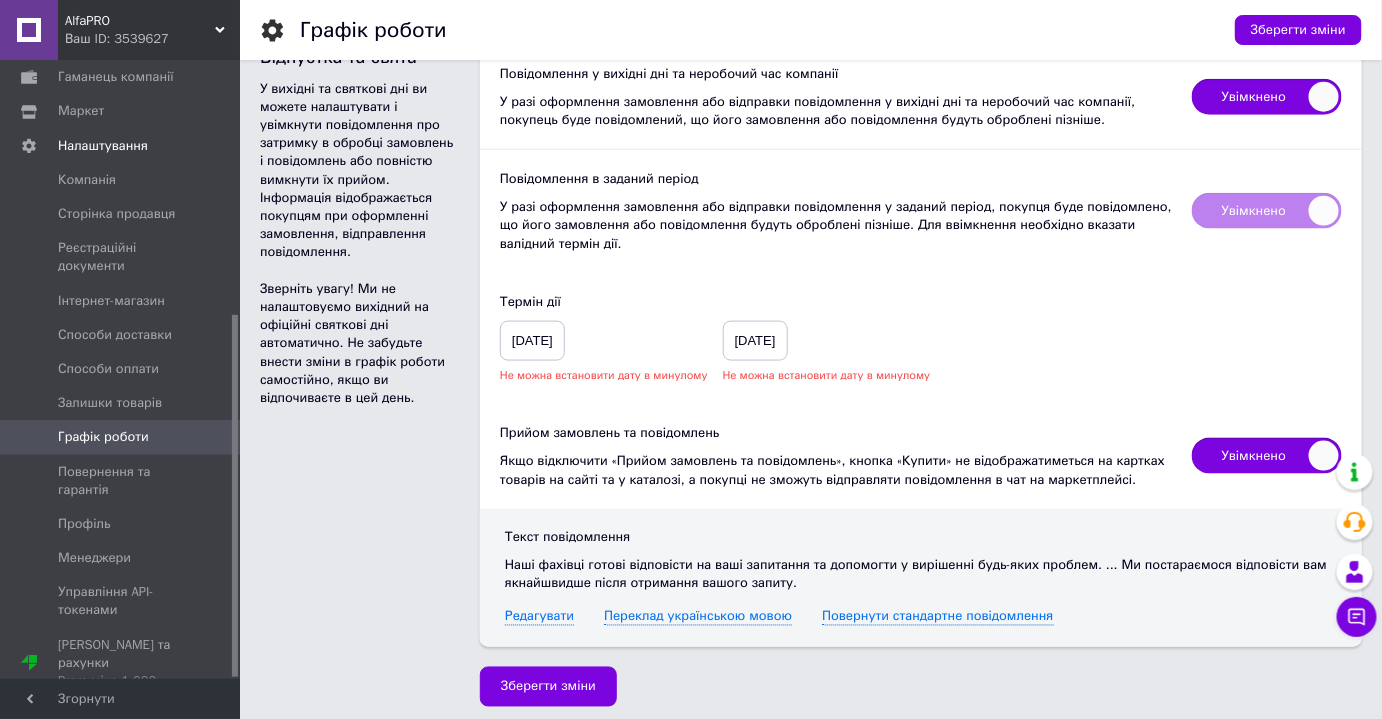 click on "02-01-2024" at bounding box center [755, 341] 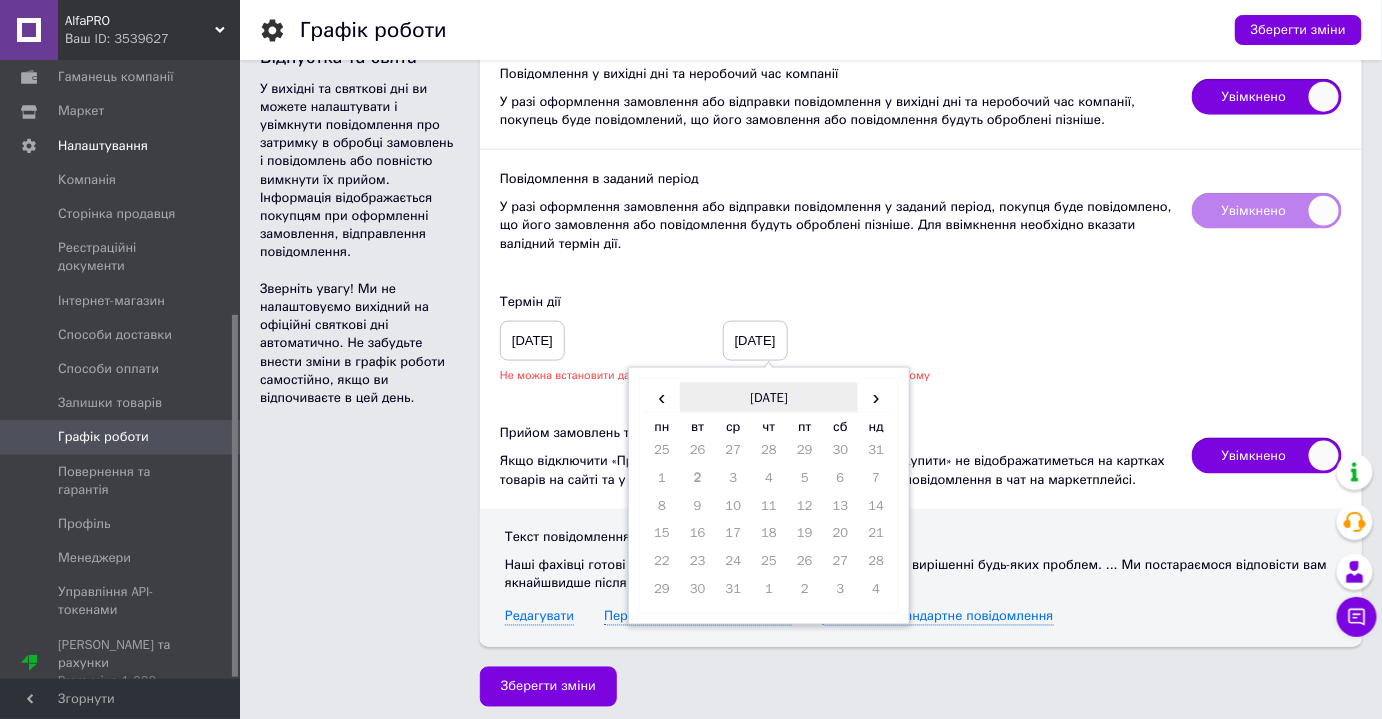 click on "пт" at bounding box center [805, 427] 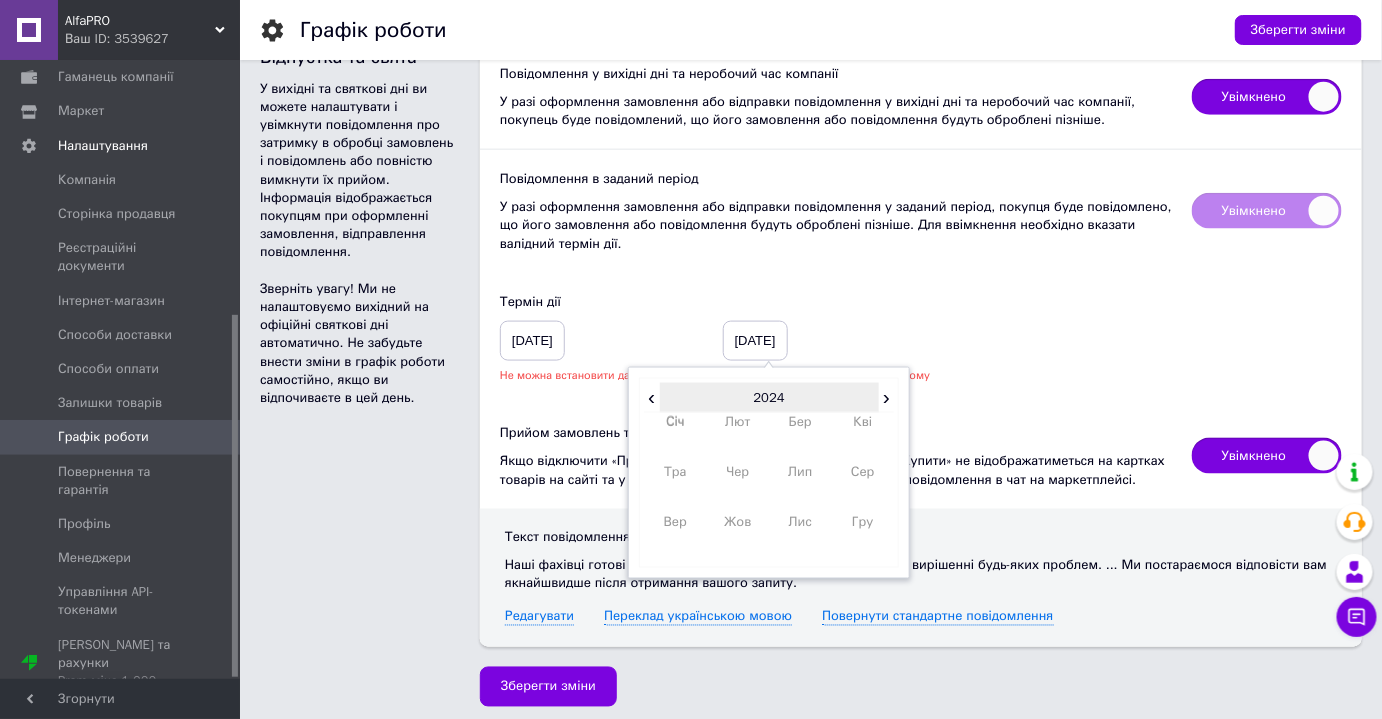 click on "2024" at bounding box center (769, 398) 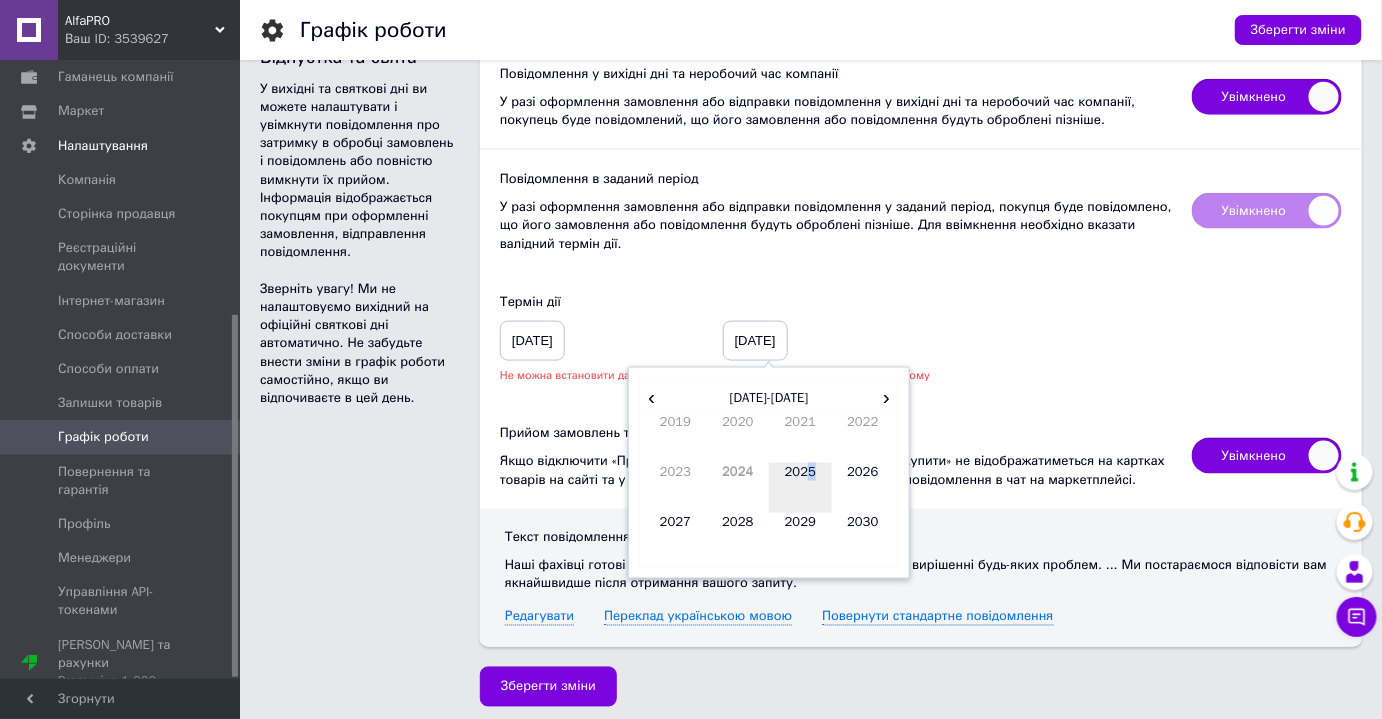 click on "2025" at bounding box center [800, 488] 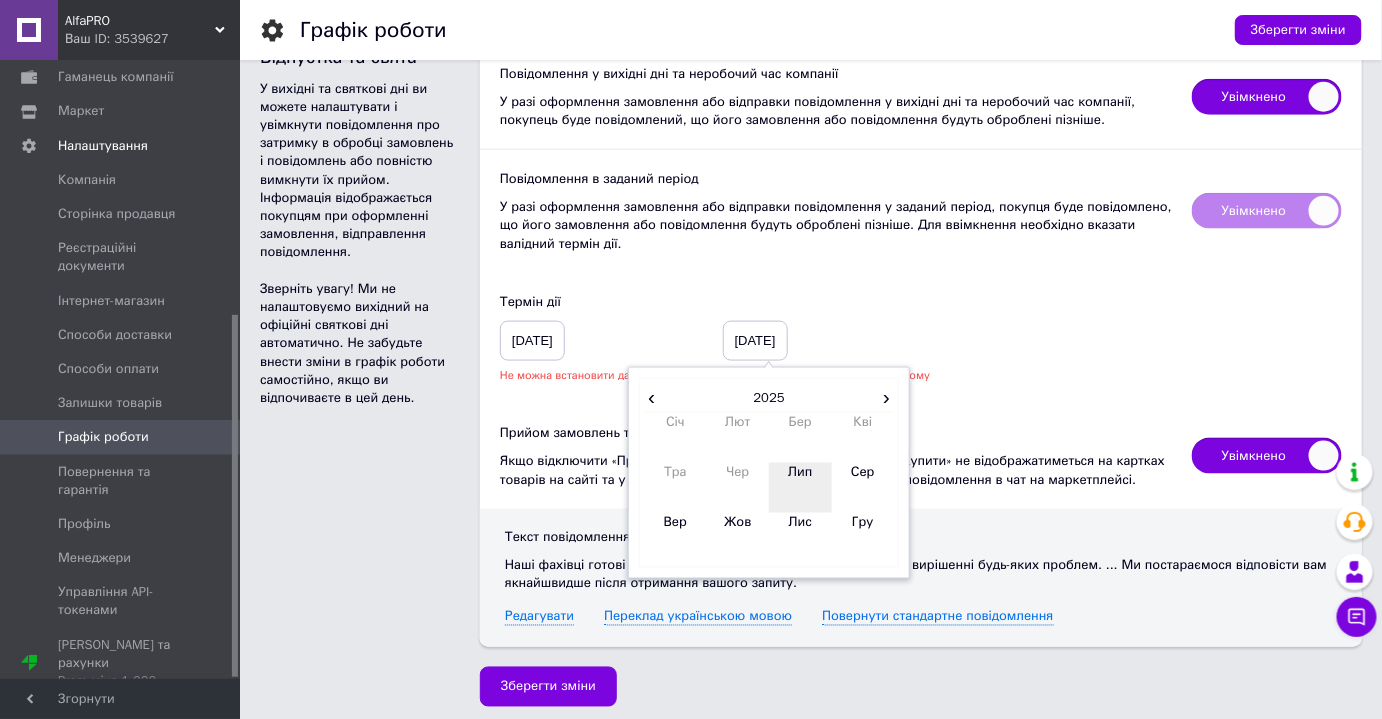 click on "Лип" at bounding box center (800, 488) 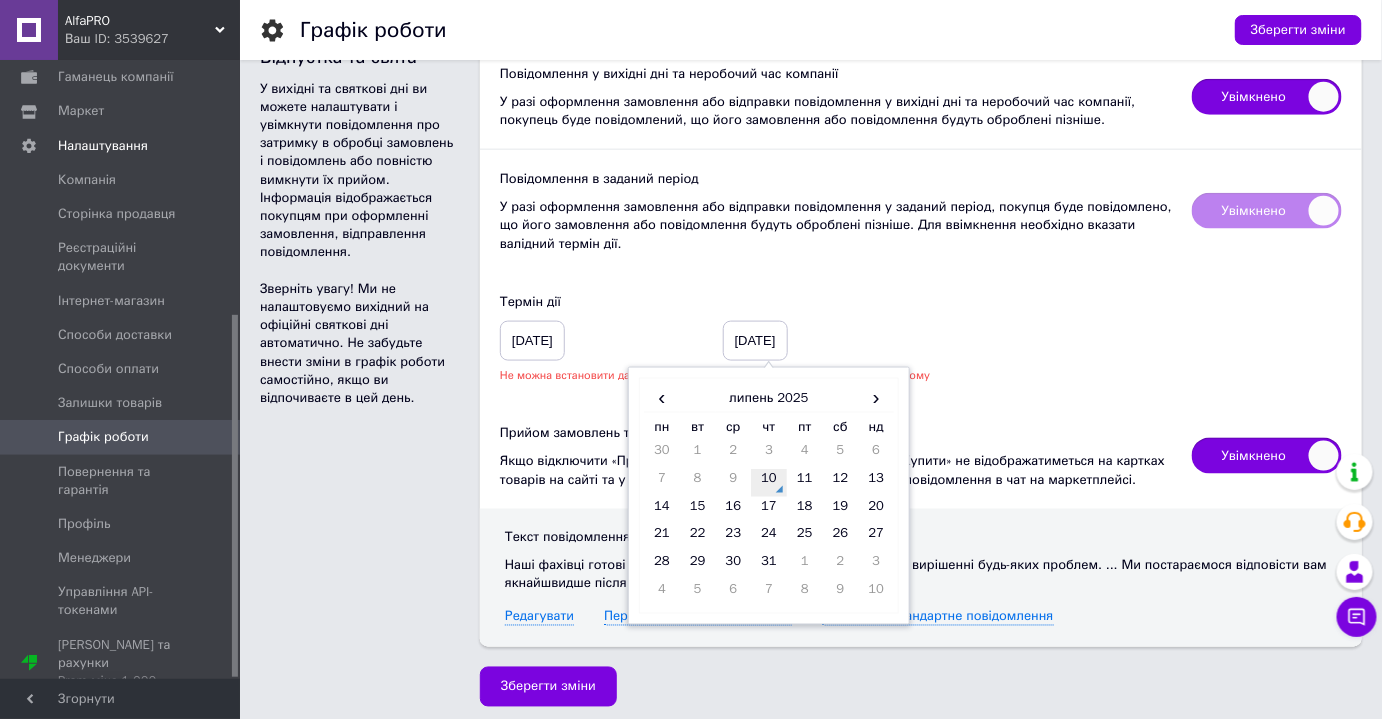 click on "10" at bounding box center [769, 483] 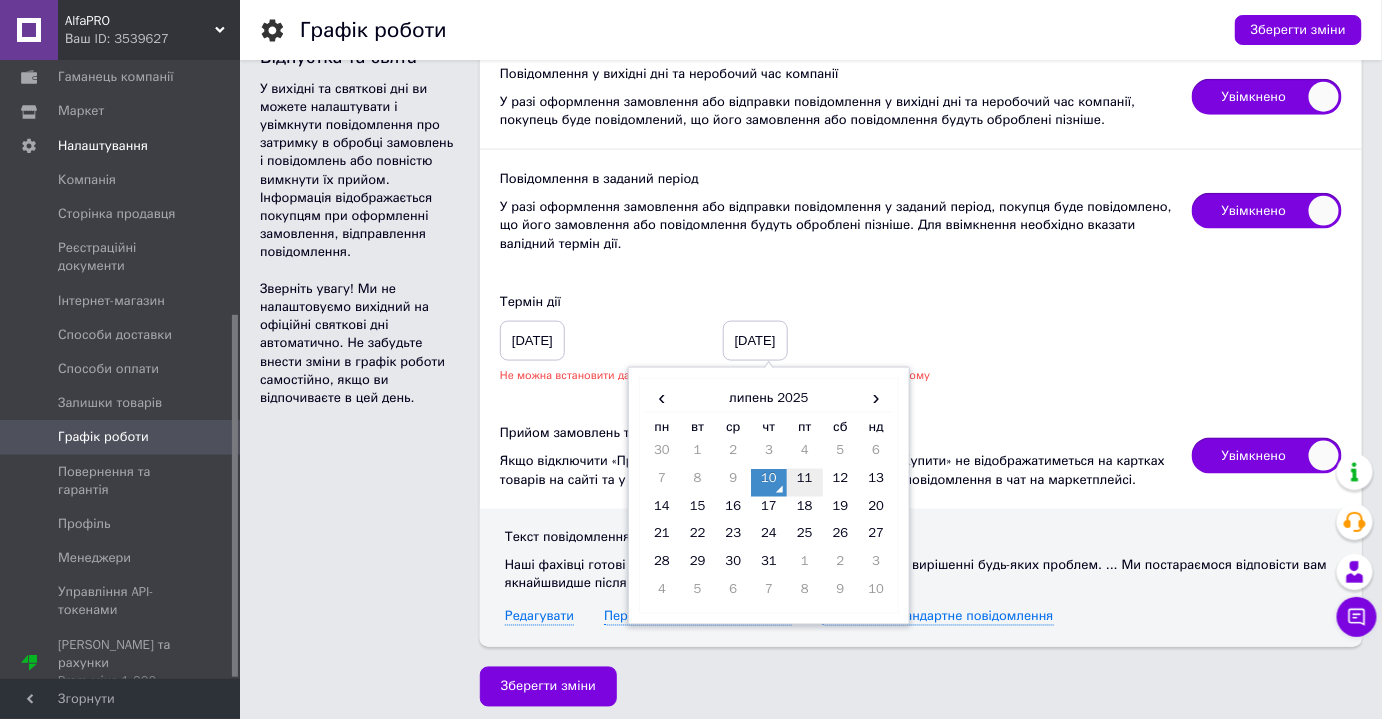 click on "11" at bounding box center [805, 483] 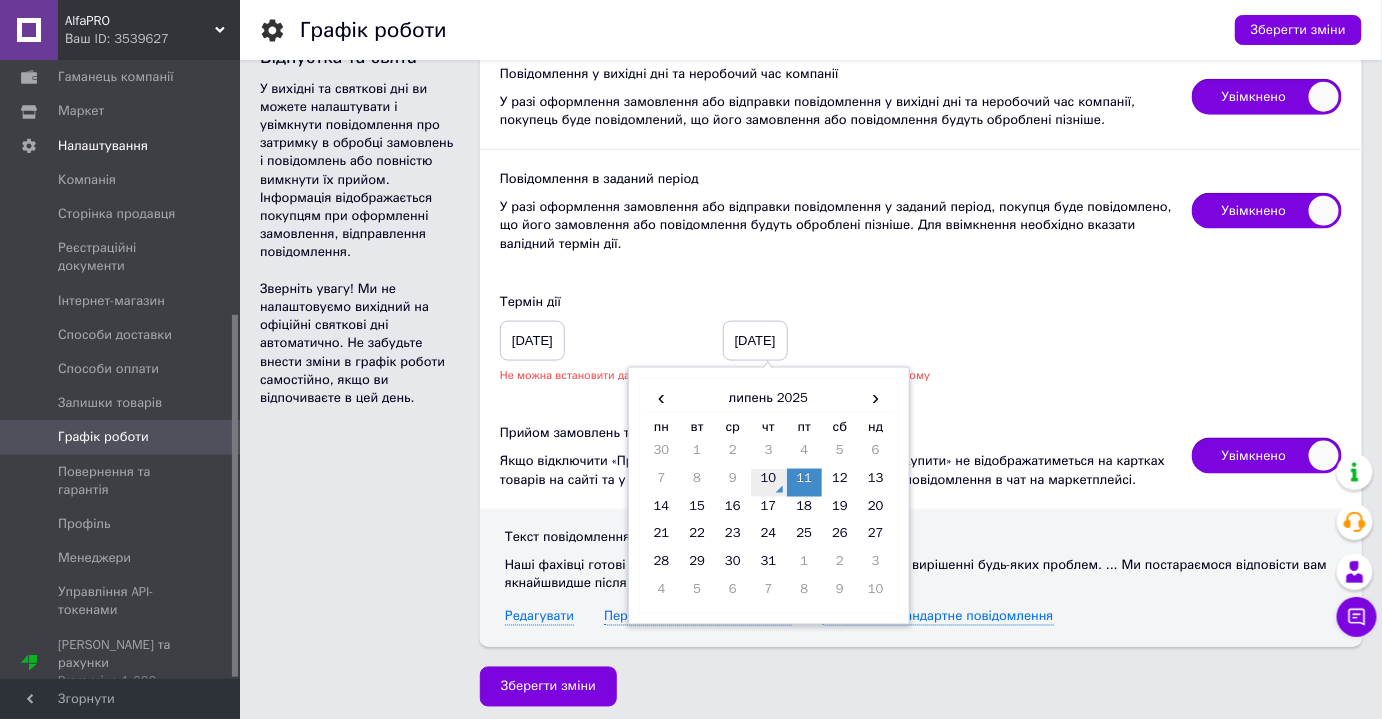 click on "10" at bounding box center (769, 483) 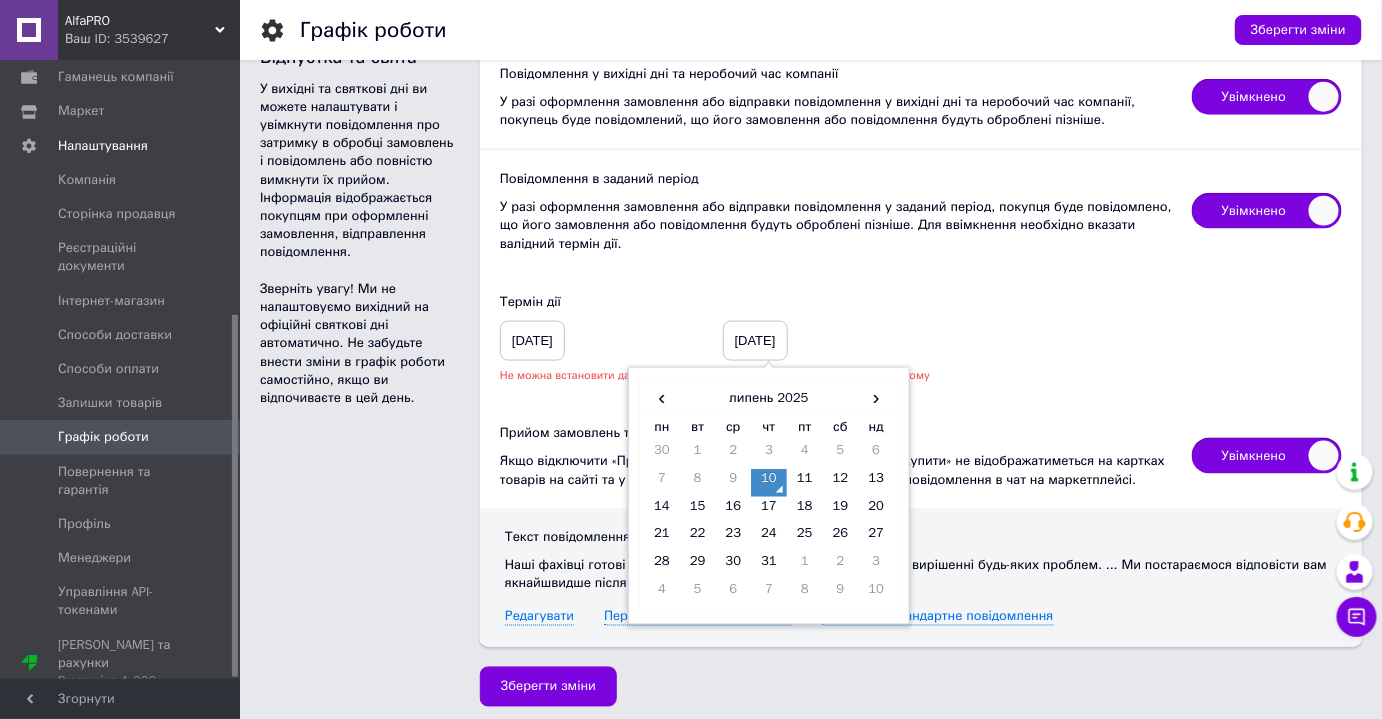click on "Термін дії 10-07-2025 Не можна встановити дату в минулому 10-07-2025 ‹ липень 2025 › пн вт ср чт пт сб нд 30 1 2 3 4 5 6 7 8 9 10 11 12 13 14 15 16 17 18 19 20 21 22 23 24 25 26 27 28 29 30 31 1 2 3 4 5 6 7 8 9 10 Не можна встановити дату в минулому" at bounding box center [921, 338] 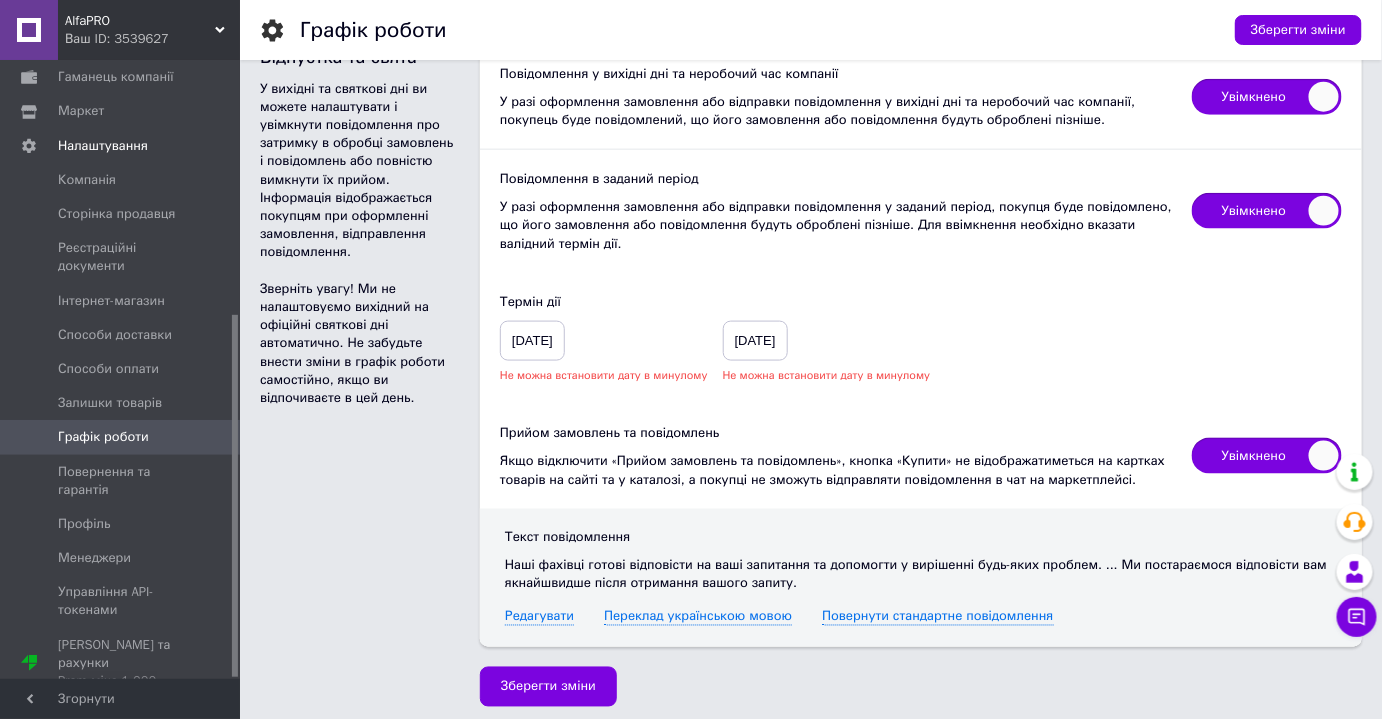 click on "Увімкнено" at bounding box center [1267, 211] 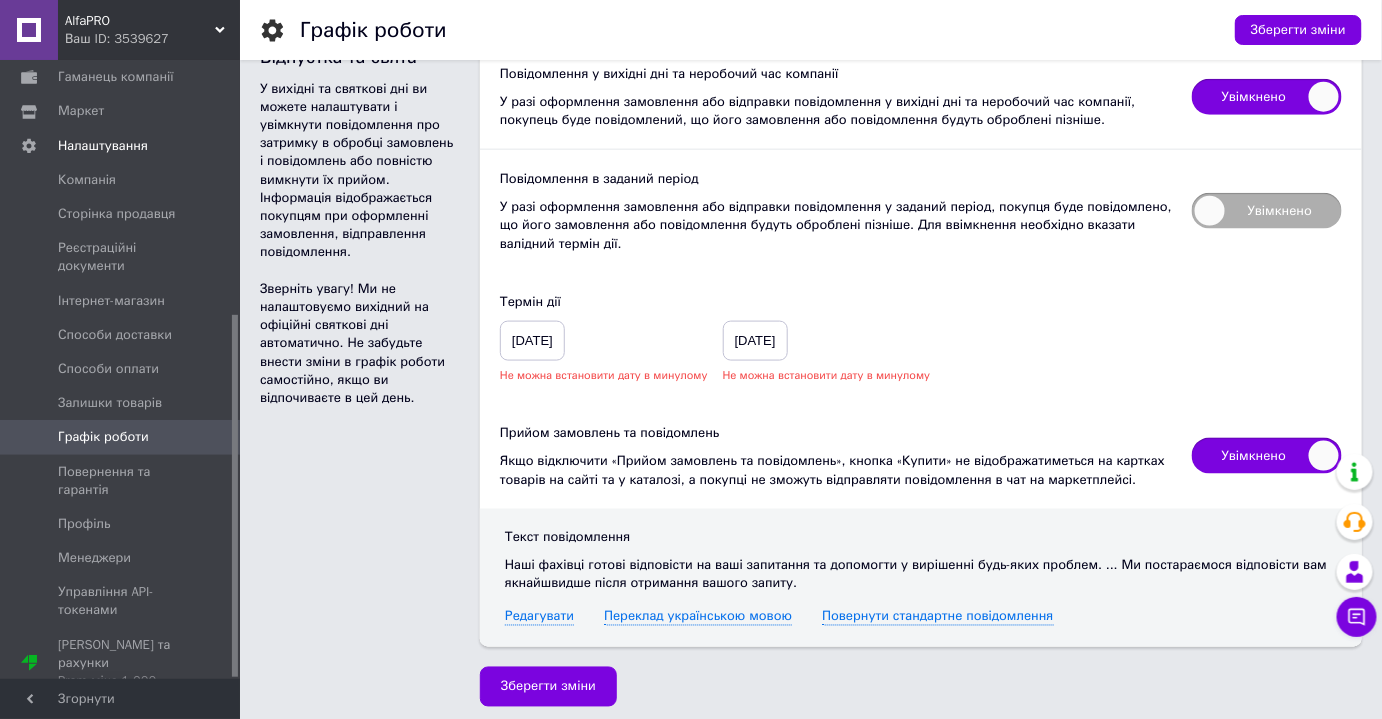 checkbox on "false" 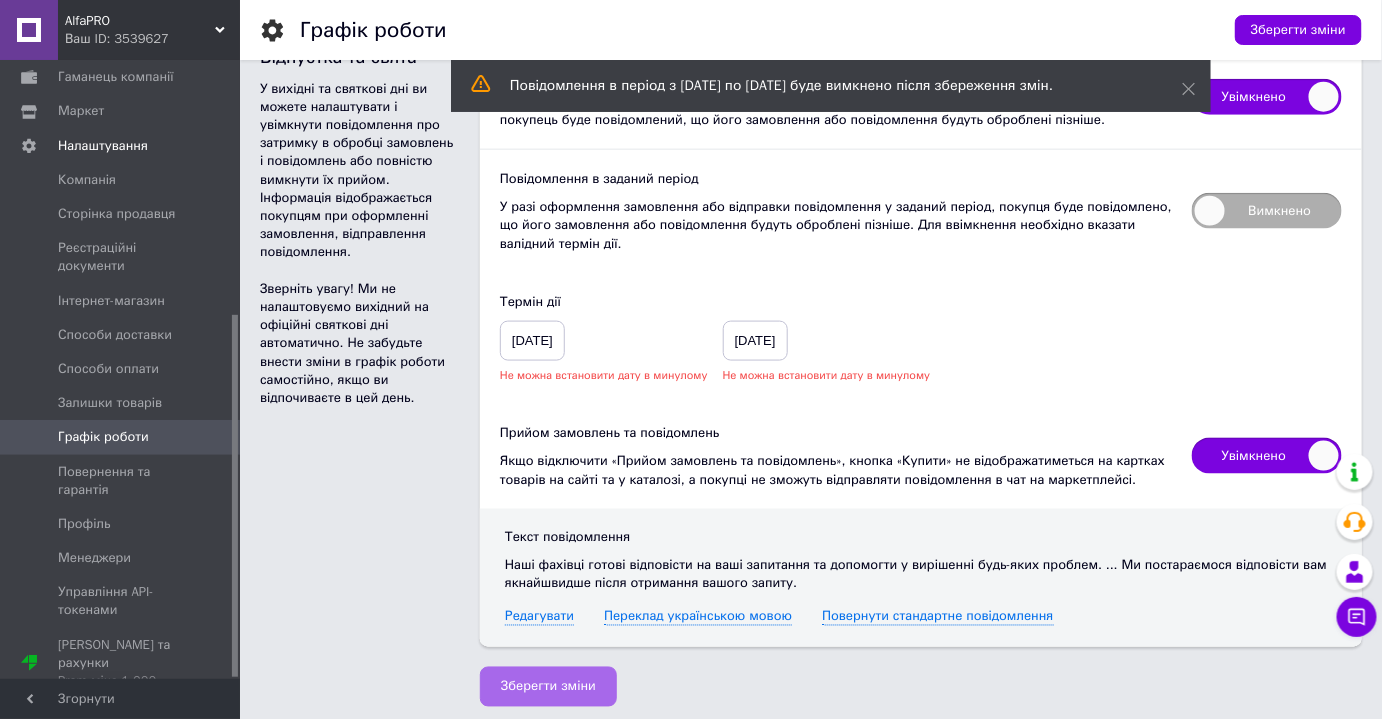 click on "Зберегти зміни" at bounding box center [548, 687] 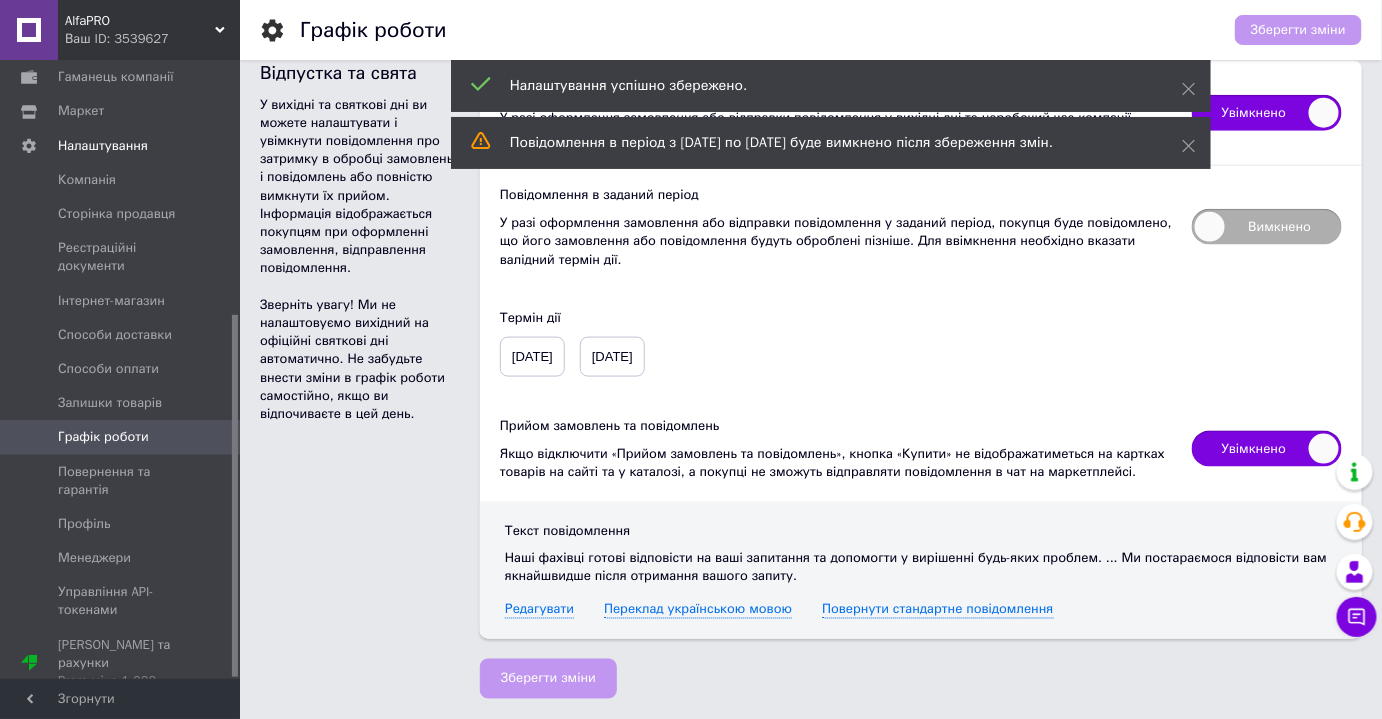 scroll, scrollTop: 709, scrollLeft: 0, axis: vertical 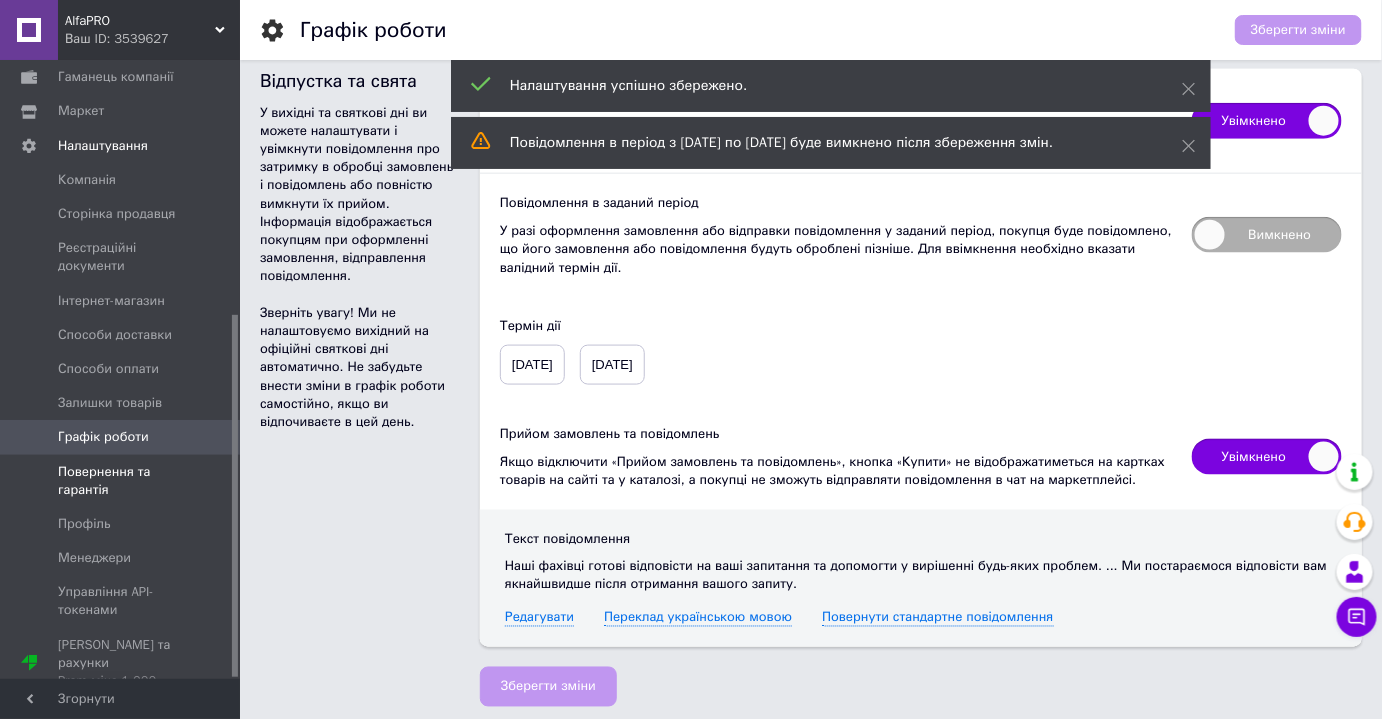 click on "Повернення та гарантія" at bounding box center (121, 481) 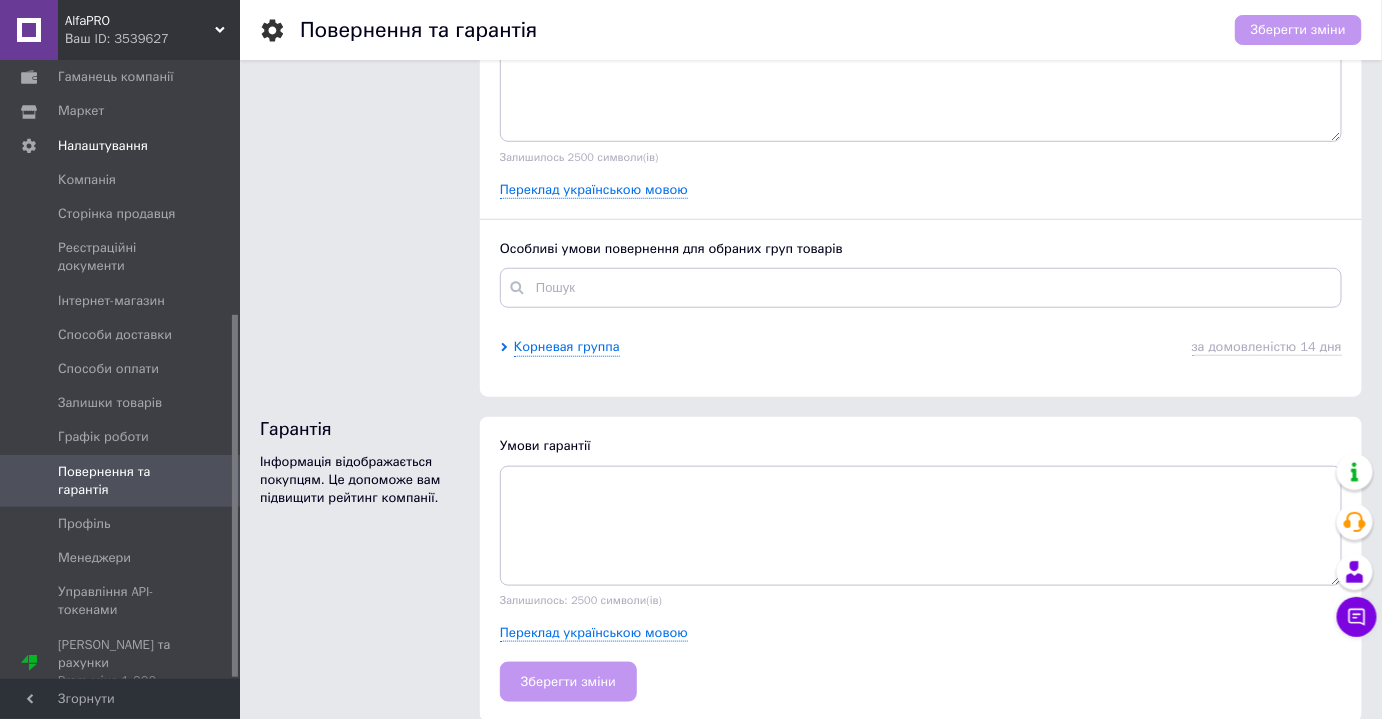 scroll, scrollTop: 441, scrollLeft: 0, axis: vertical 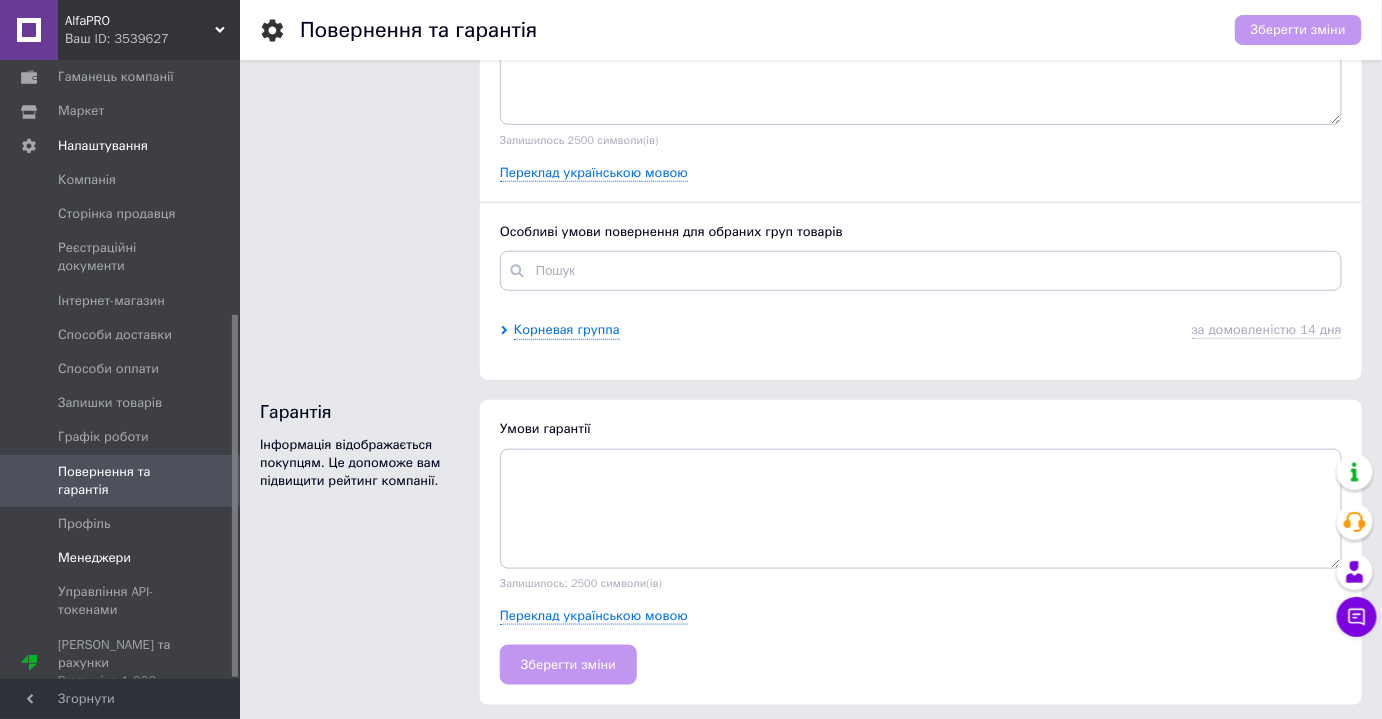 click on "Менеджери" at bounding box center (121, 558) 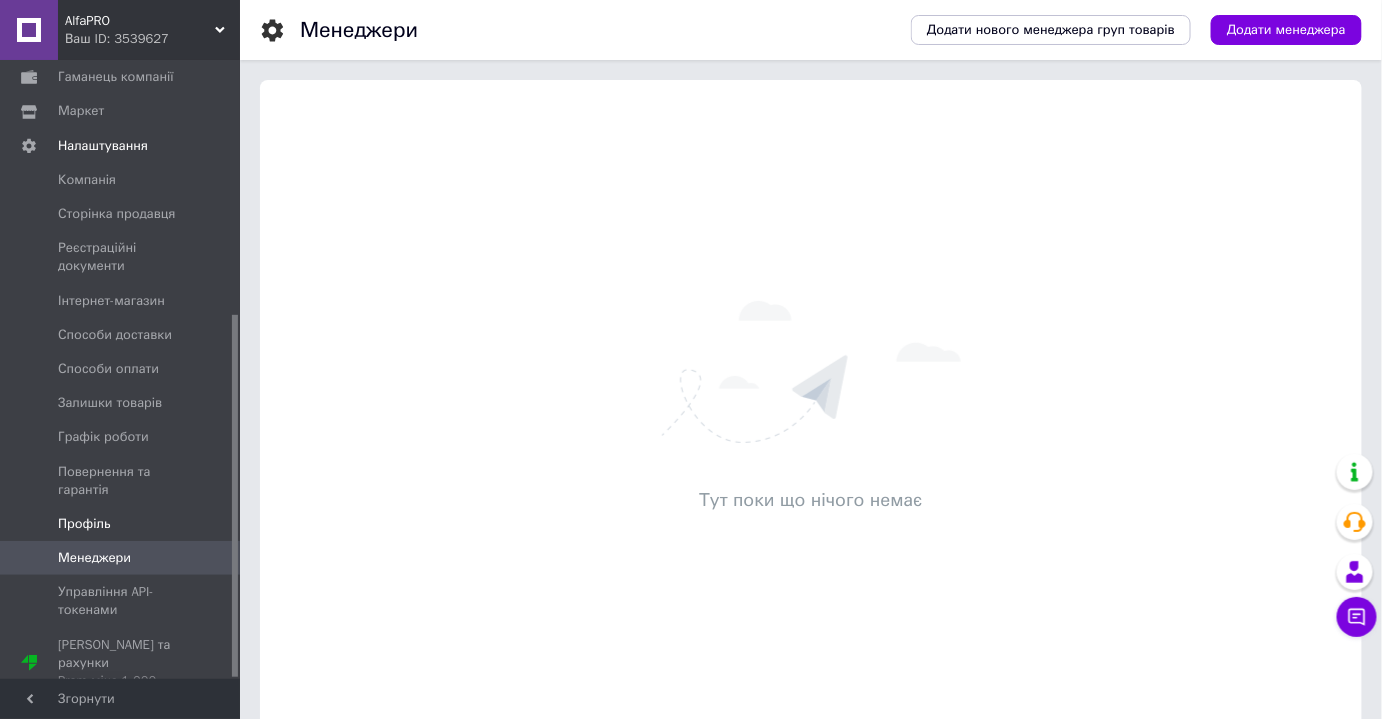 click on "Профіль" at bounding box center [121, 524] 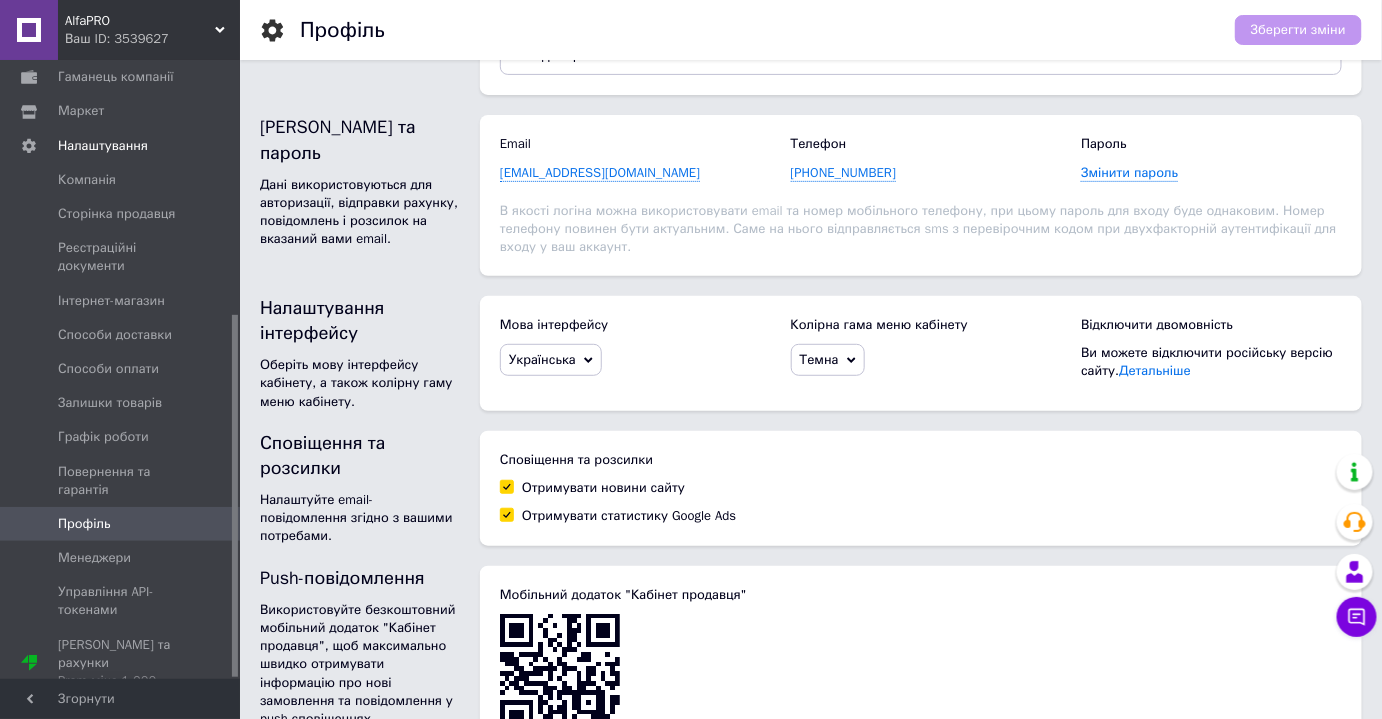scroll, scrollTop: 272, scrollLeft: 0, axis: vertical 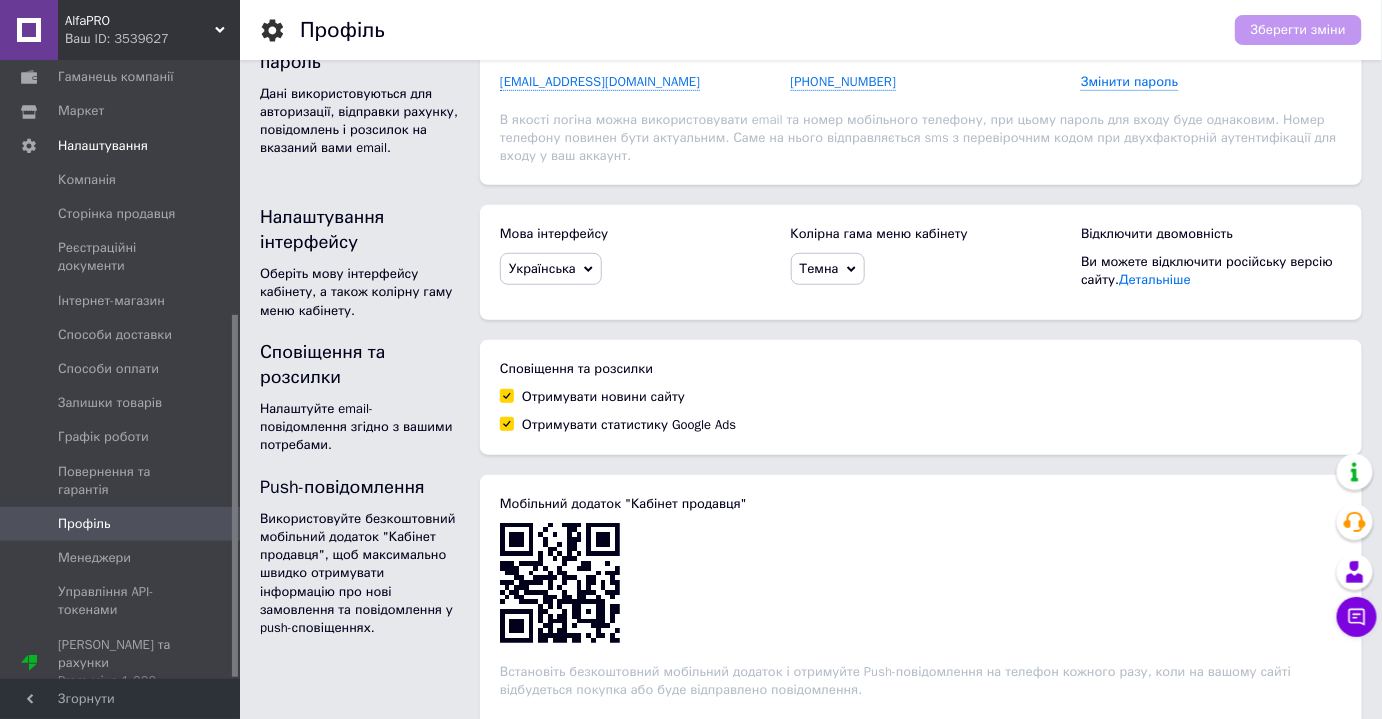 click on "Колірна гама меню кабінету Темна Світла" at bounding box center [921, 257] 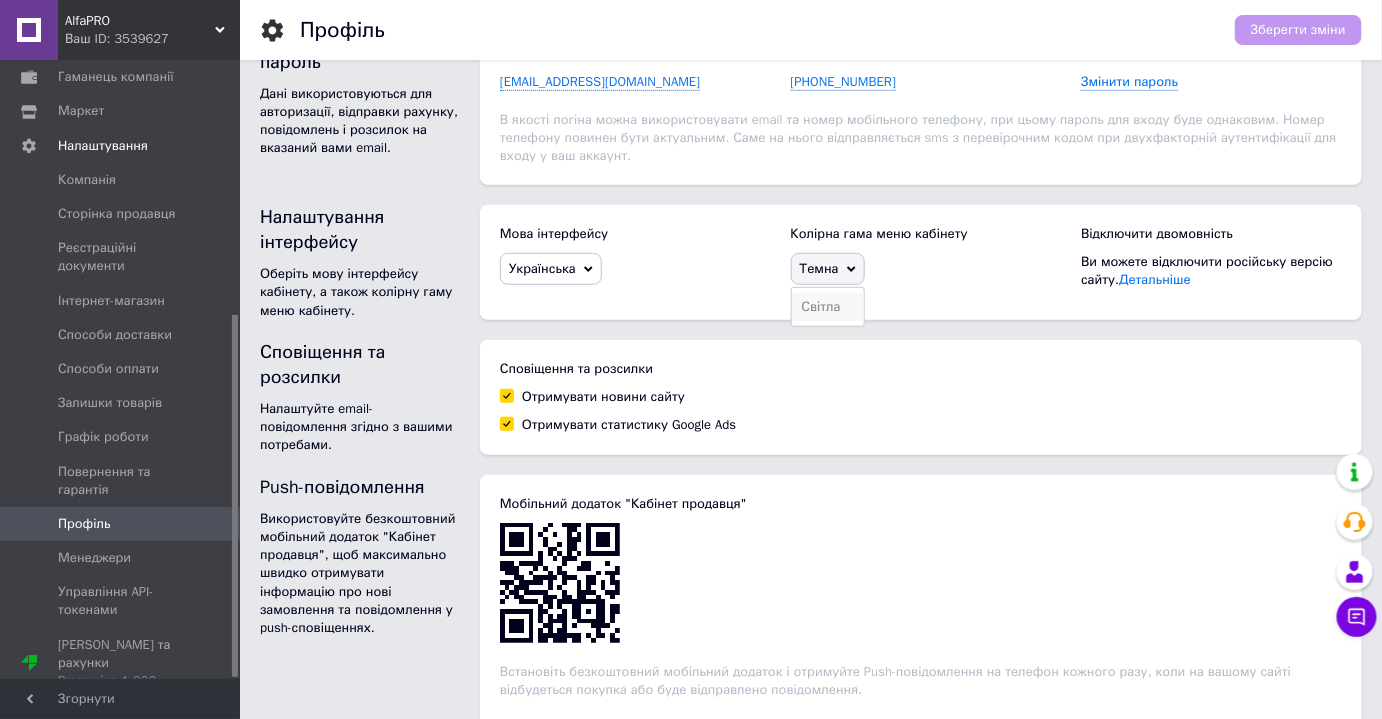 click on "Світла" at bounding box center [828, 307] 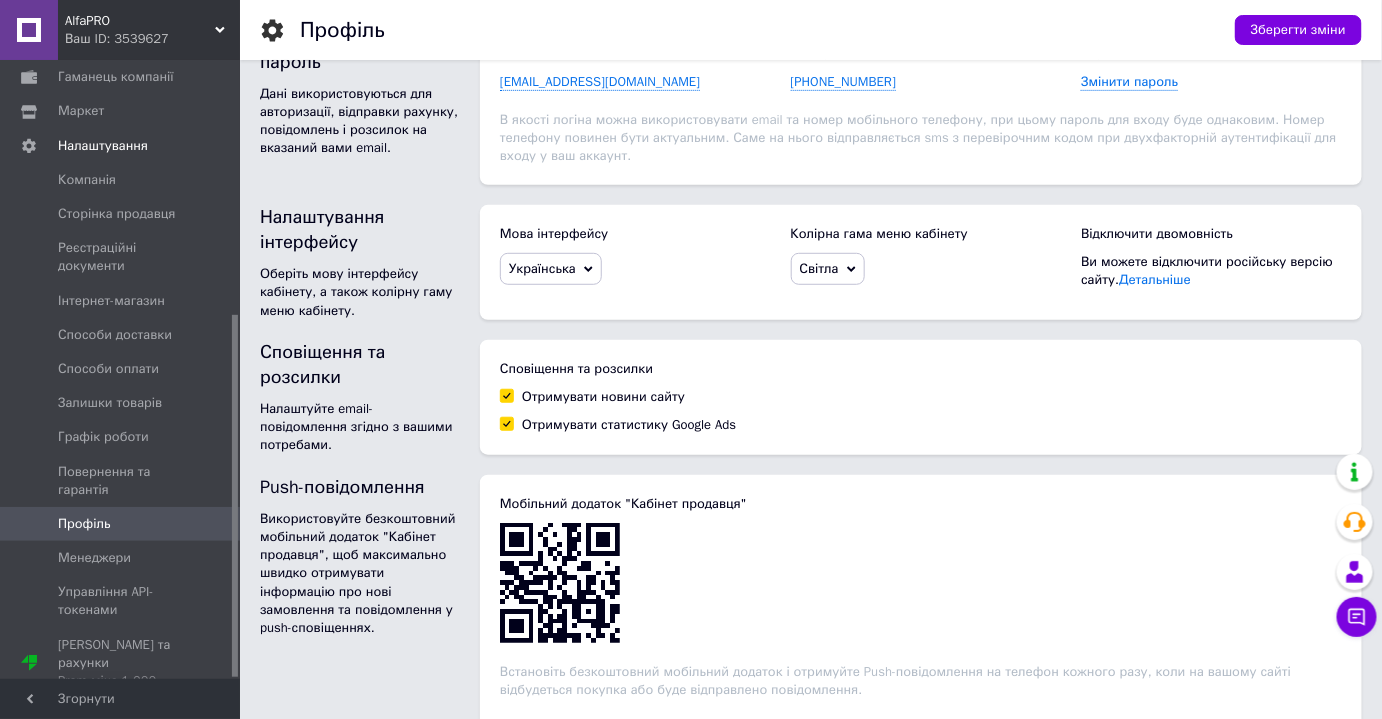 click on "Українська" at bounding box center [542, 268] 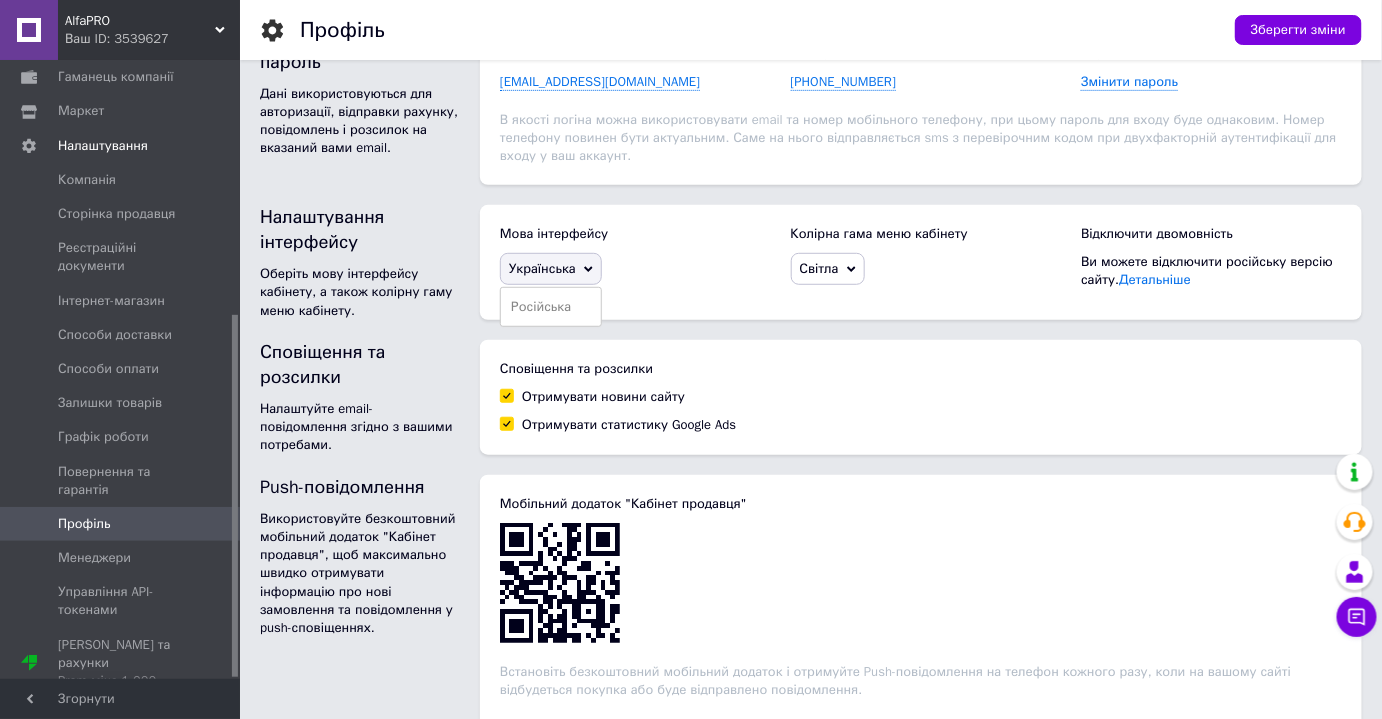 click on "Українська" at bounding box center (542, 268) 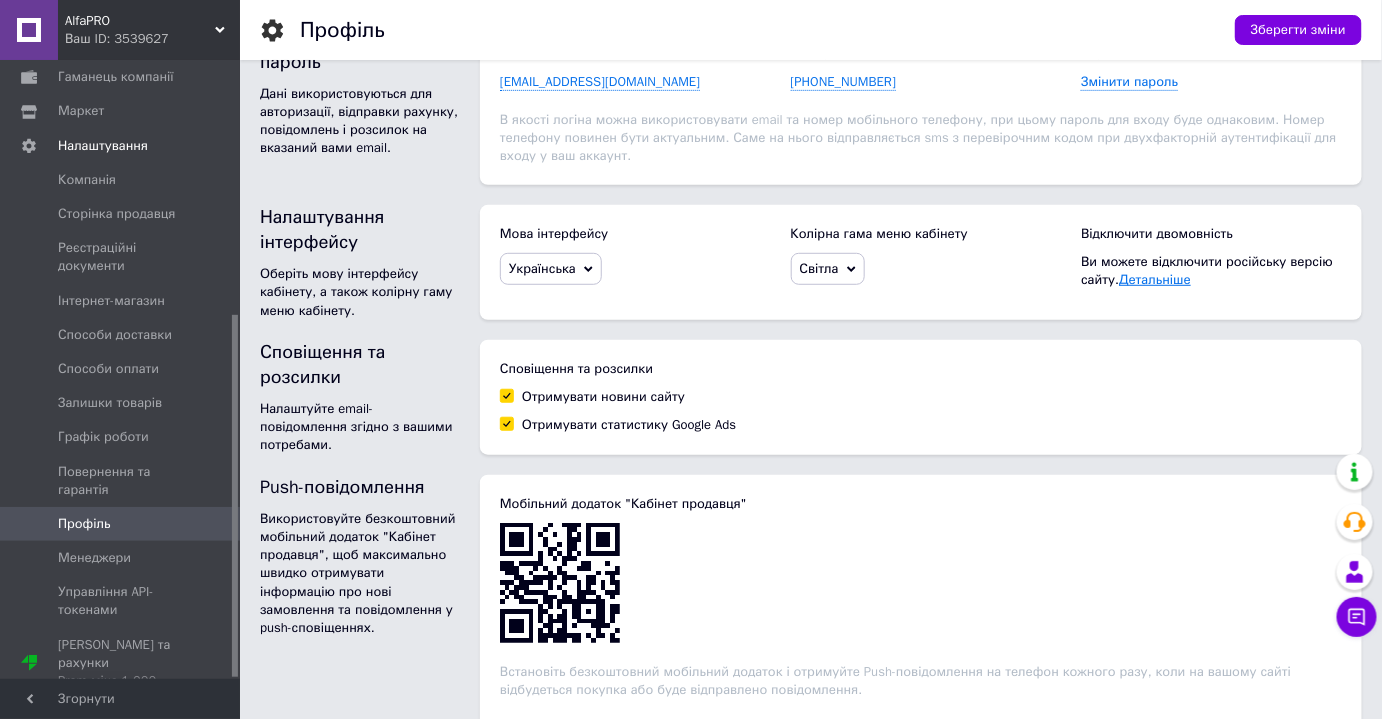 click on "Детальніше" at bounding box center [1155, 279] 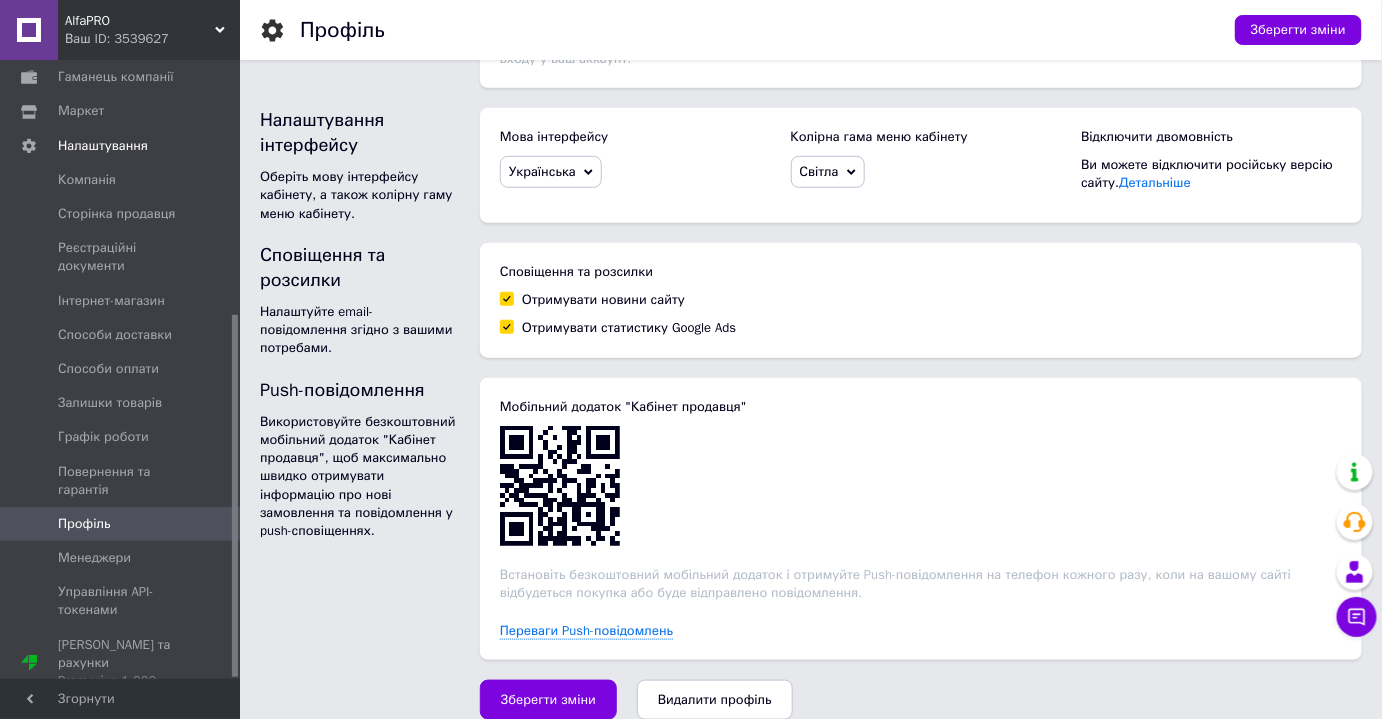 scroll, scrollTop: 381, scrollLeft: 0, axis: vertical 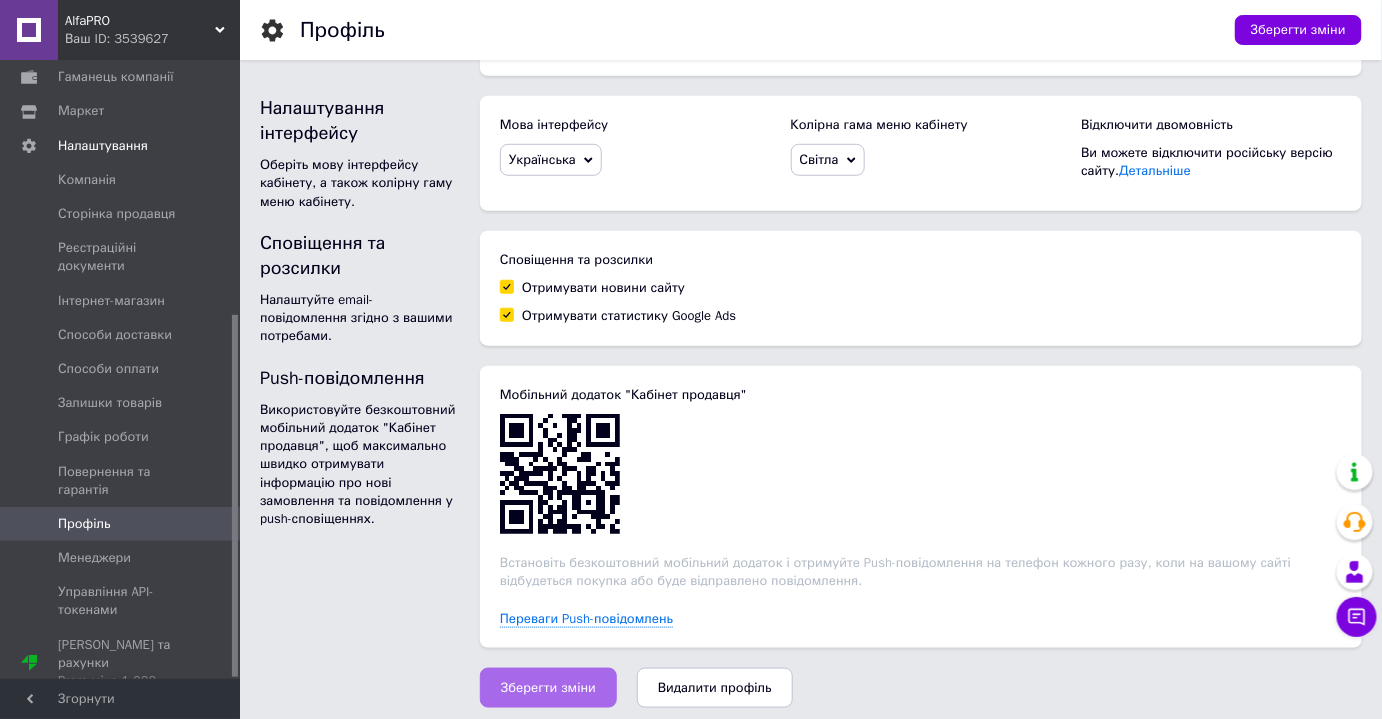 click on "Зберегти зміни" at bounding box center (548, 688) 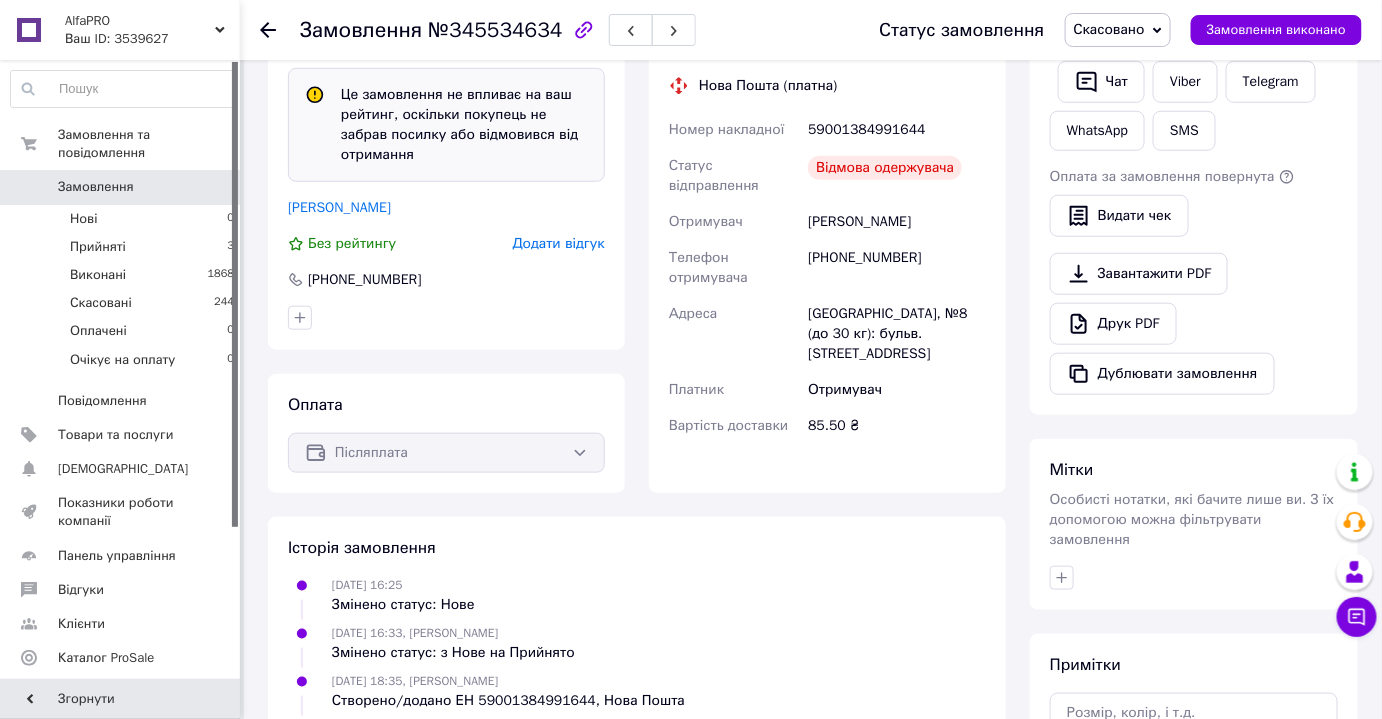 scroll, scrollTop: 797, scrollLeft: 0, axis: vertical 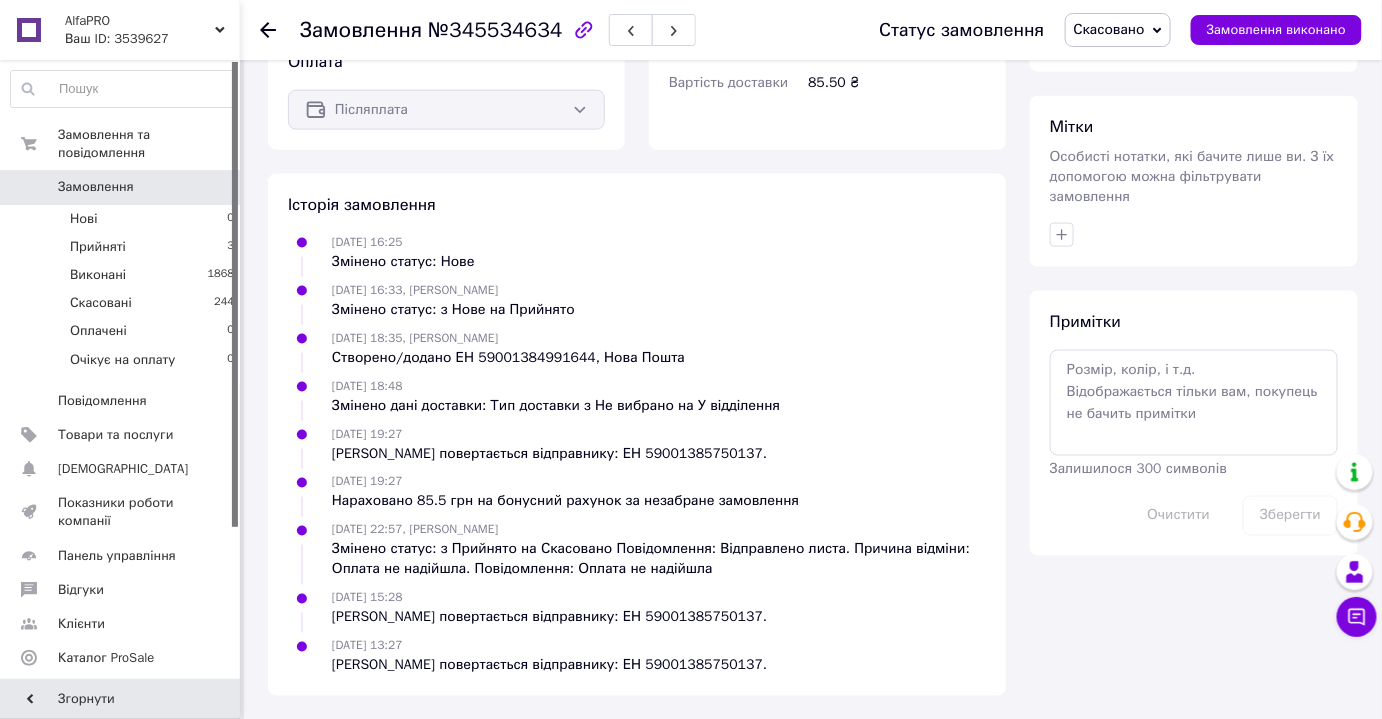drag, startPoint x: 536, startPoint y: 549, endPoint x: 674, endPoint y: 531, distance: 139.16896 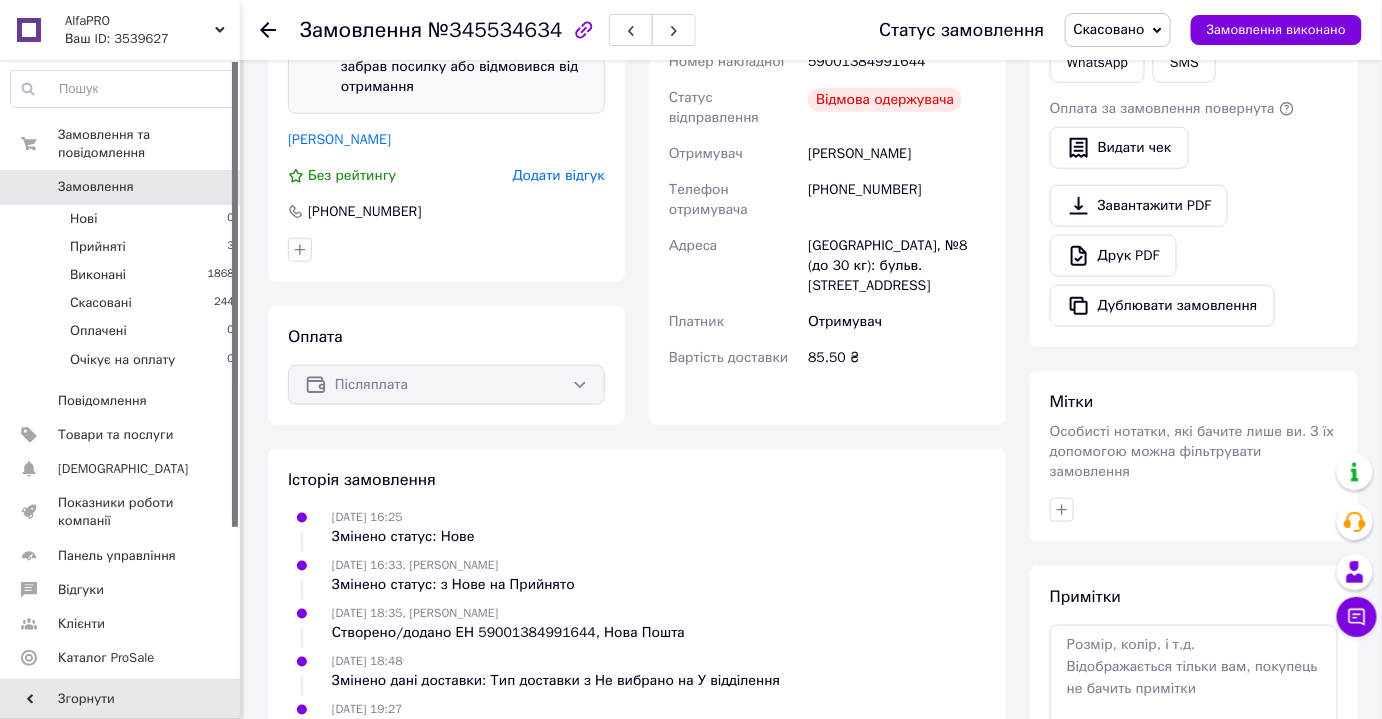 scroll, scrollTop: 252, scrollLeft: 0, axis: vertical 